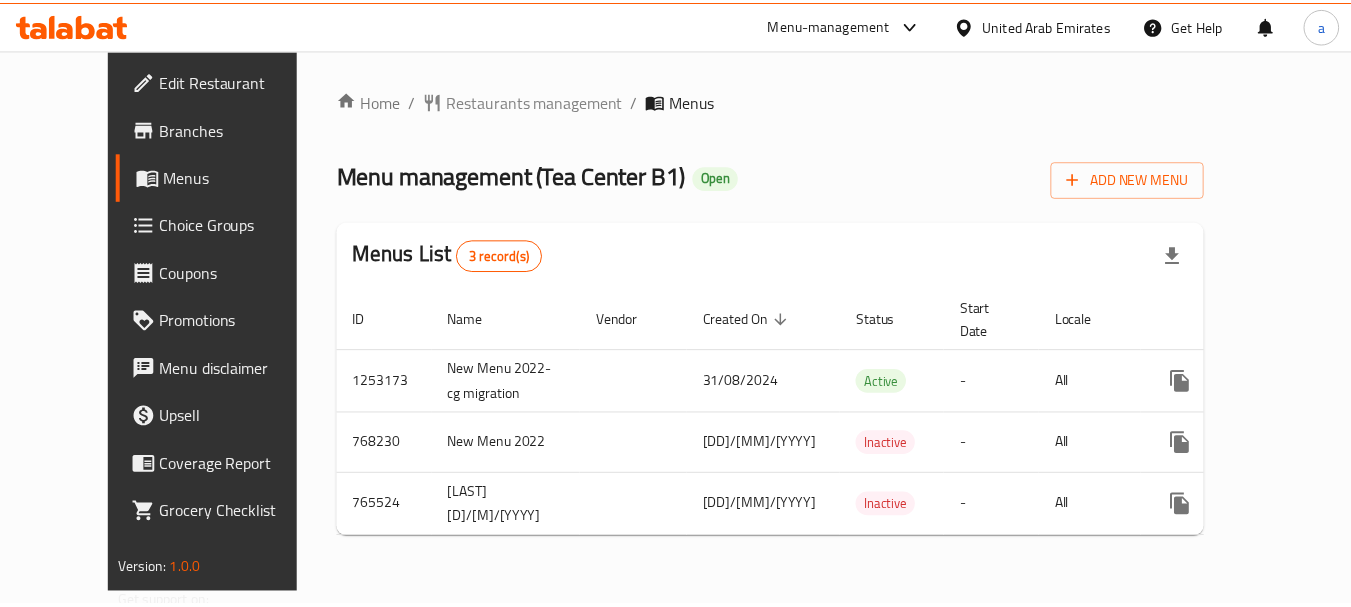 scroll, scrollTop: 0, scrollLeft: 0, axis: both 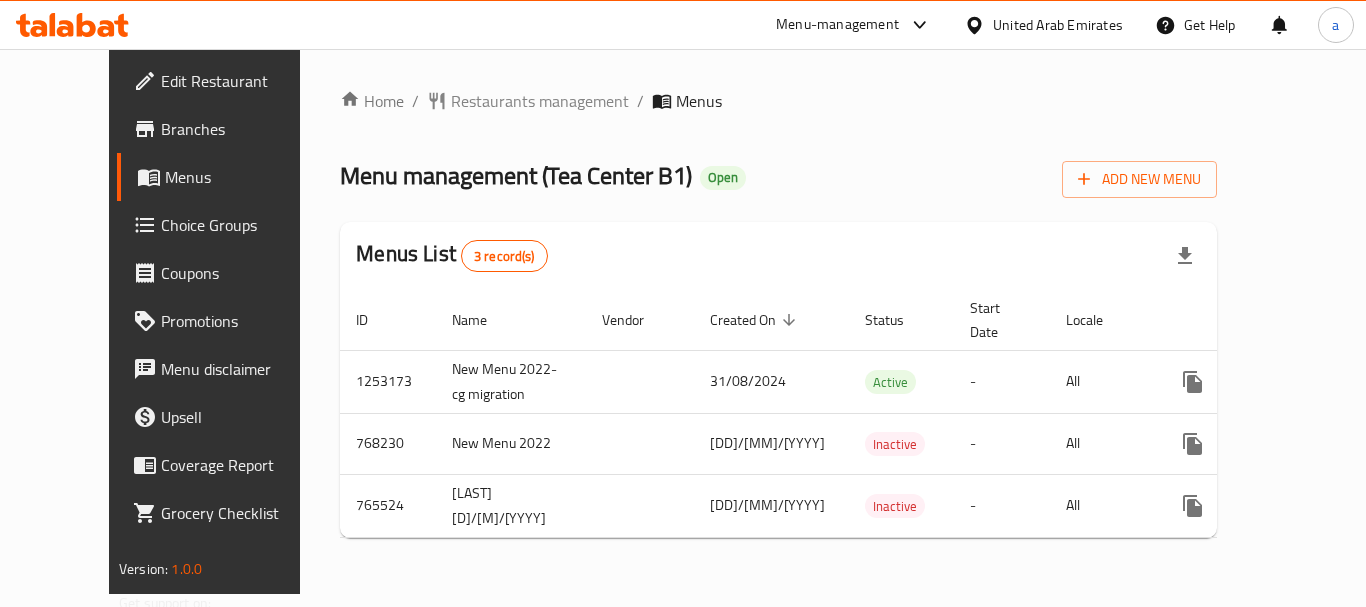 click on "United Arab Emirates" at bounding box center (1058, 25) 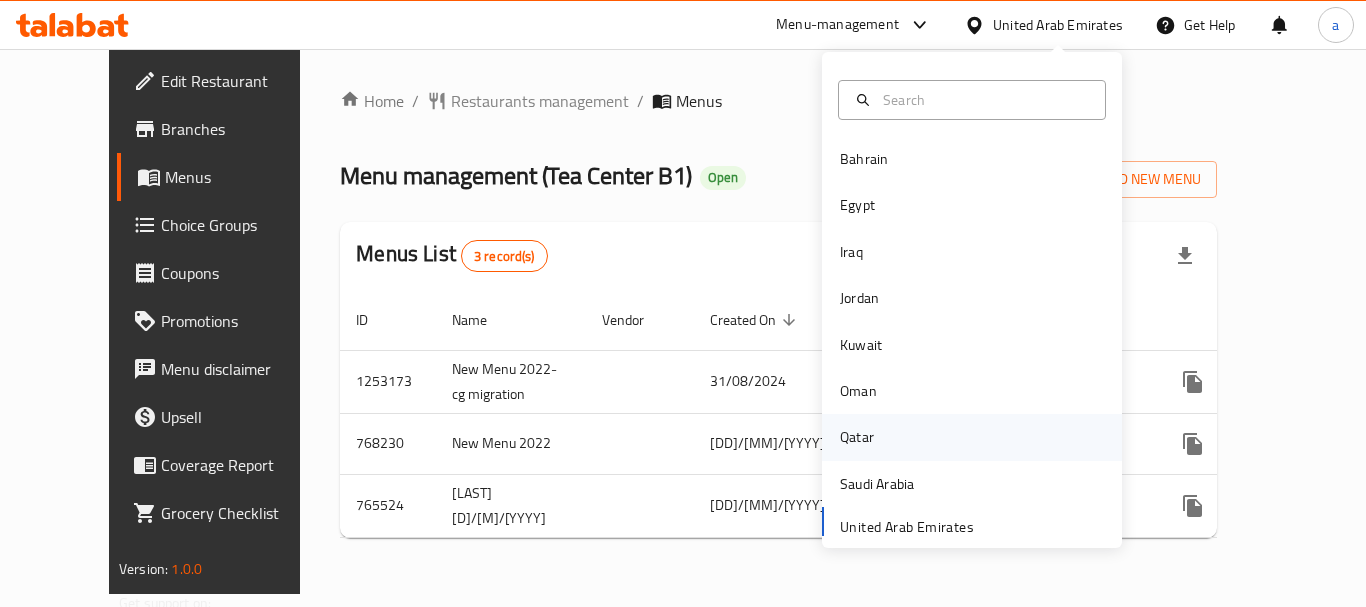 click on "Qatar" at bounding box center (972, 437) 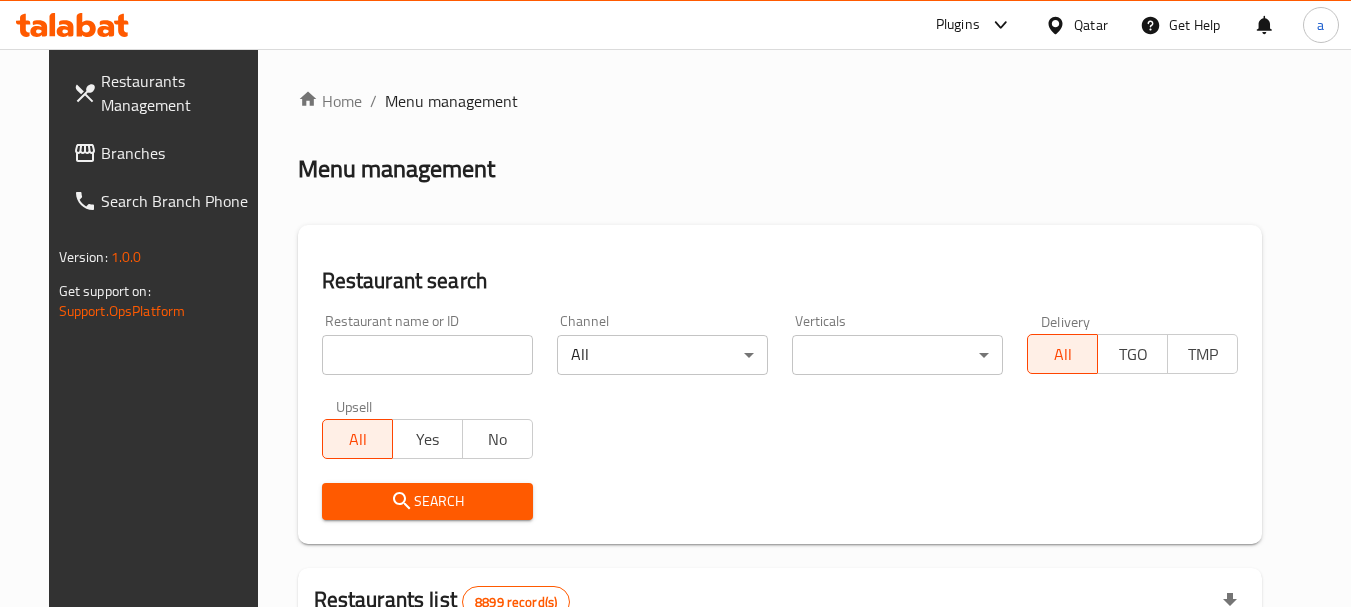 click at bounding box center [1059, 25] 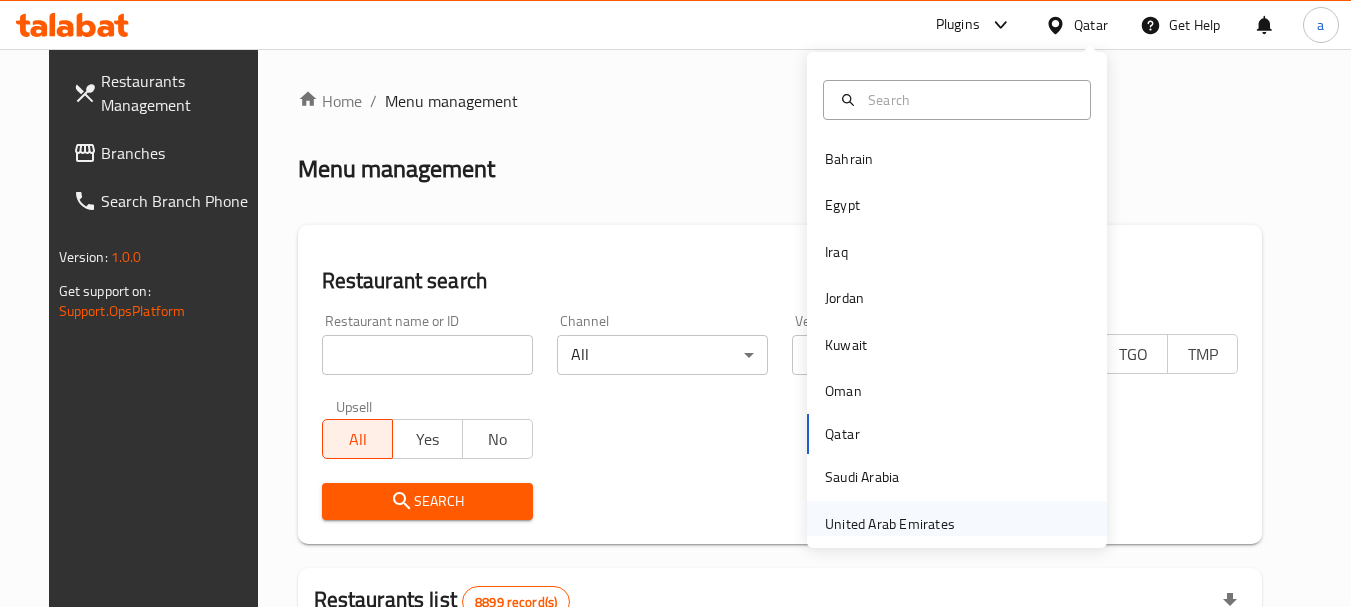 click on "United Arab Emirates" at bounding box center [890, 524] 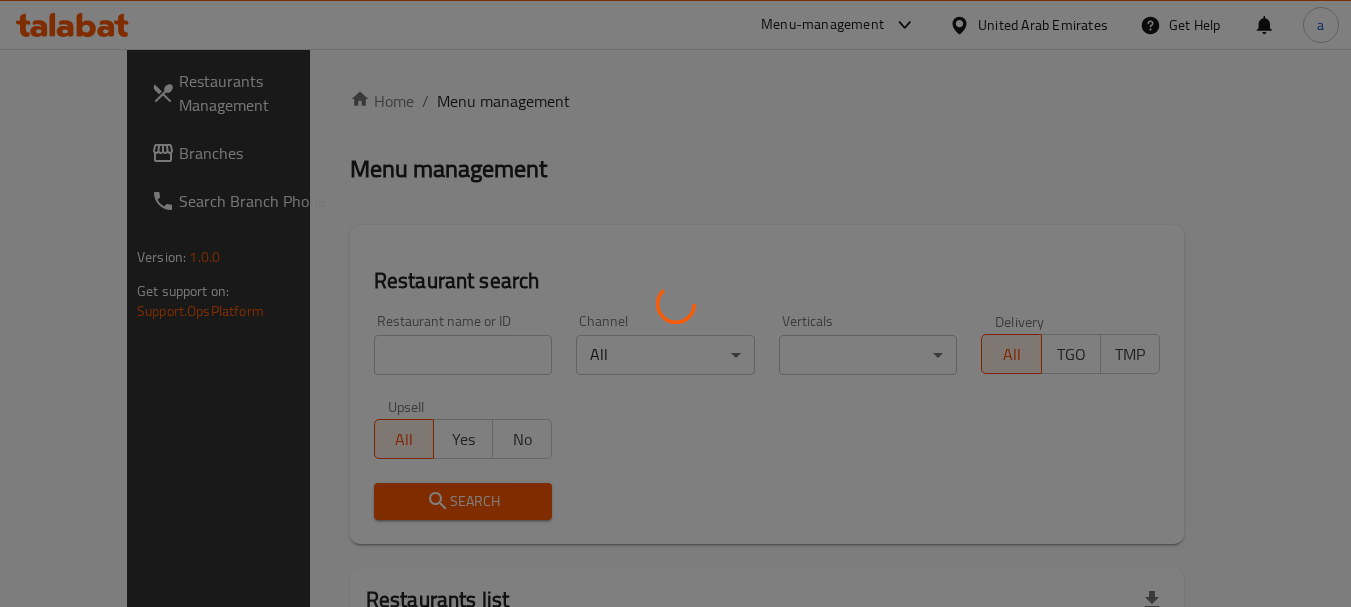 click at bounding box center (675, 303) 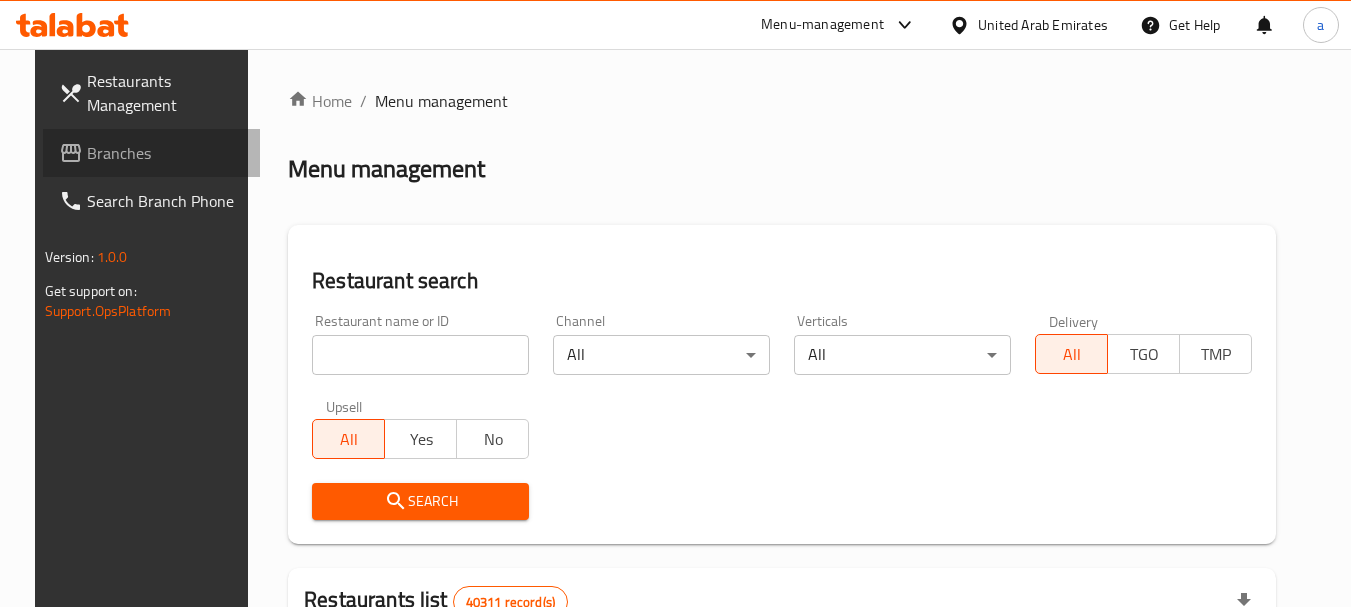 click on "Branches" at bounding box center (166, 153) 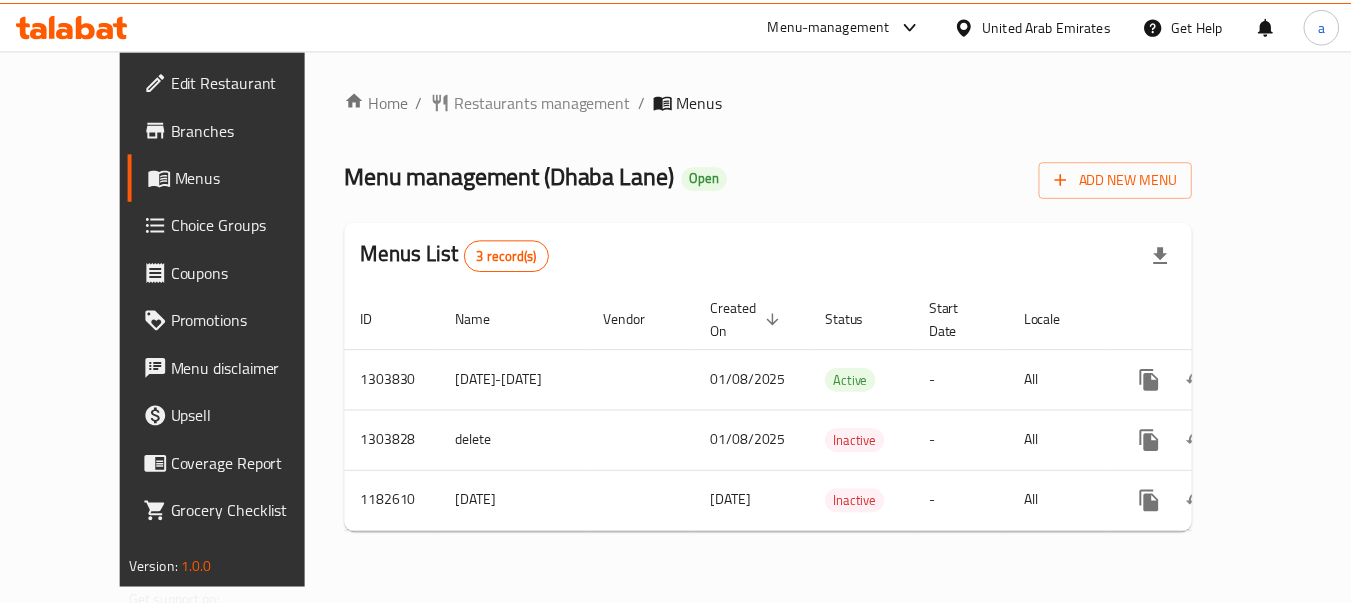 scroll, scrollTop: 0, scrollLeft: 0, axis: both 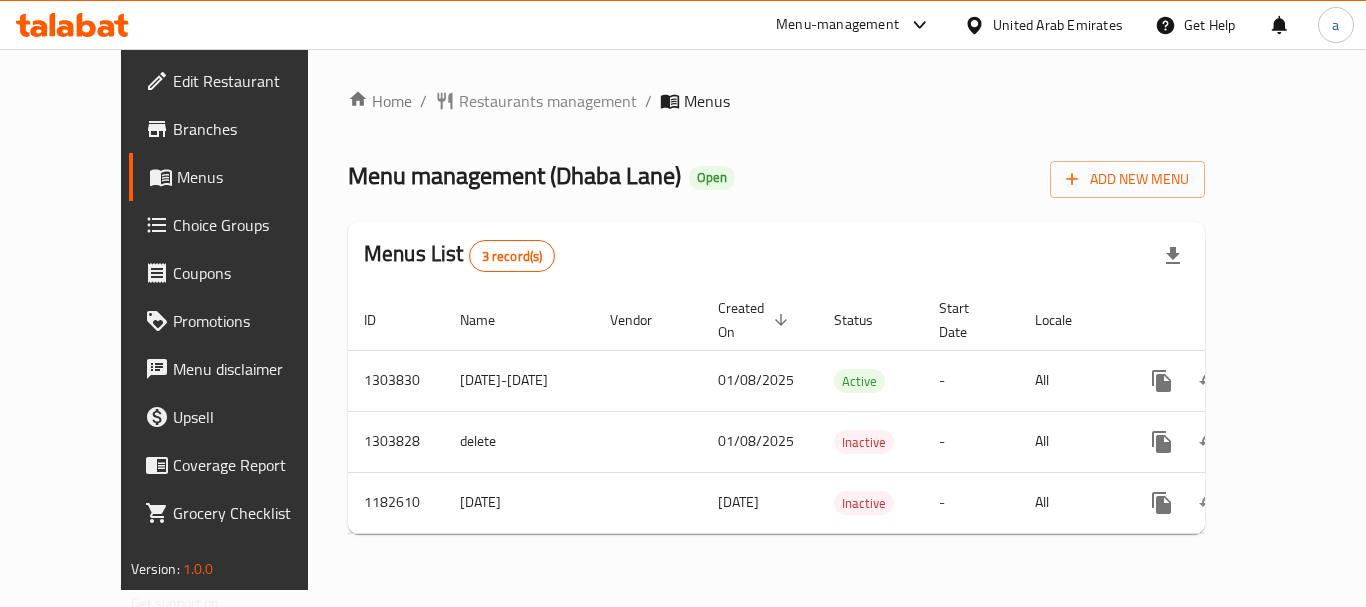click on "United Arab Emirates" at bounding box center [1058, 25] 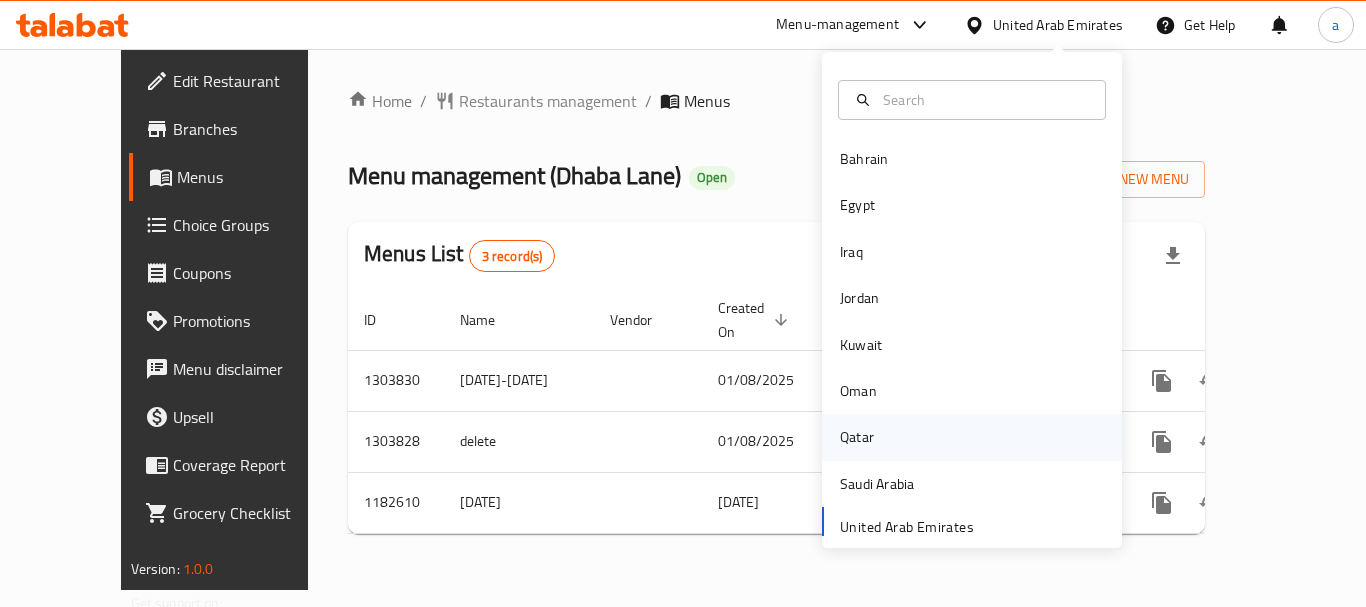 click on "Qatar" at bounding box center (857, 437) 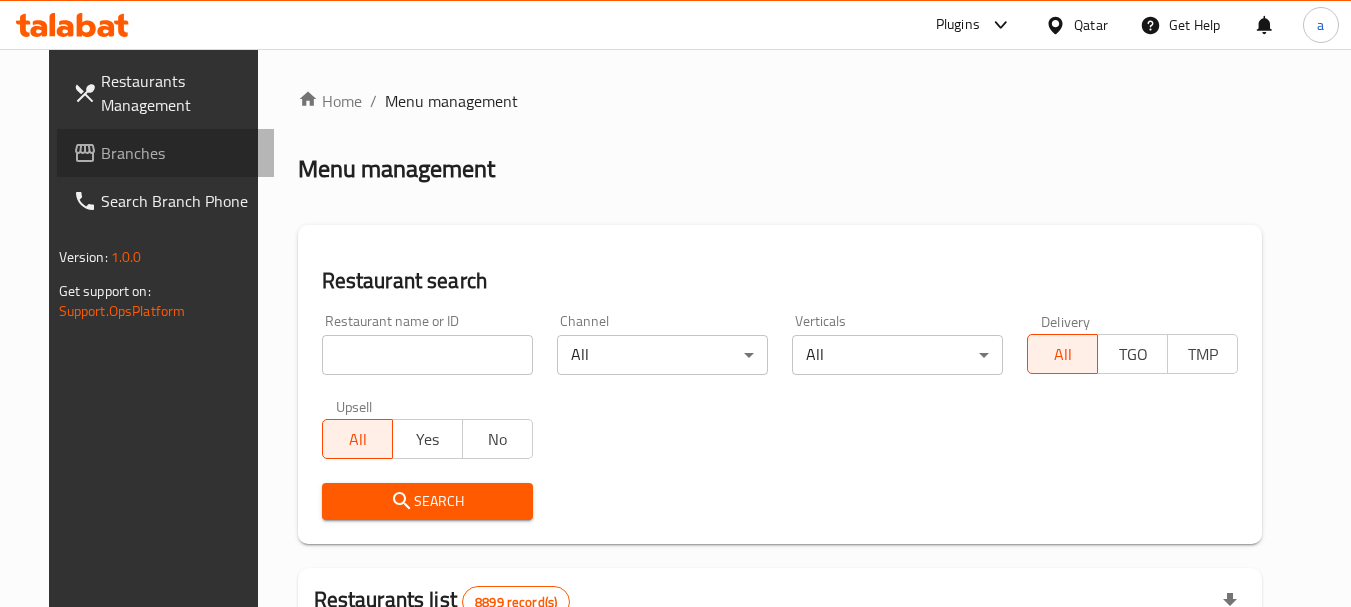 click on "Branches" at bounding box center (180, 153) 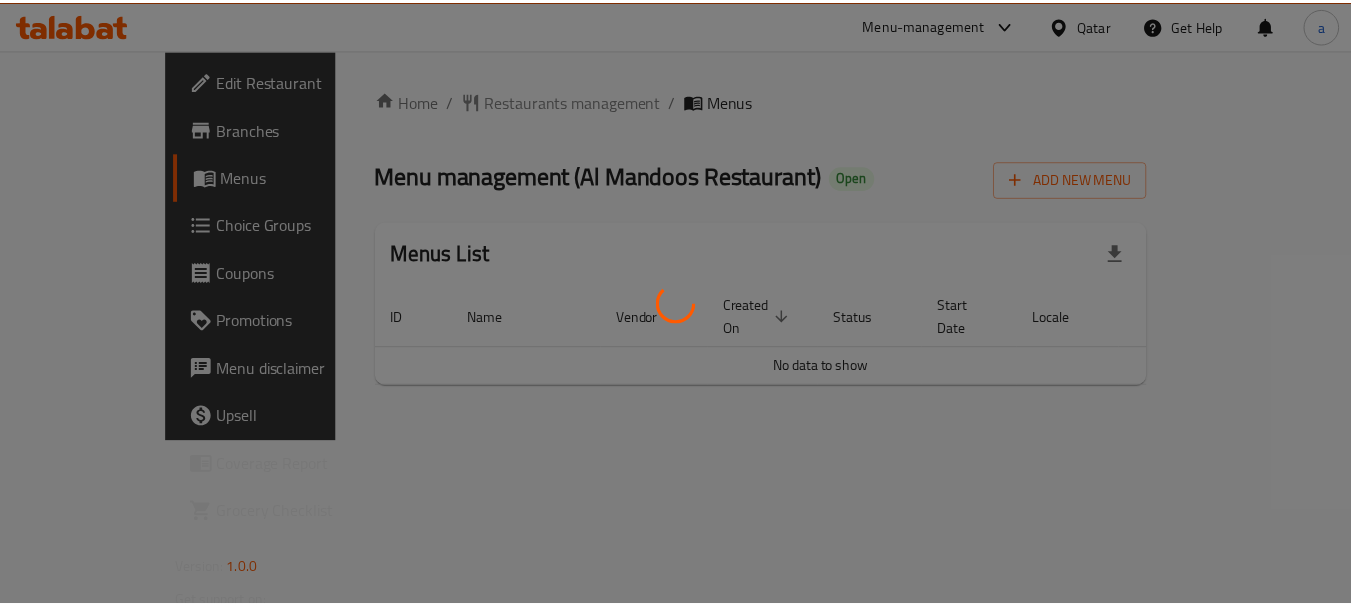 scroll, scrollTop: 0, scrollLeft: 0, axis: both 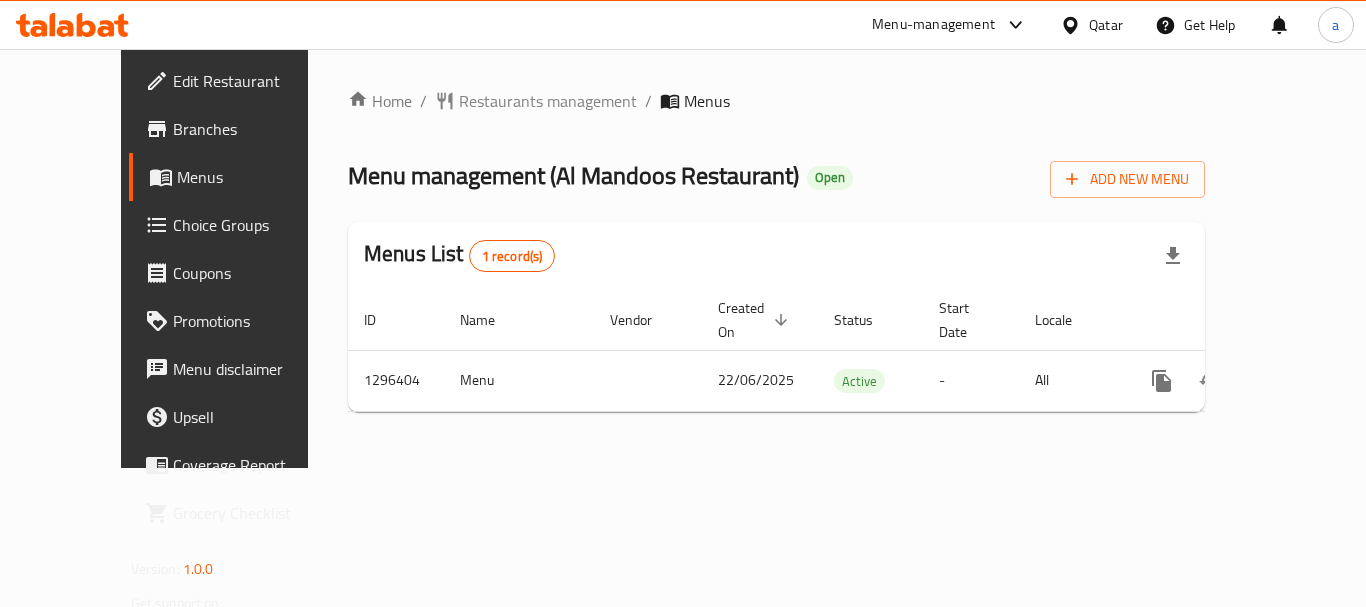 click at bounding box center [1074, 25] 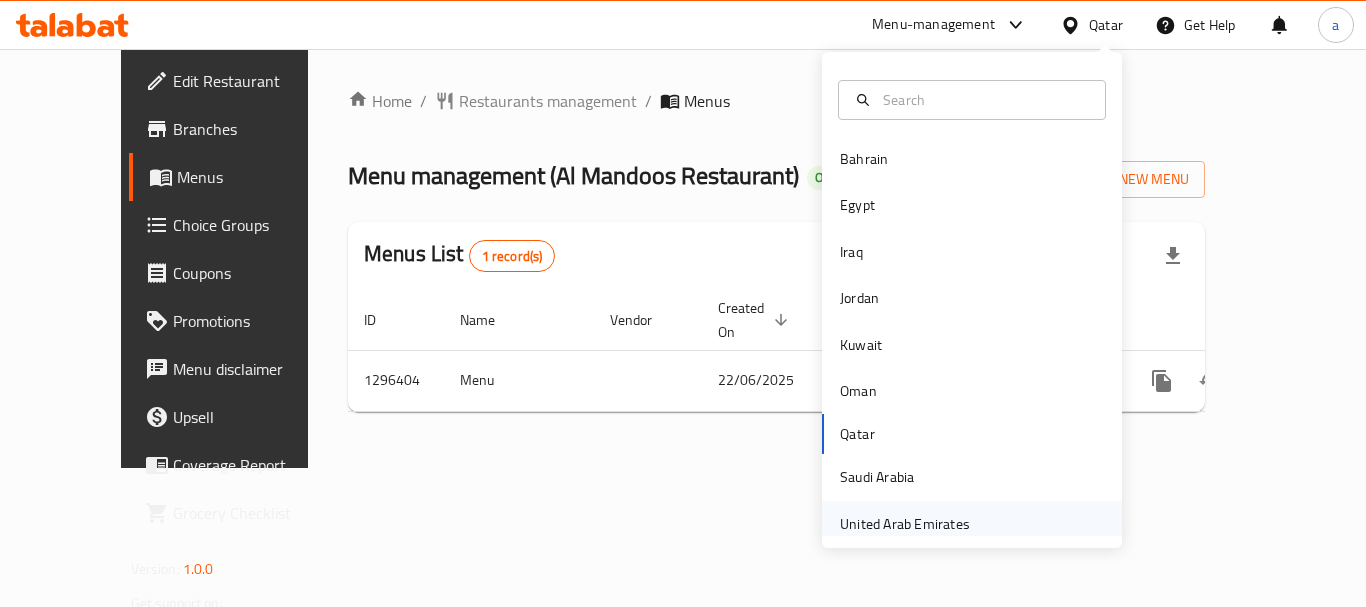 click on "United Arab Emirates" at bounding box center (905, 524) 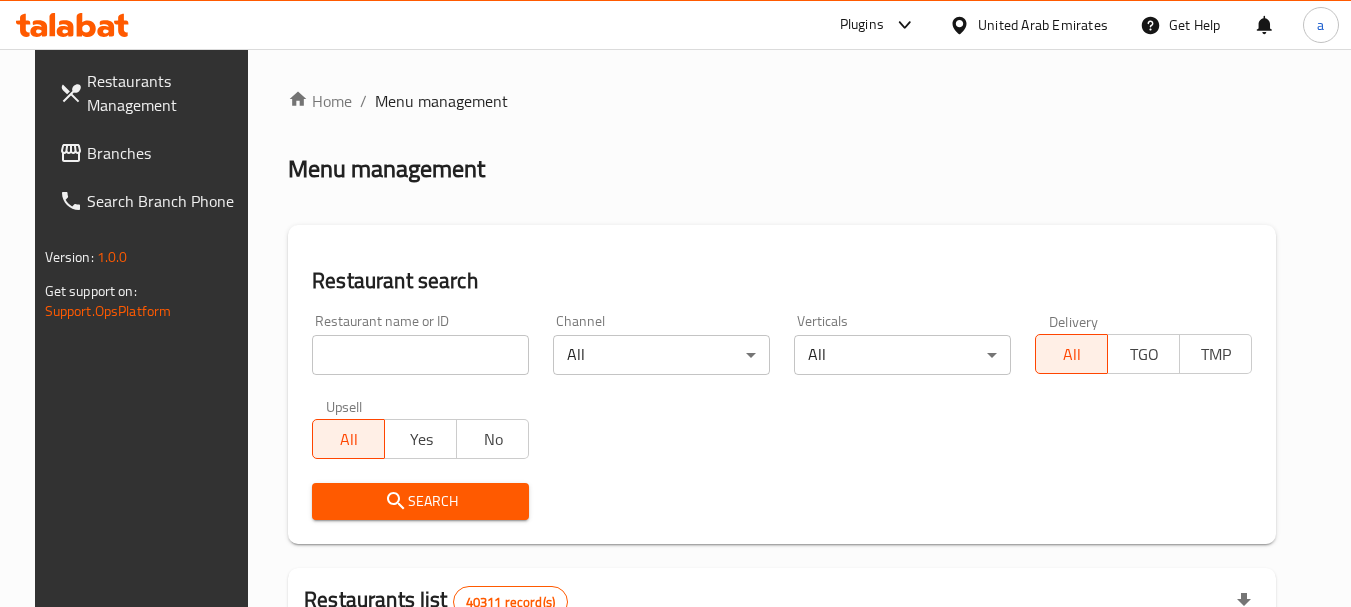 click on "Branches" at bounding box center [166, 153] 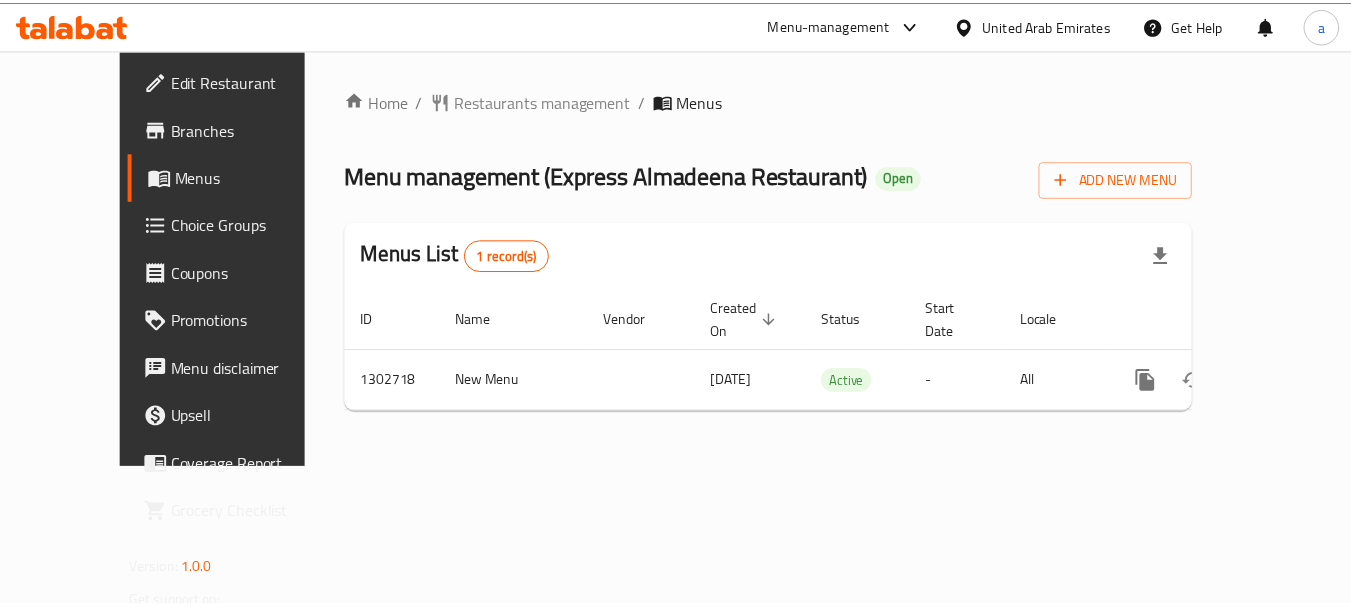 scroll, scrollTop: 0, scrollLeft: 0, axis: both 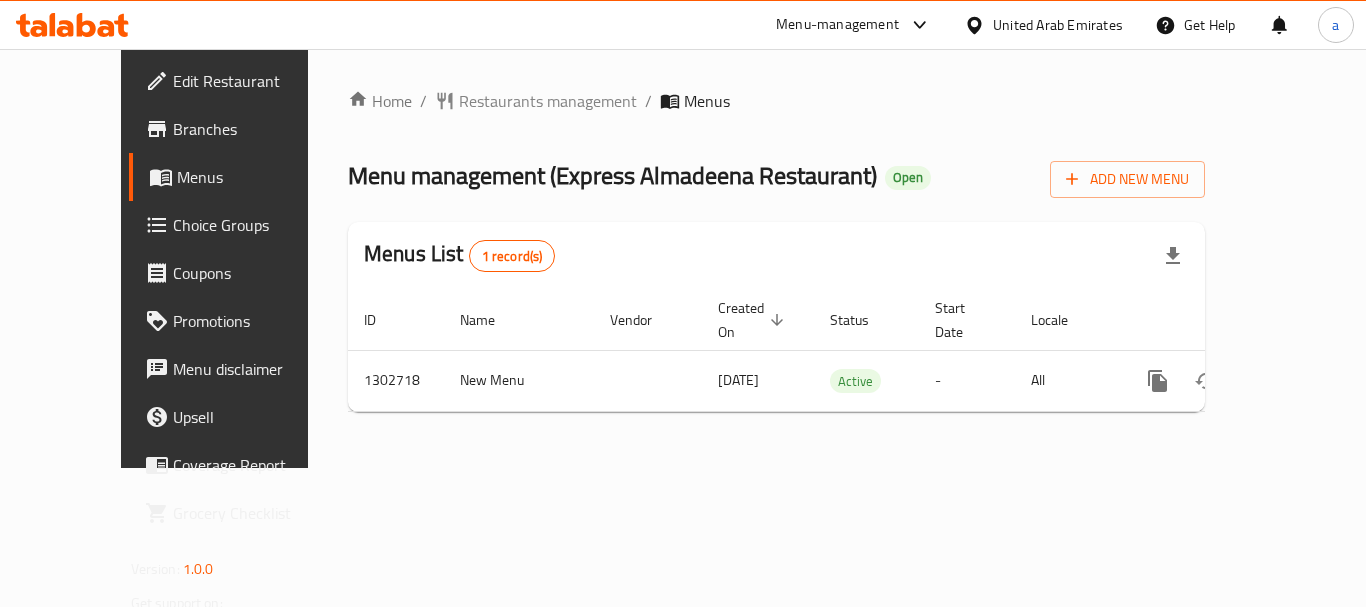 click on "United Arab Emirates" at bounding box center [1058, 25] 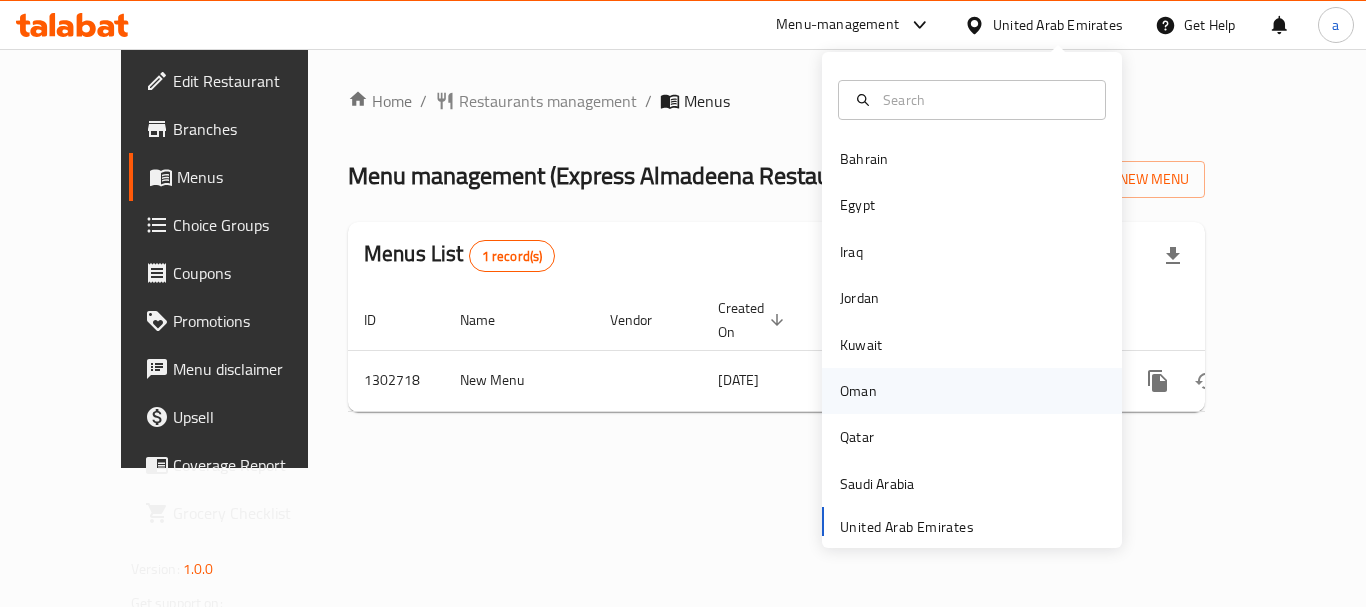 click on "Oman" at bounding box center [858, 391] 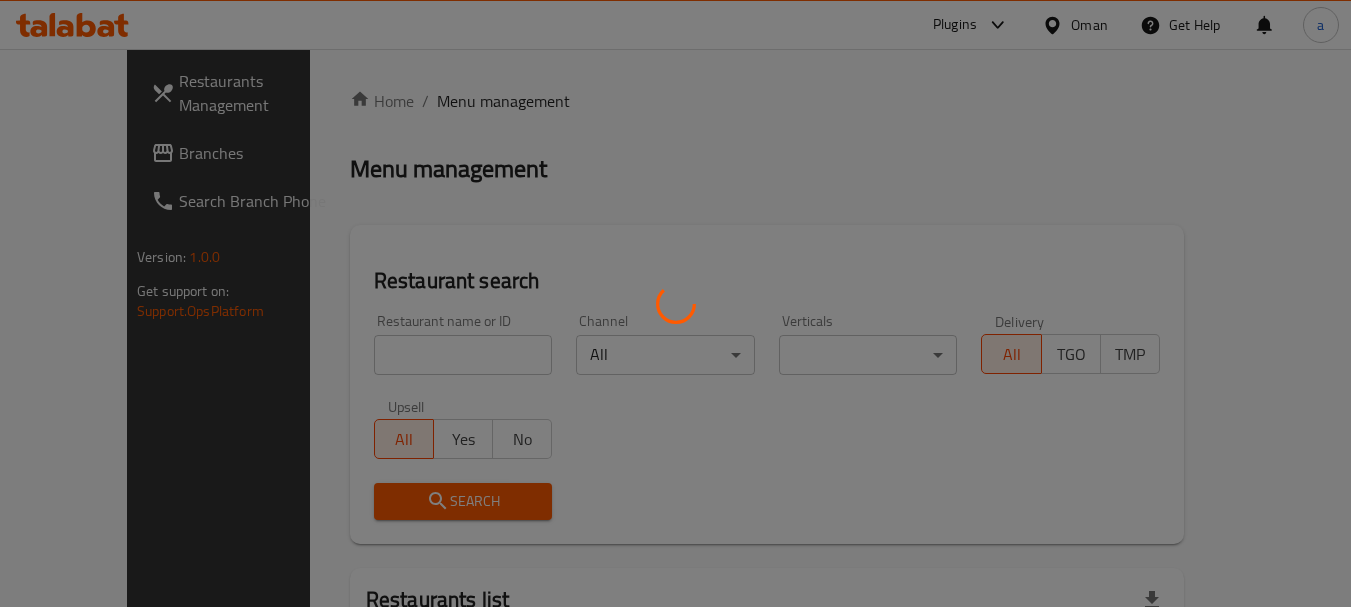 click at bounding box center [675, 303] 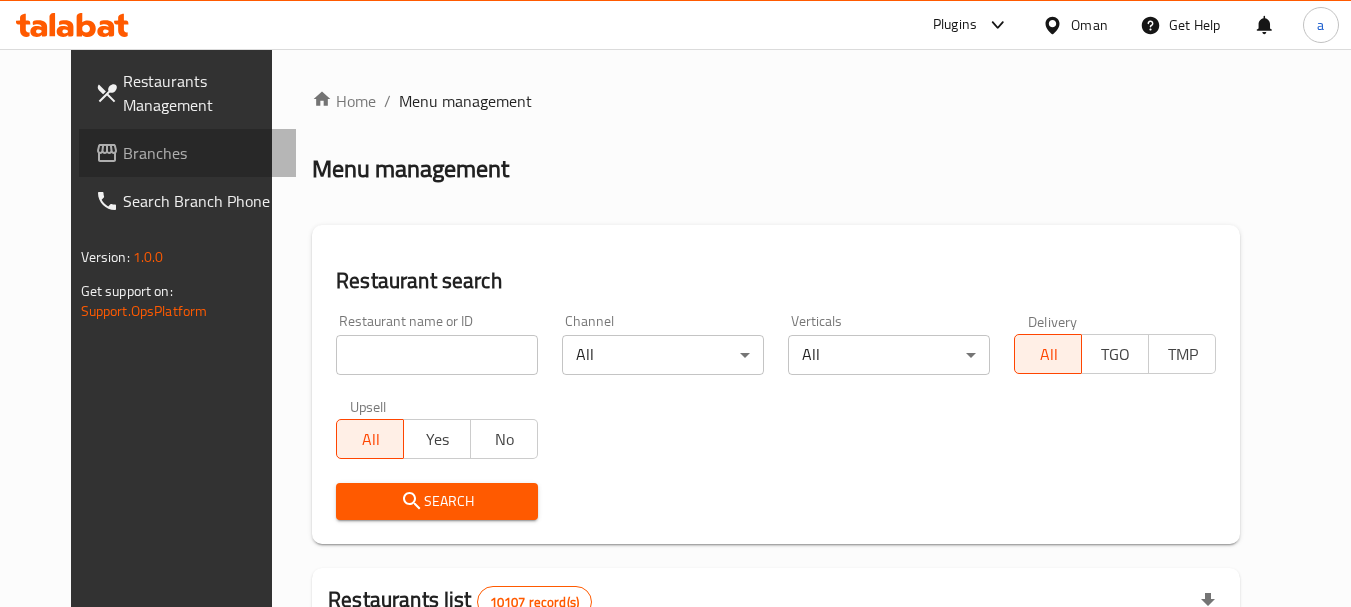 click on "Branches" at bounding box center [202, 153] 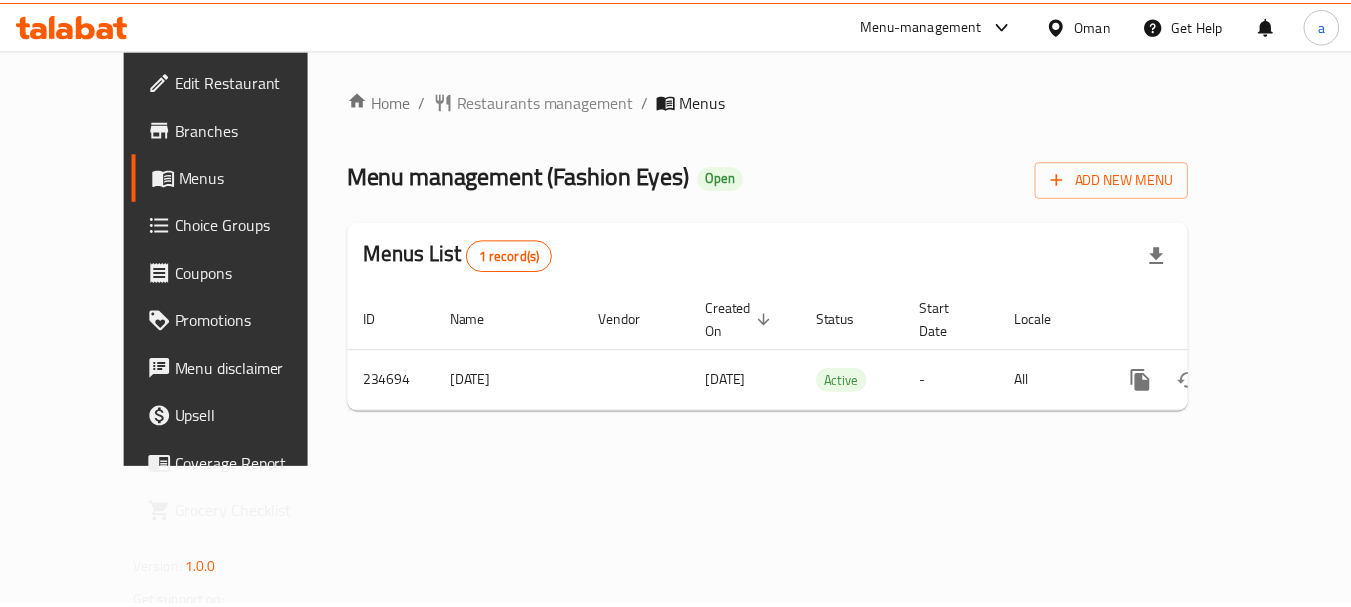 scroll, scrollTop: 0, scrollLeft: 0, axis: both 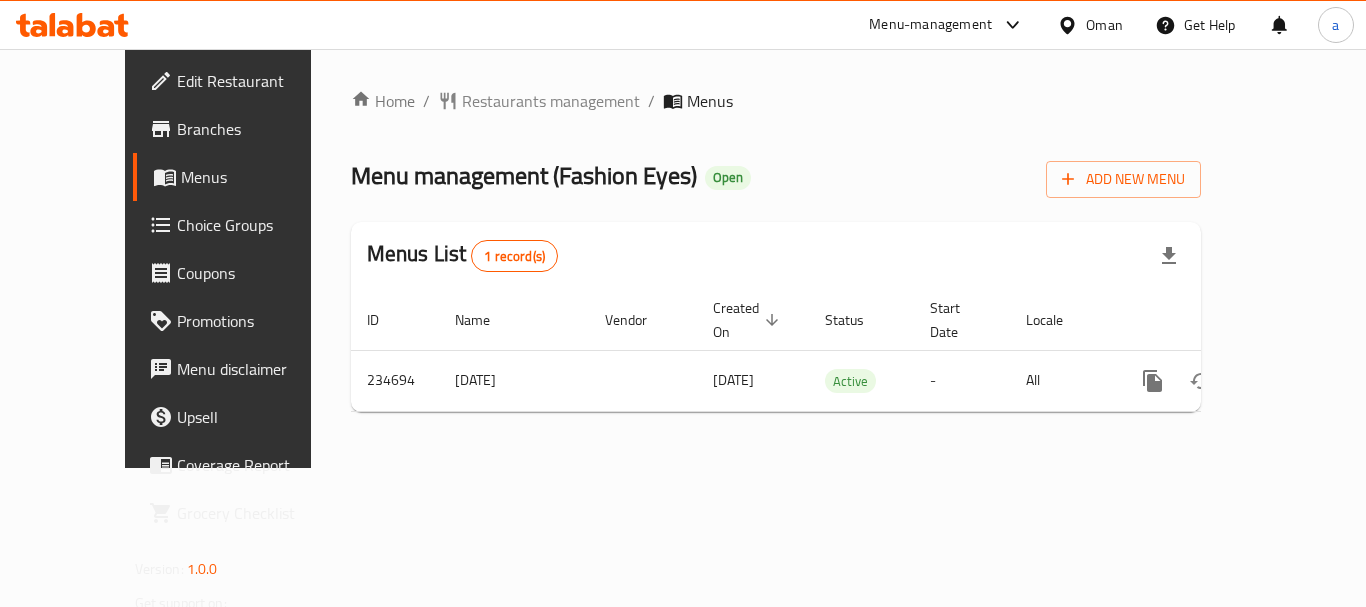 click on "Oman" at bounding box center [1104, 25] 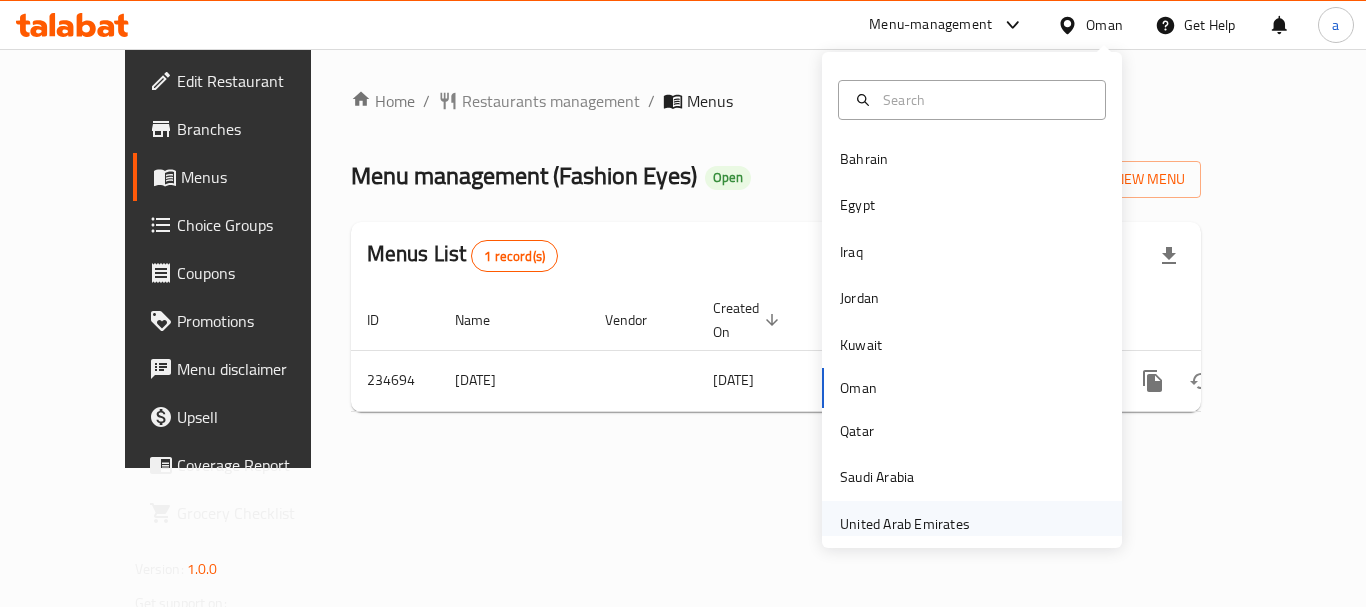 click on "United Arab Emirates" at bounding box center (905, 524) 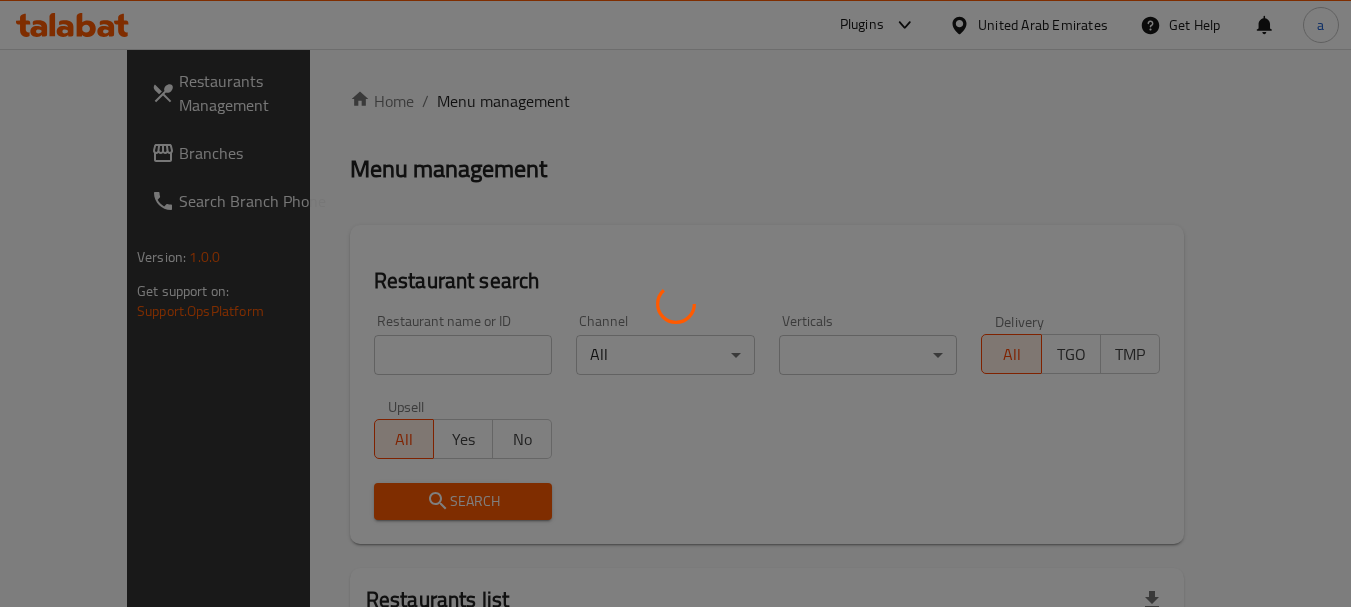 click at bounding box center [675, 303] 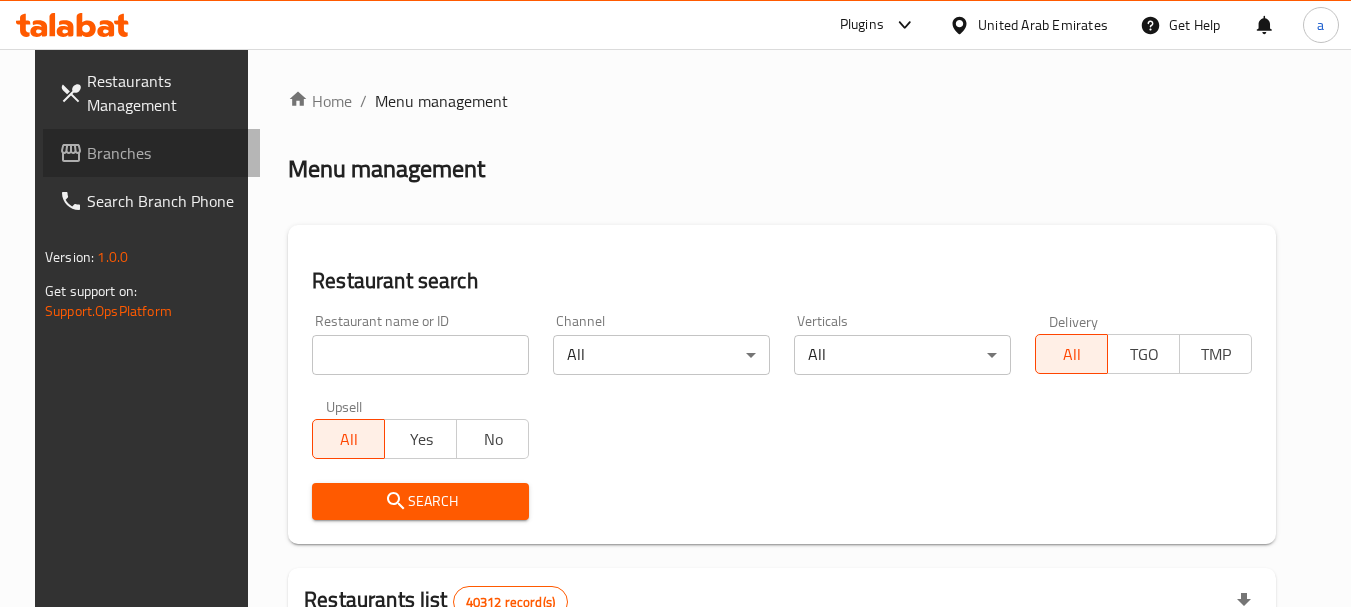 click on "Branches" at bounding box center [166, 153] 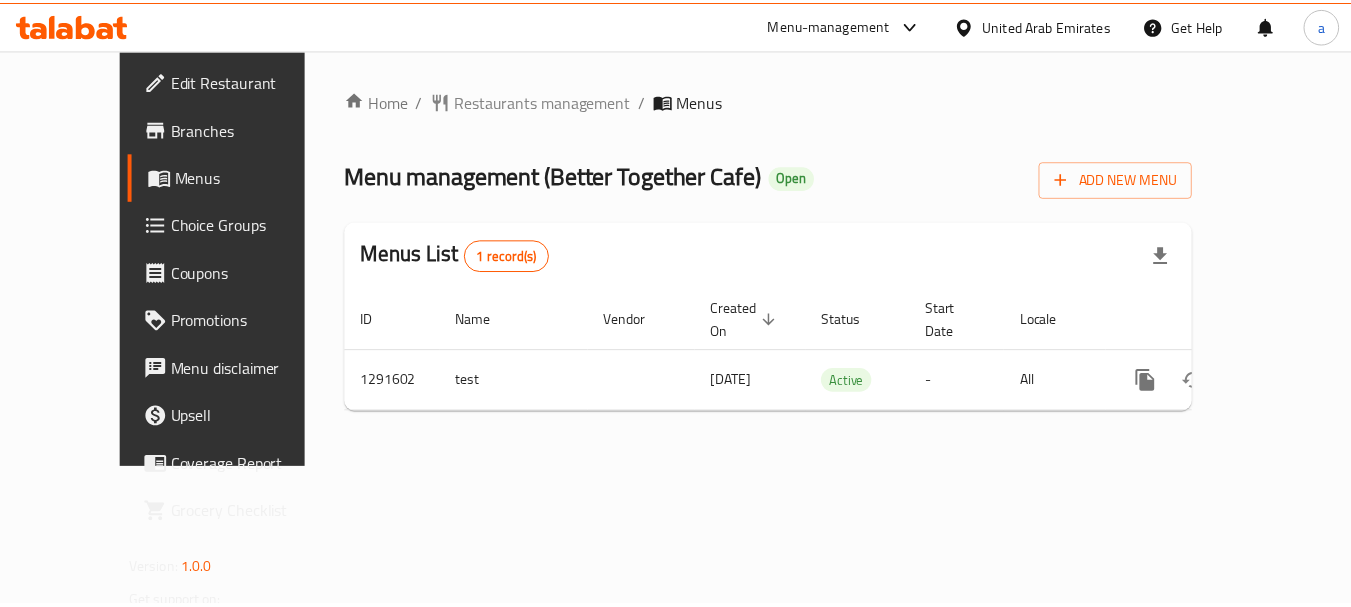 scroll, scrollTop: 0, scrollLeft: 0, axis: both 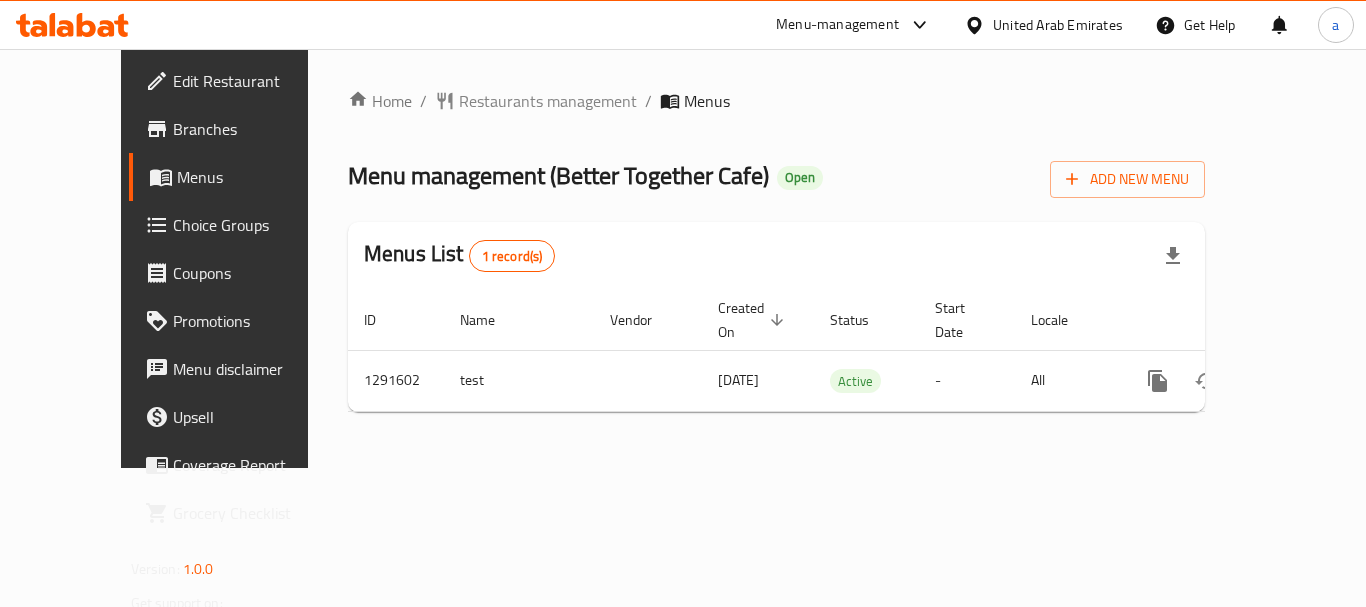 click on "United Arab Emirates" at bounding box center (1058, 25) 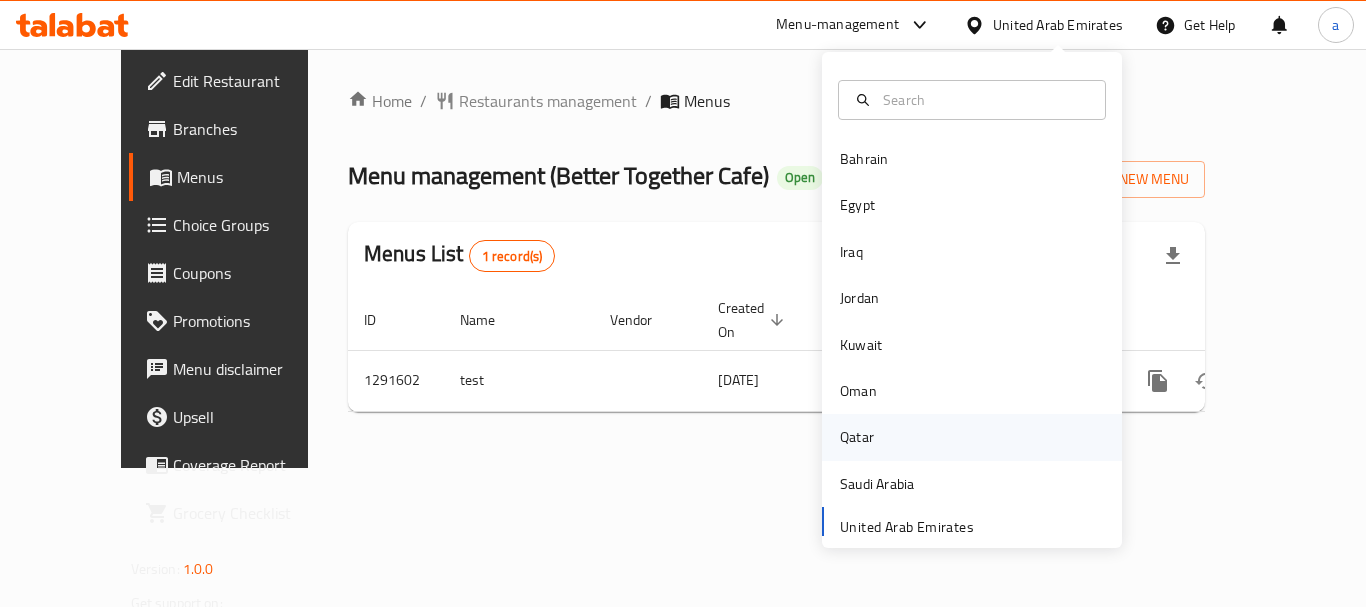 click on "Qatar" at bounding box center [857, 437] 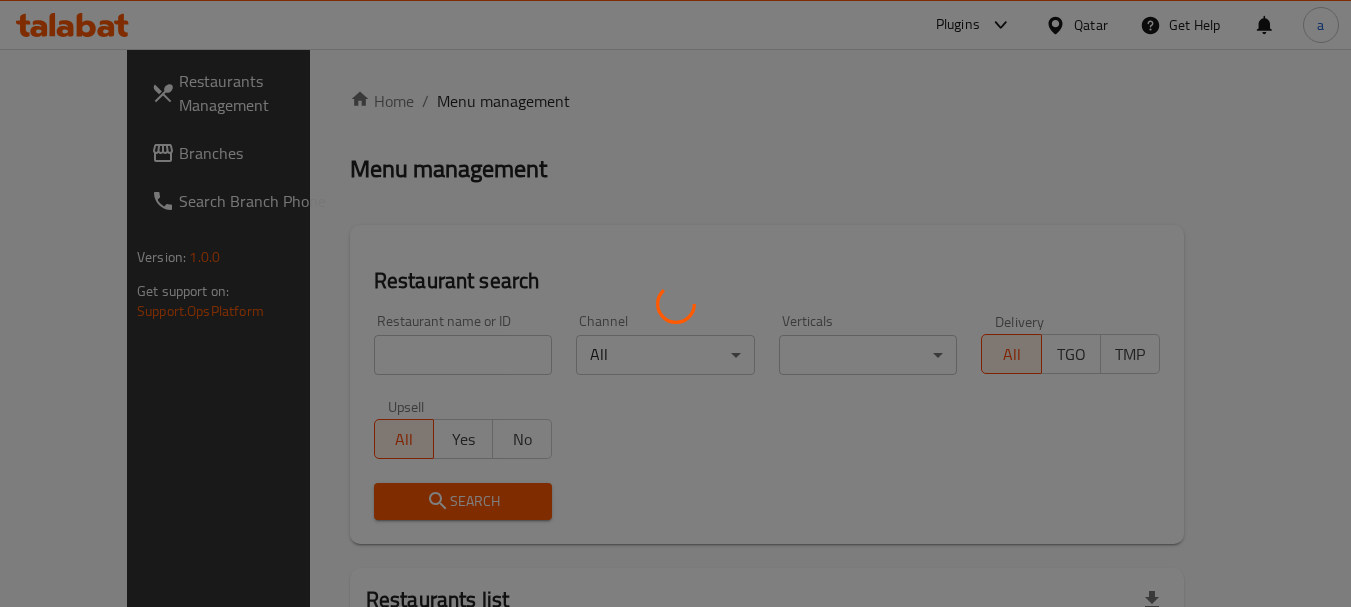 click at bounding box center (675, 303) 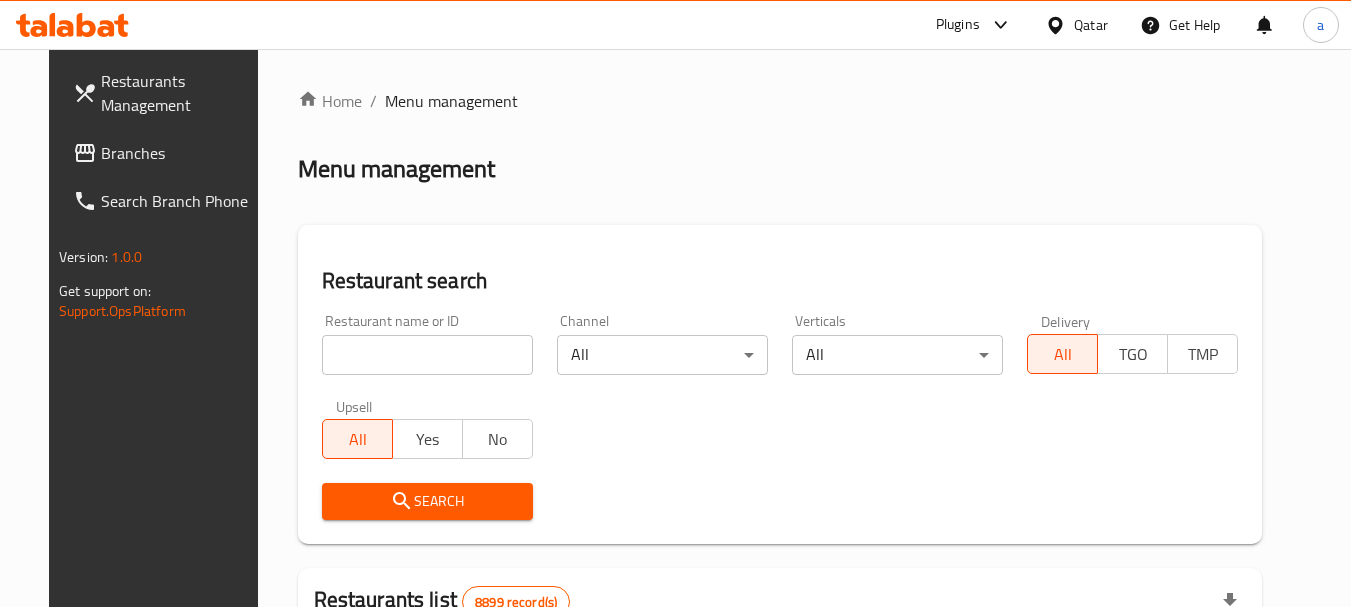 click at bounding box center (1059, 25) 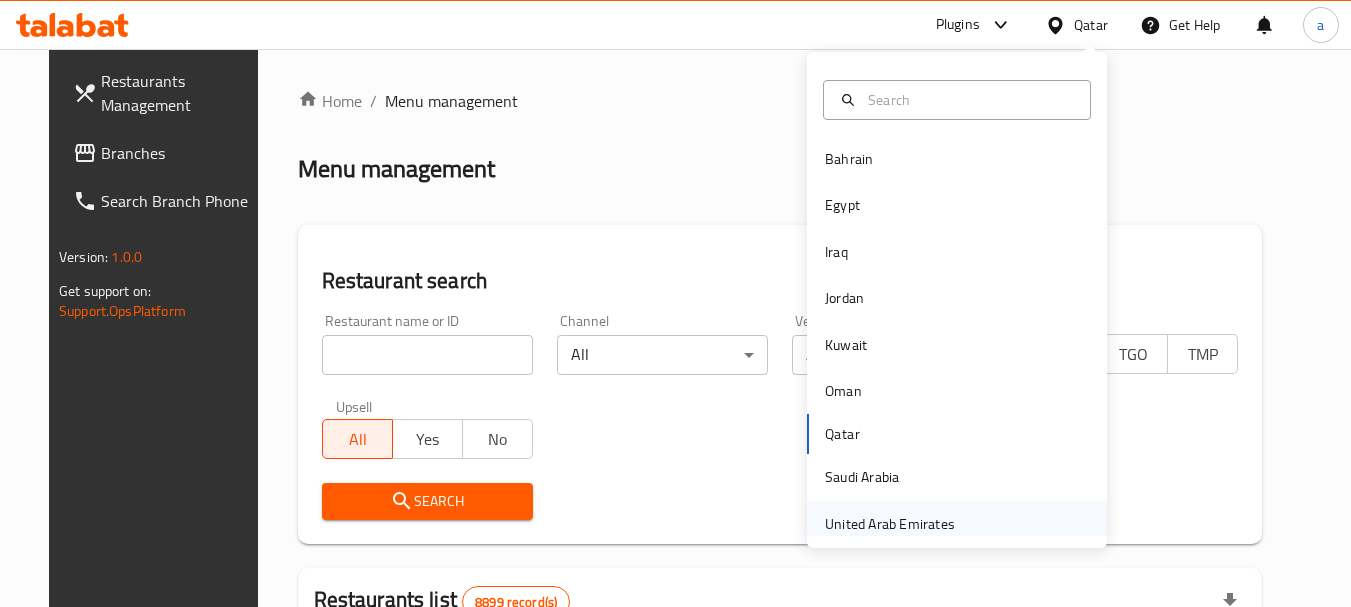 click on "United Arab Emirates" at bounding box center [890, 524] 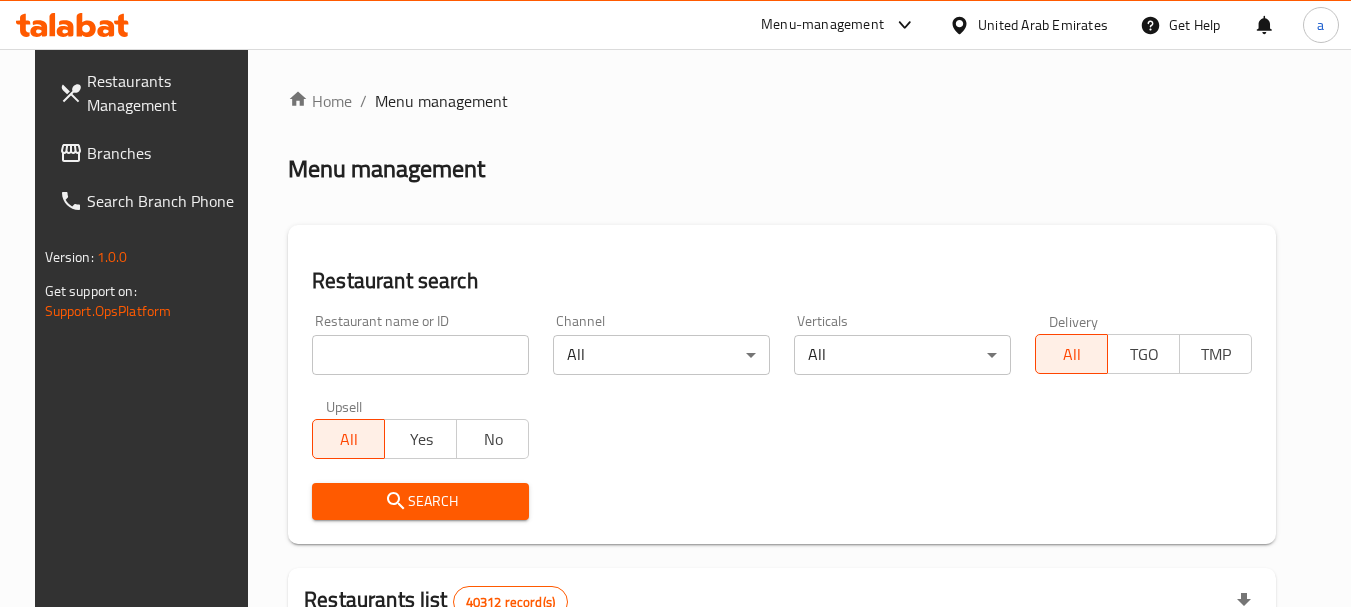 click on "Home / Menu management Menu management Restaurant search Restaurant name or ID Restaurant name or ID Channel All ​ Verticals All ​ Delivery All TGO TMP Upsell All Yes No   Search Restaurants list   40312 record(s) ID sorted ascending Name (En) Name (Ar) Ref. Name Logo Branches Open Busy Closed POS group Status Action 328 Johnny Rockets جوني روكيتس 37 0 1 0 OPEN 330 French Connection فرنش كونكشن 1 0 0 0 INACTIVE 339 Arz Lebanon أرز لبنان Al Karama,Al Barsha & Mirdif 9 1 0 2 OPEN 340 Mega Wraps ميجا رابس 3 0 0 0 INACTIVE 342 Sandella's Flatbread Cafe سانديلاز فلات براد 7 0 0 0 INACTIVE 343 Dragon Hut كوخ التنين 1 0 0 0 INACTIVE 348 Thai Kitchen المطبخ التايلندى 1 0 0 0 INACTIVE 349 Mughal  موغل 1 0 0 0 HIDDEN 350 HOT N COOL (Old) هوت و كول 1 0 0 0 INACTIVE 355 Al Habasha  الحبشة 11 1 0 0 HIDDEN Rows per page: 10 1-10 of 40312" at bounding box center (782, 717) 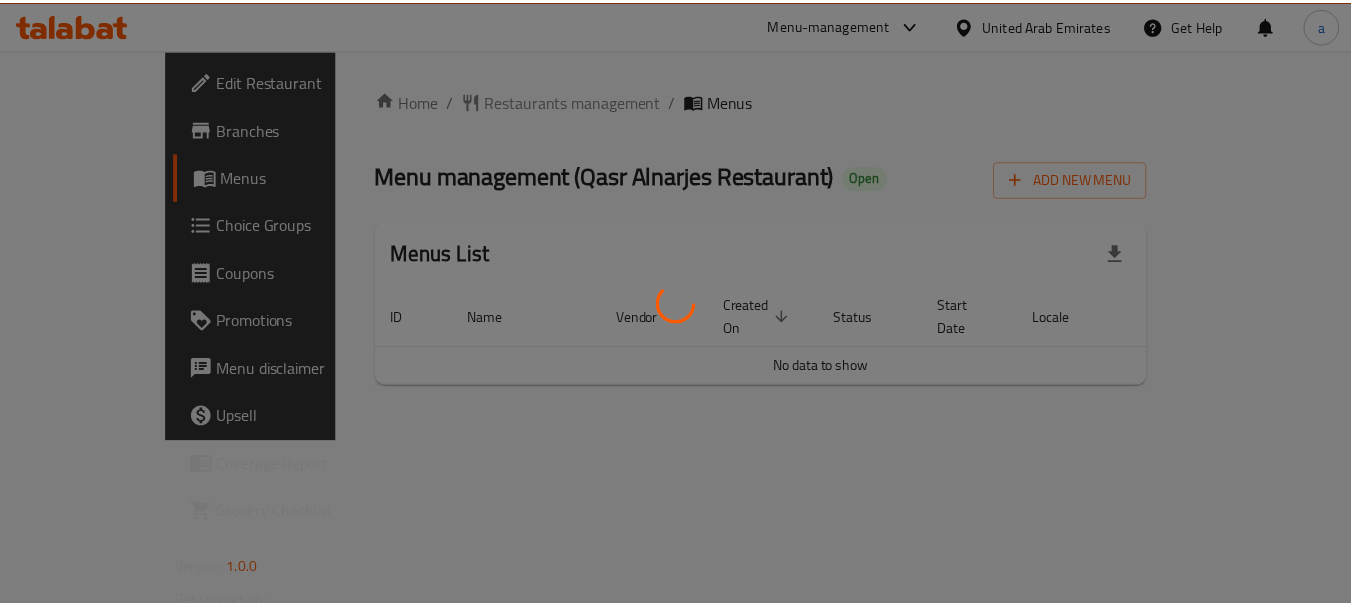 scroll, scrollTop: 0, scrollLeft: 0, axis: both 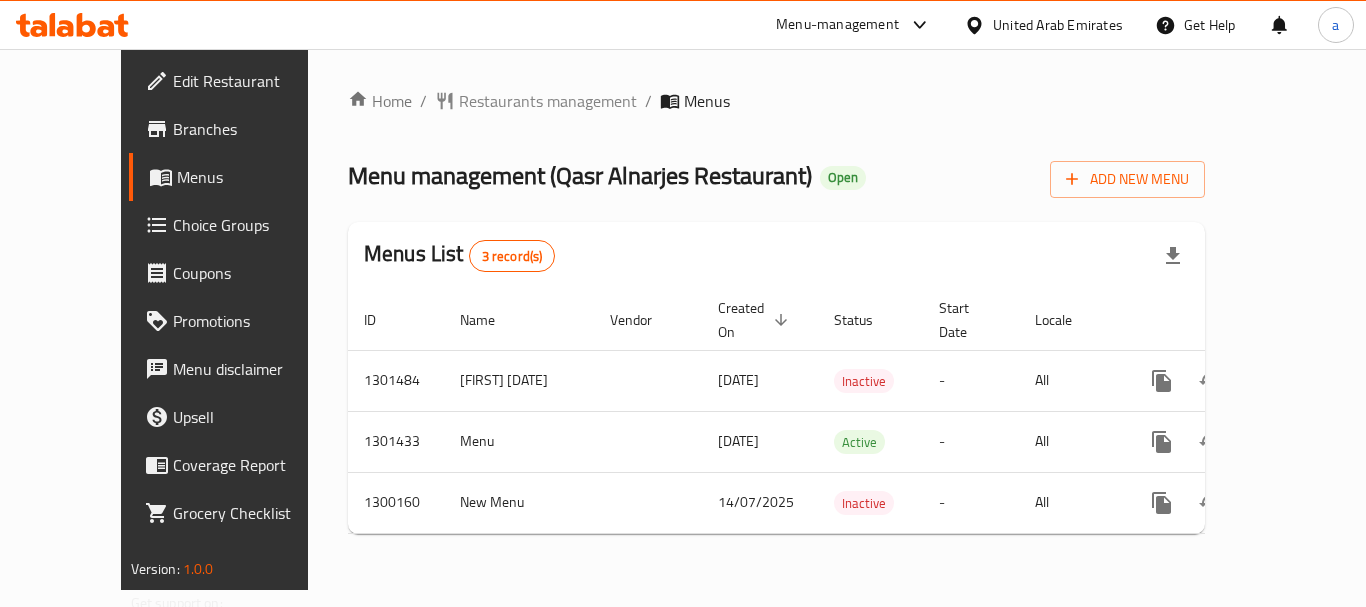 click on "United Arab Emirates" at bounding box center (1058, 25) 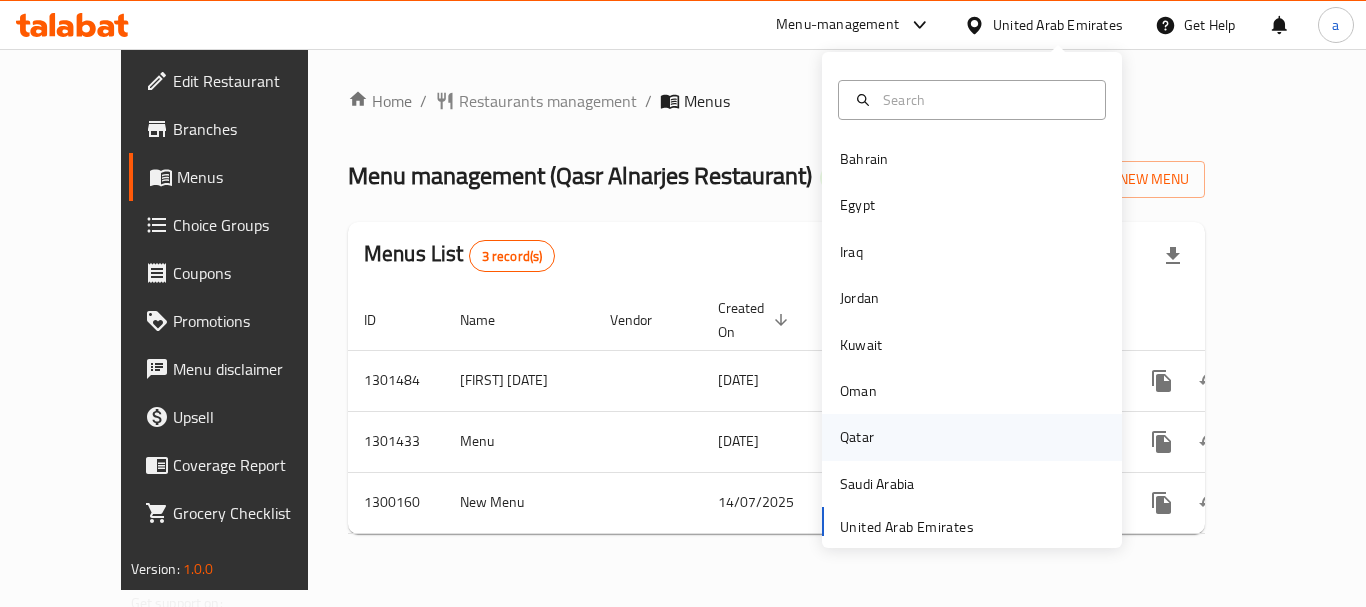 click on "Qatar" at bounding box center (972, 437) 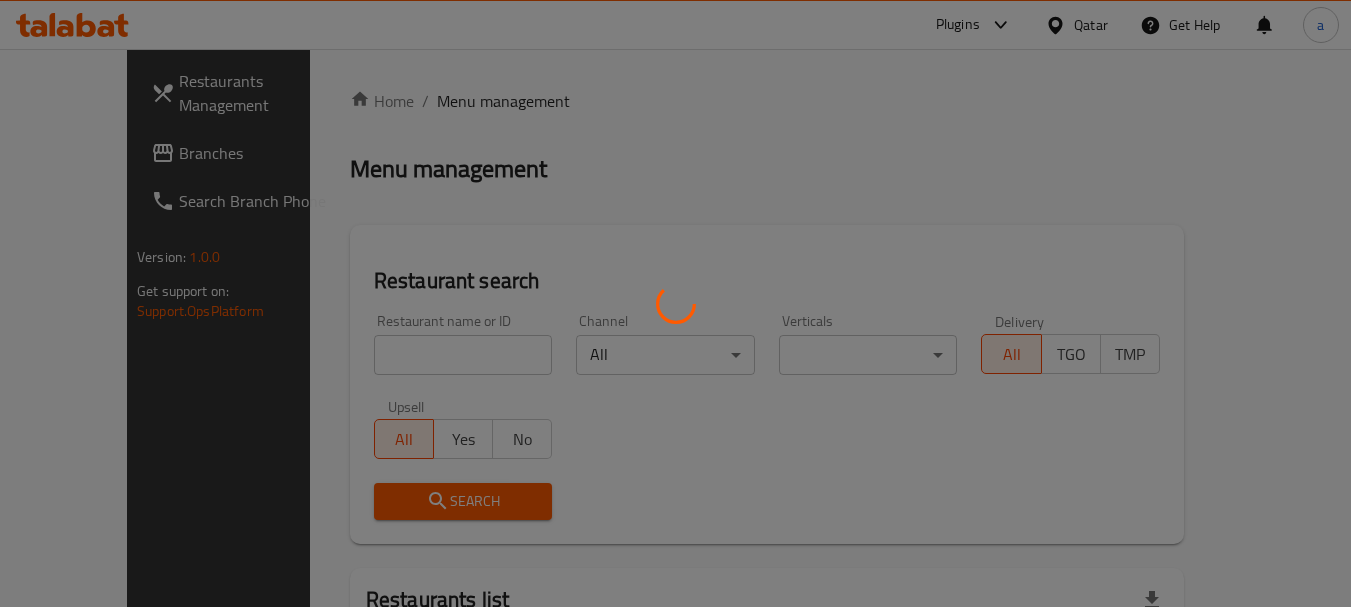 click 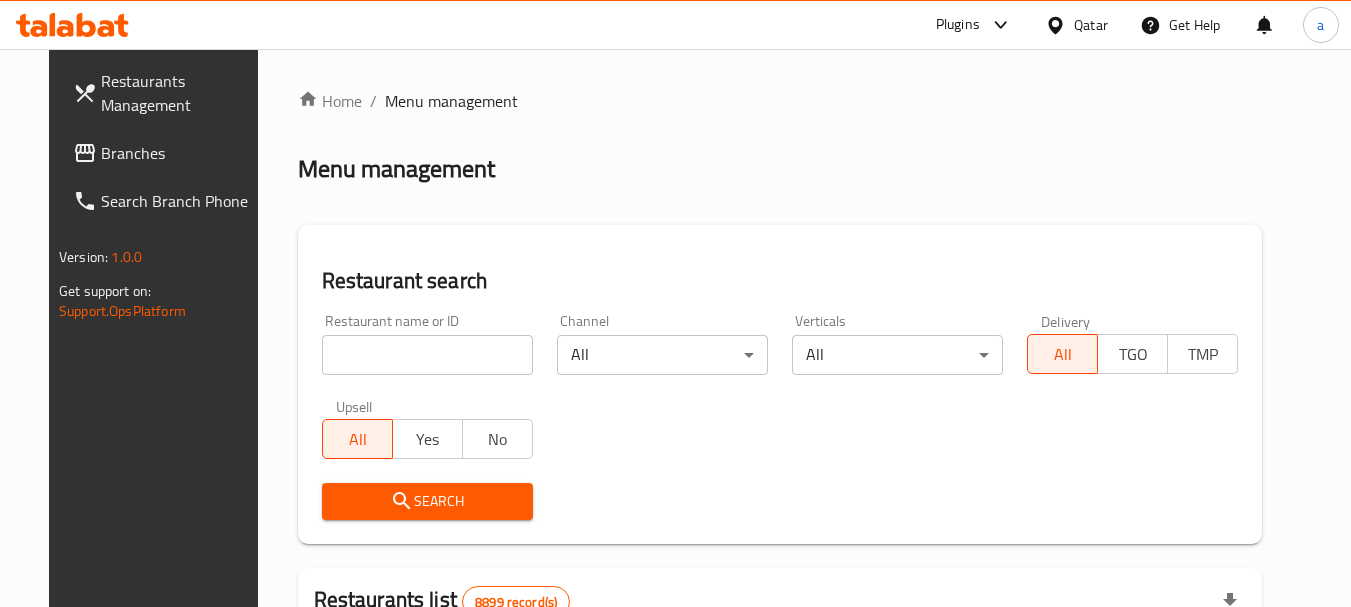 click on "Qatar" 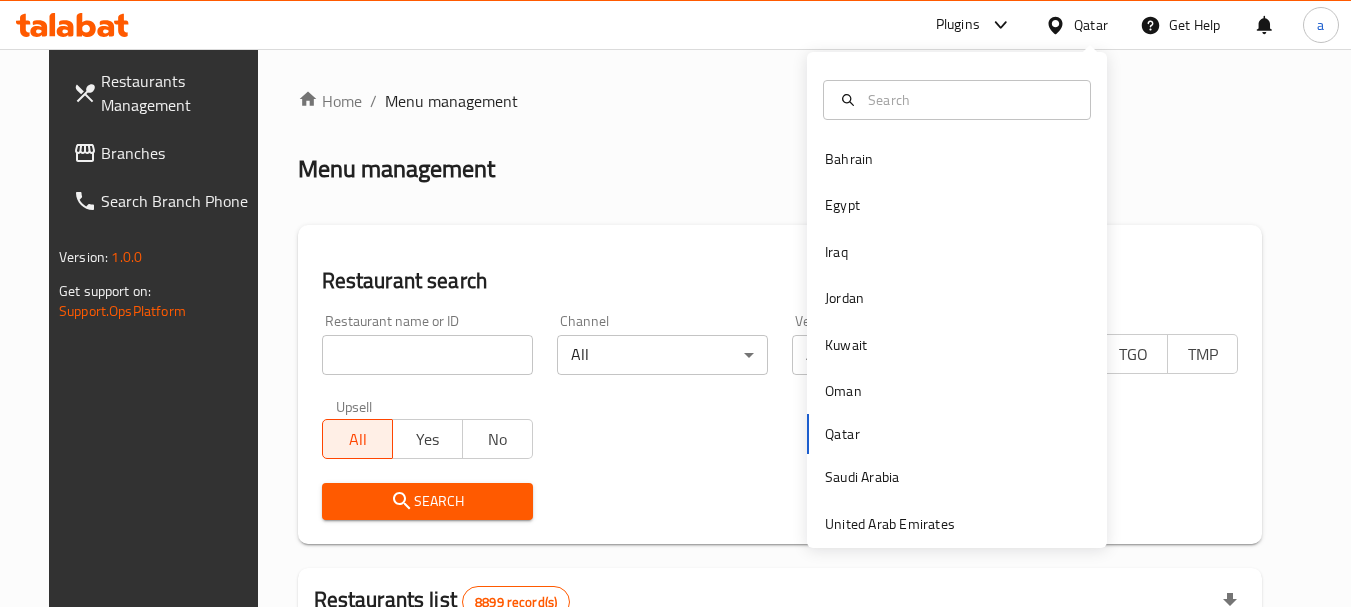 click on "Bahrain Egypt Iraq Jordan Kuwait Oman Qatar Saudi Arabia United Arab Emirates" 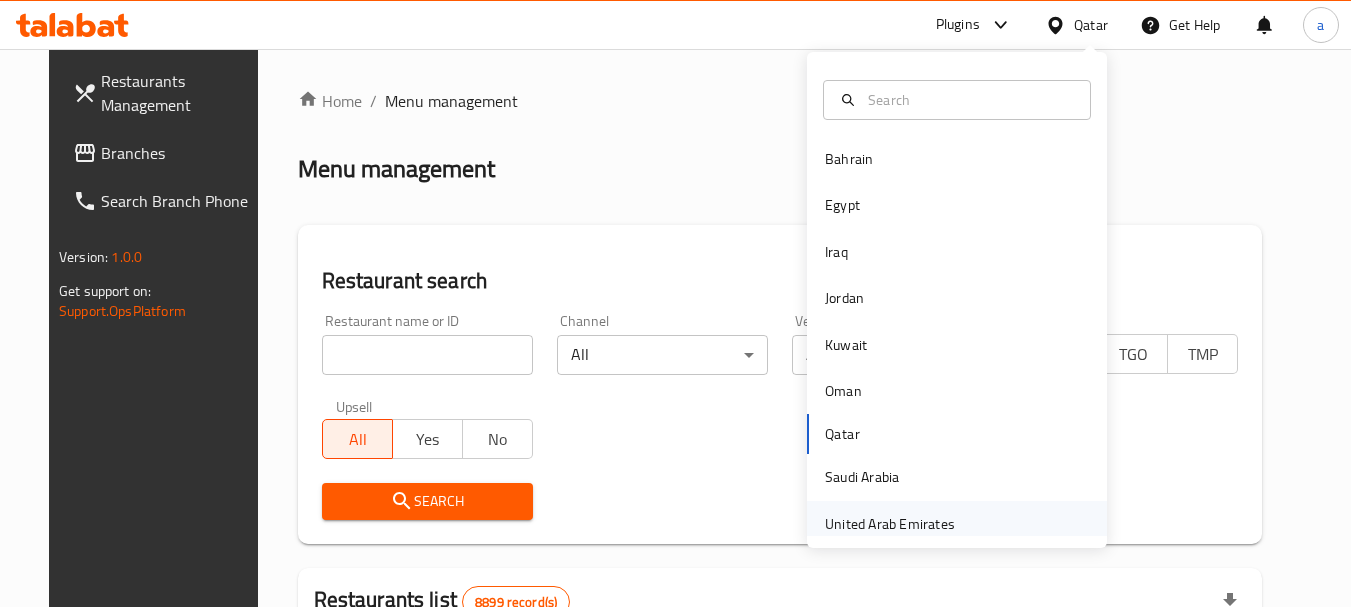 click on "United Arab Emirates" 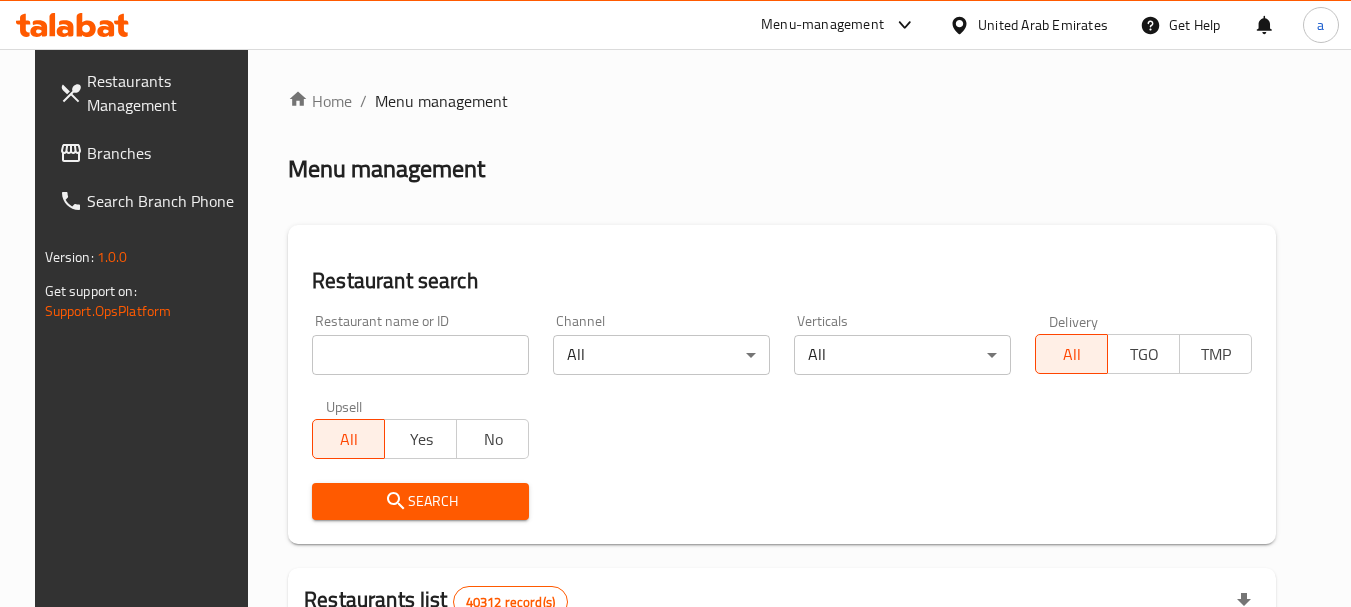 click on "Branches" 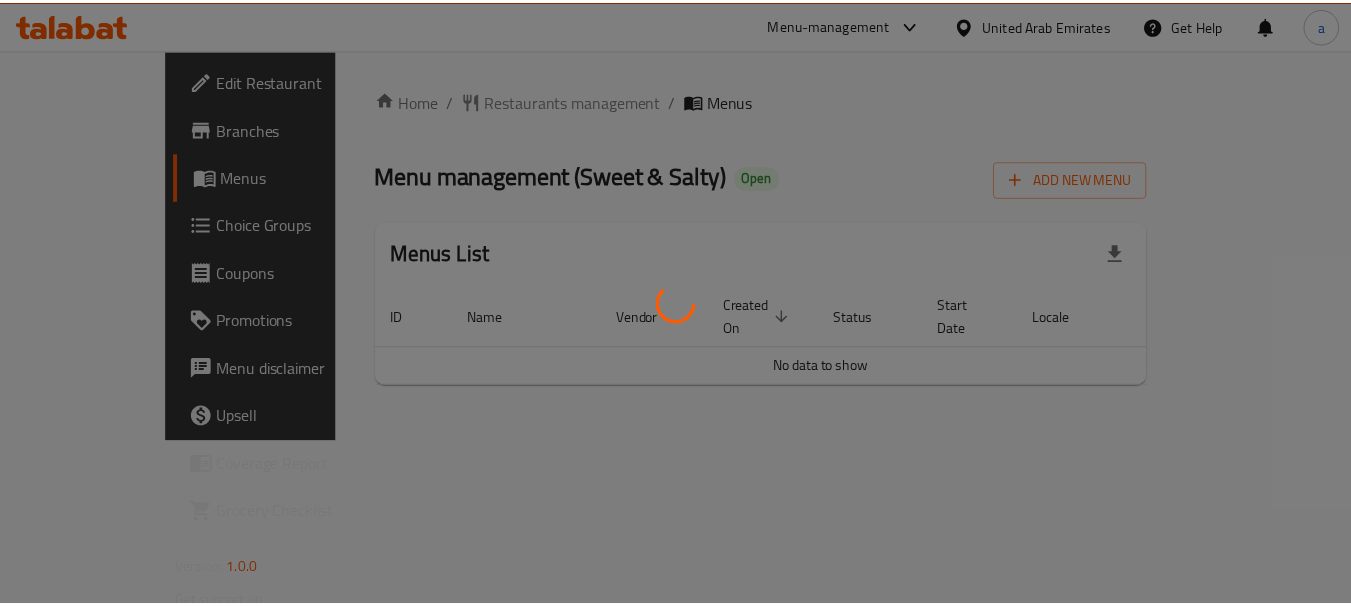 scroll, scrollTop: 0, scrollLeft: 0, axis: both 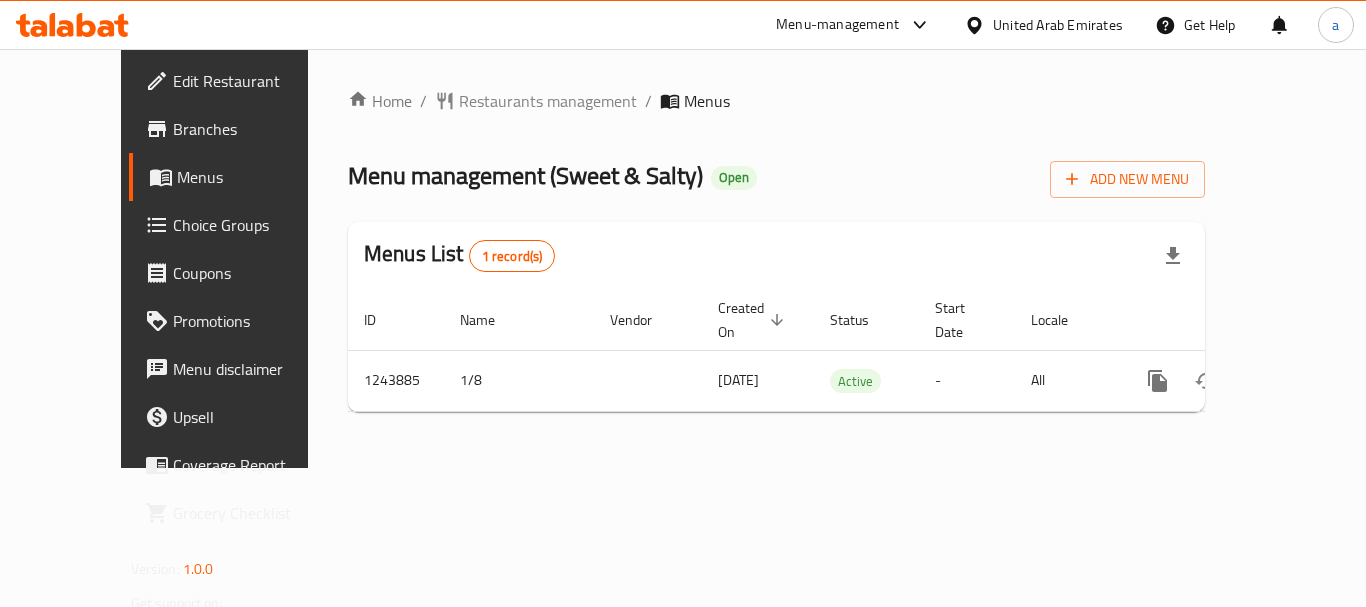 click on "United Arab Emirates" at bounding box center (1058, 25) 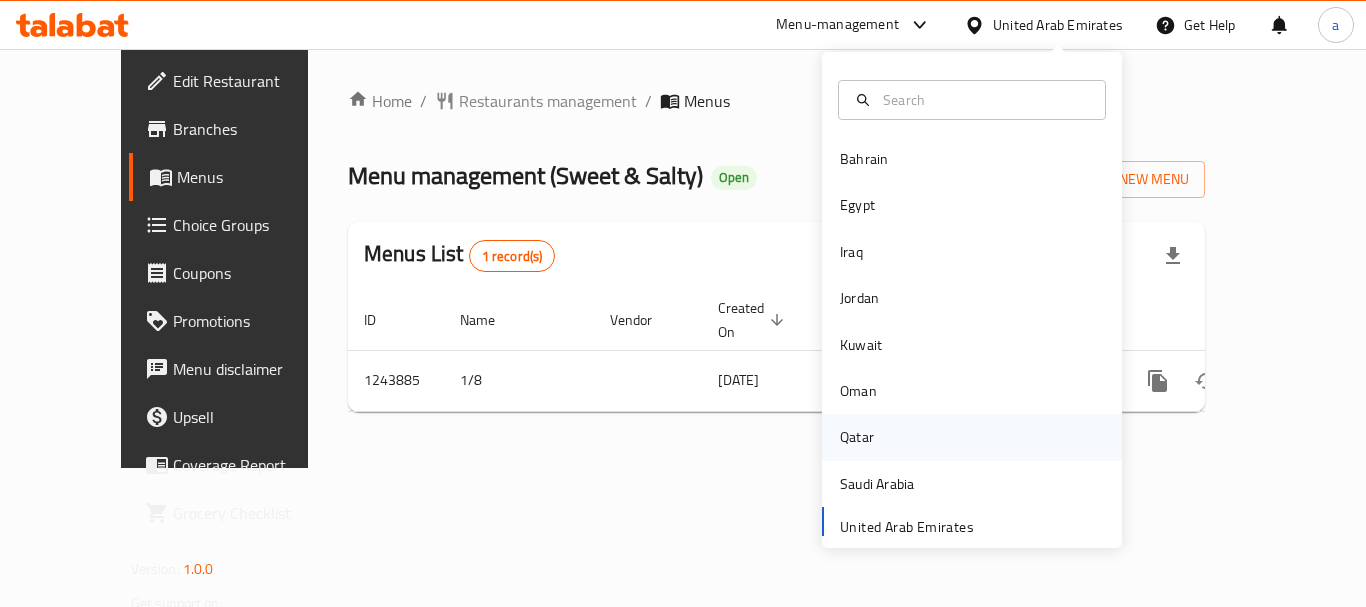 click on "Qatar" at bounding box center (857, 437) 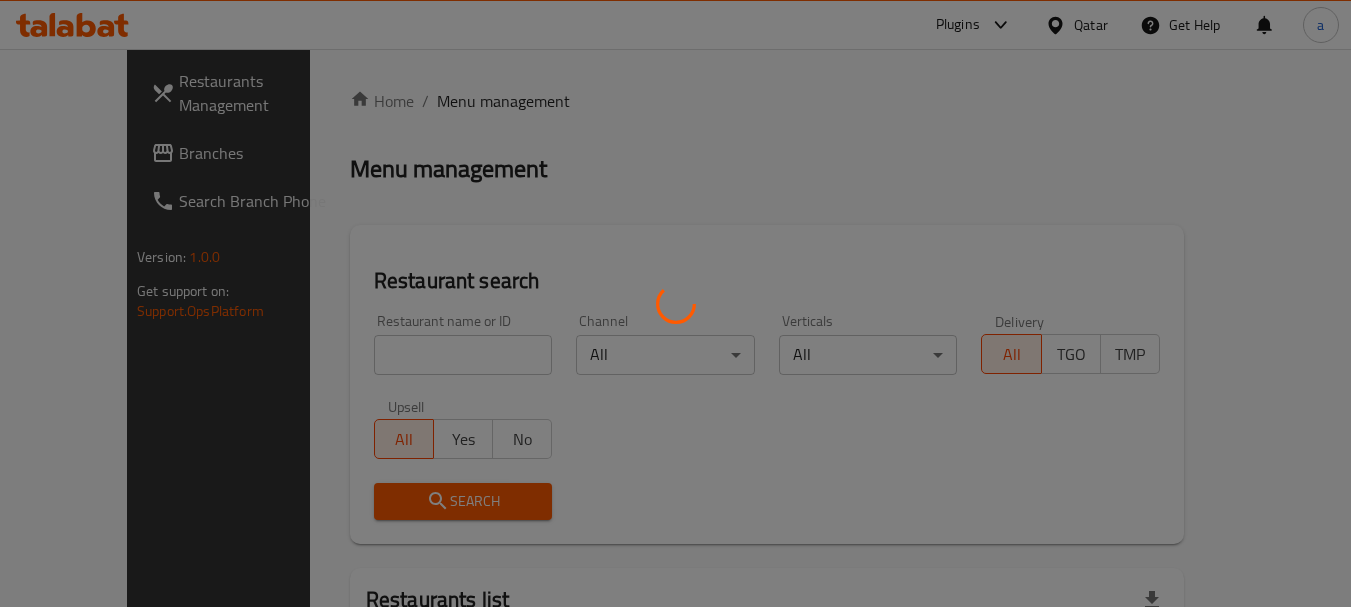 click at bounding box center (675, 303) 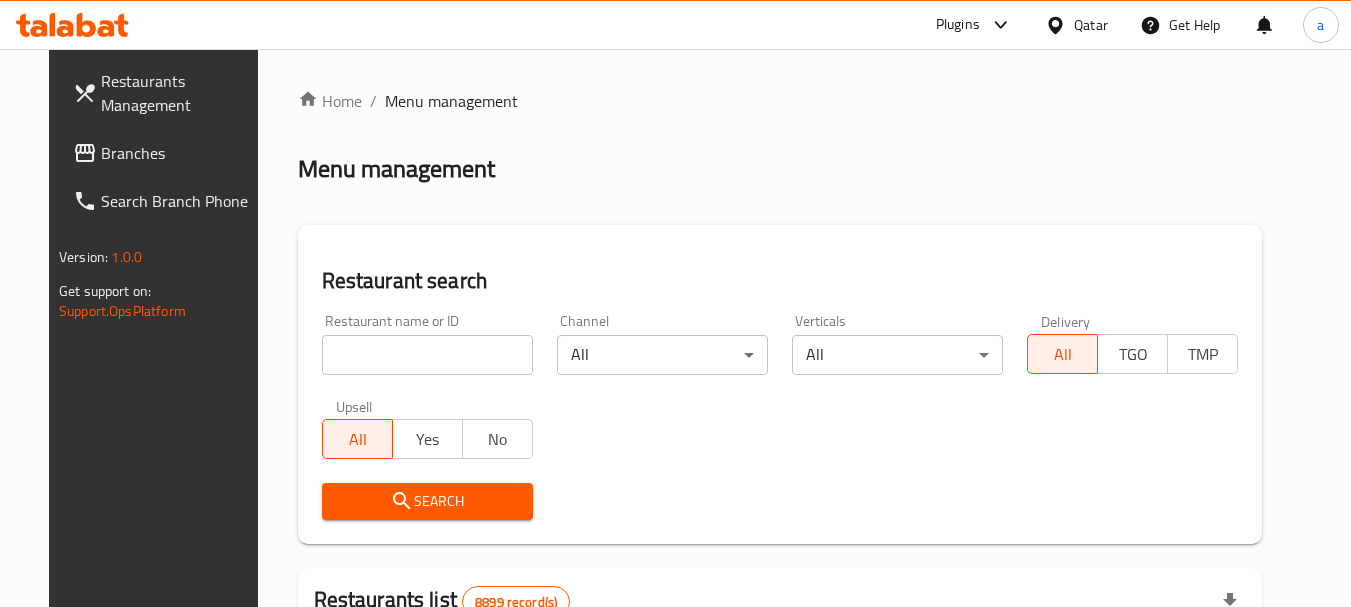 click on "Qatar" at bounding box center (1091, 25) 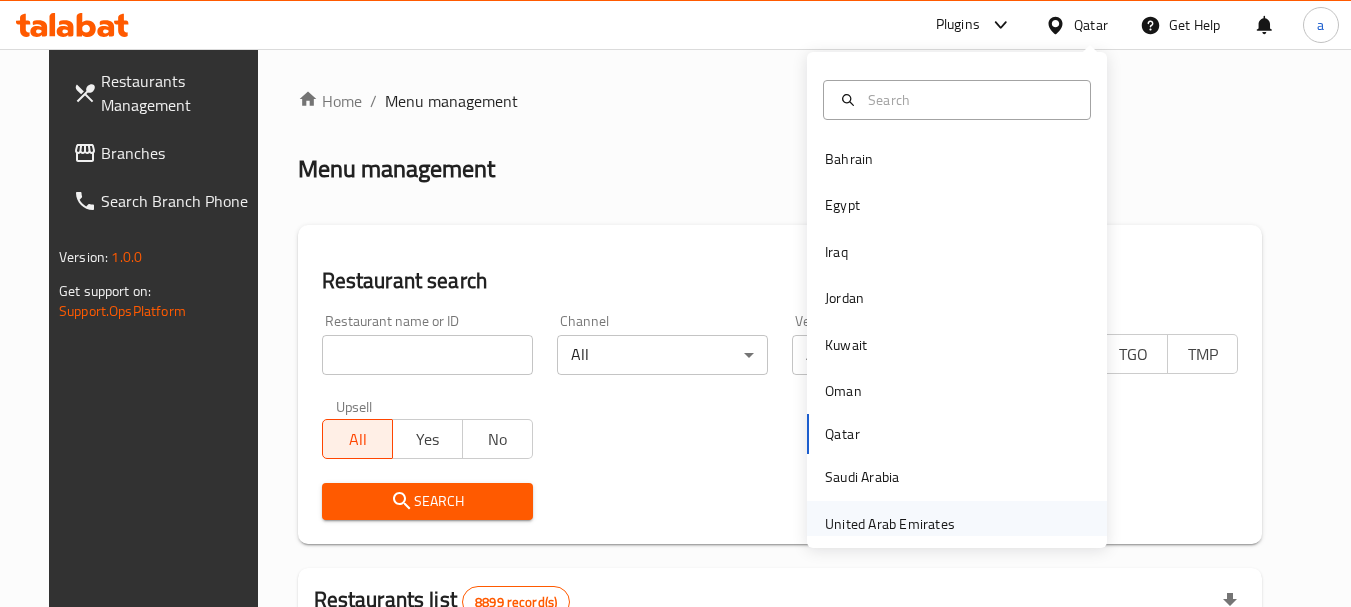 click on "United Arab Emirates" at bounding box center [890, 524] 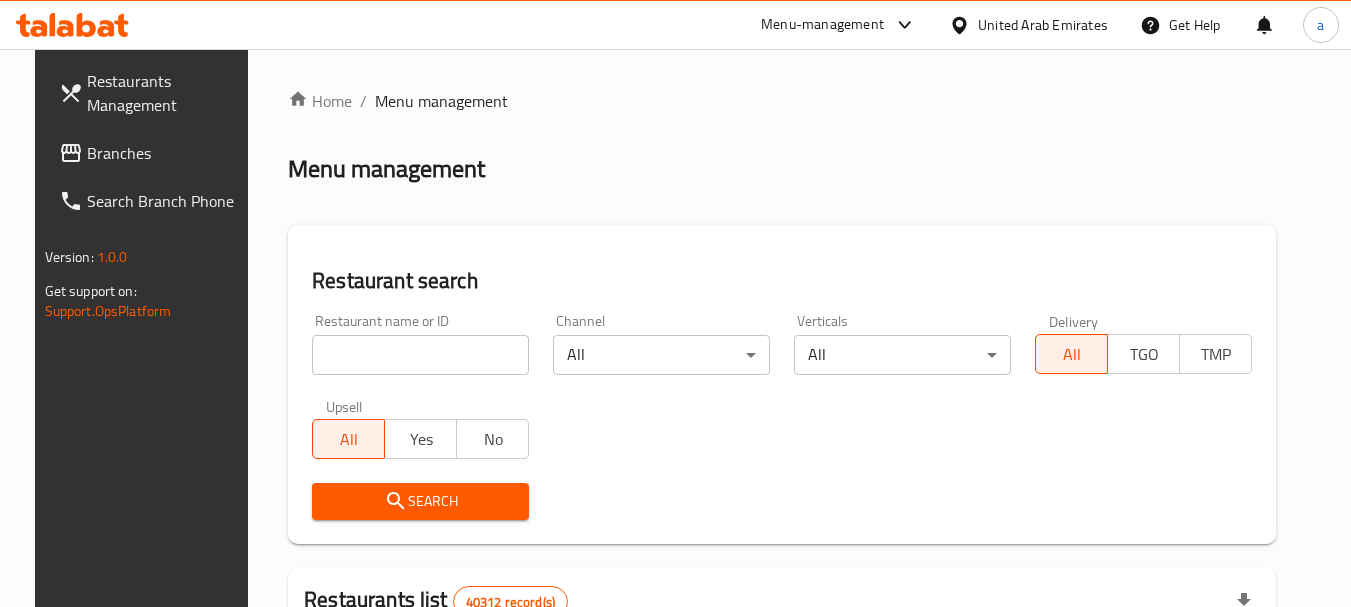 click on "Branches" at bounding box center (166, 153) 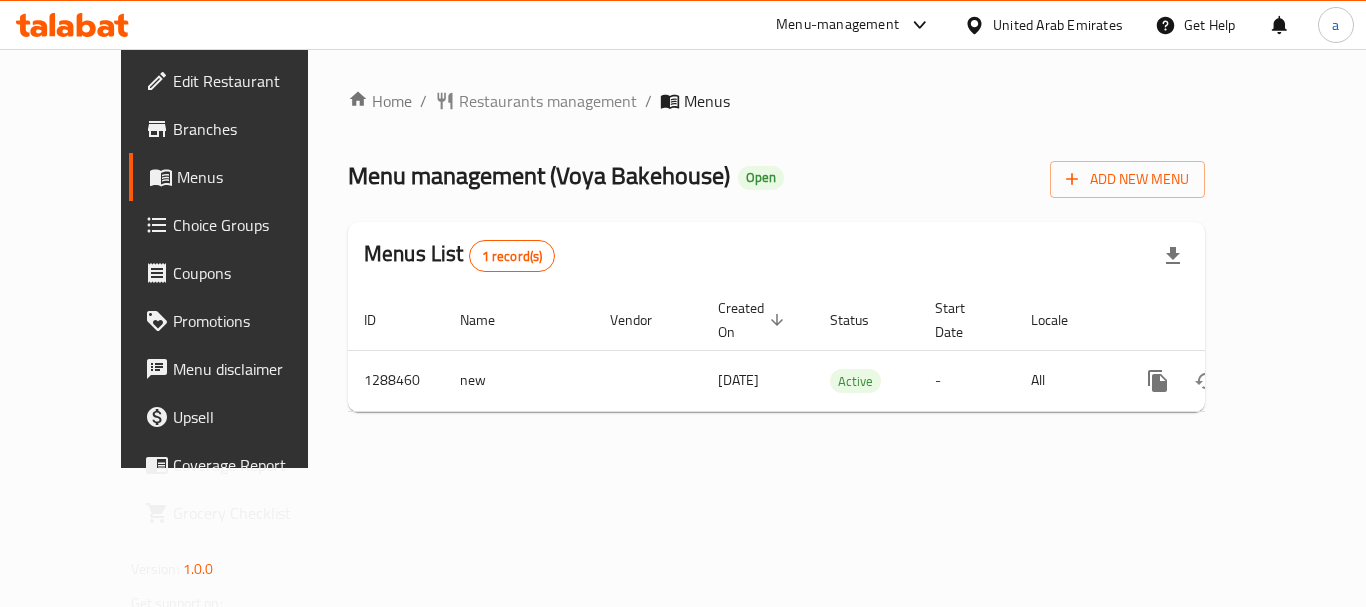 scroll, scrollTop: 0, scrollLeft: 0, axis: both 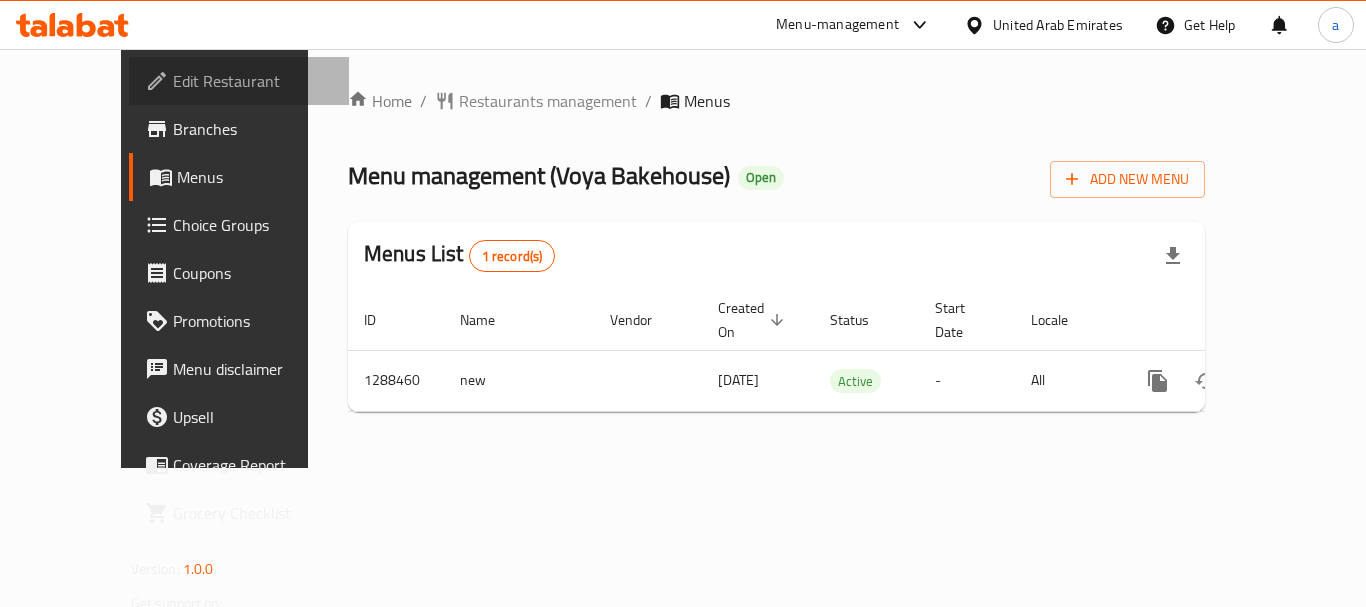 click on "Edit Restaurant" at bounding box center (253, 81) 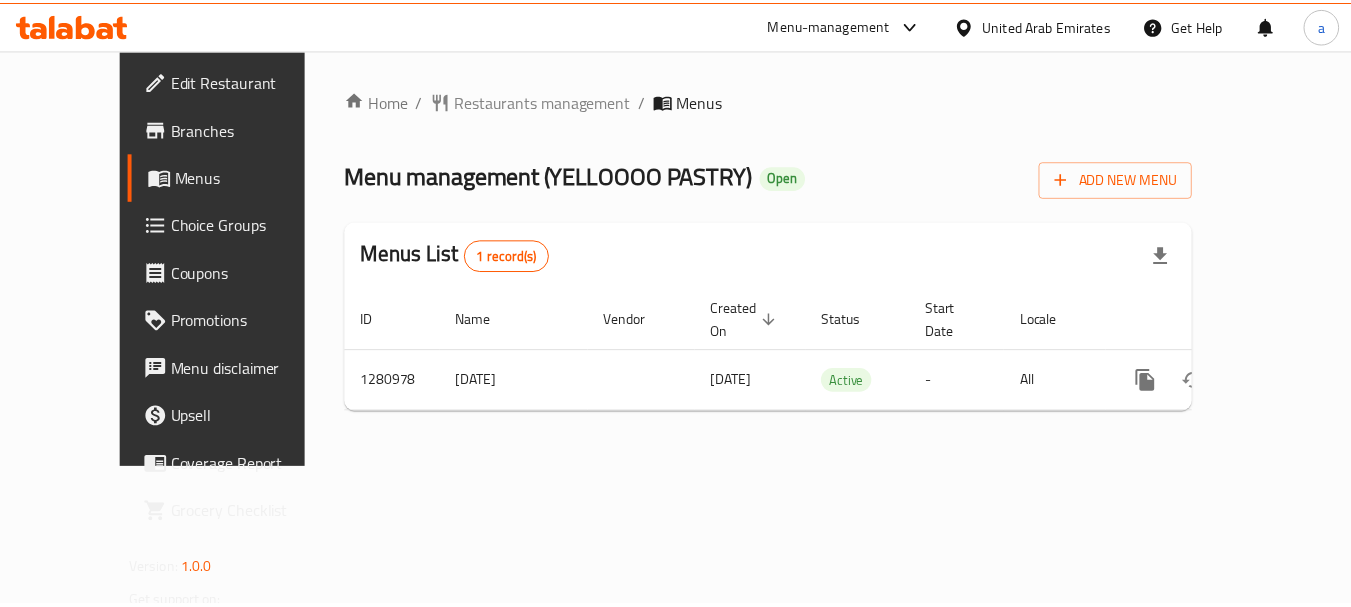 scroll, scrollTop: 0, scrollLeft: 0, axis: both 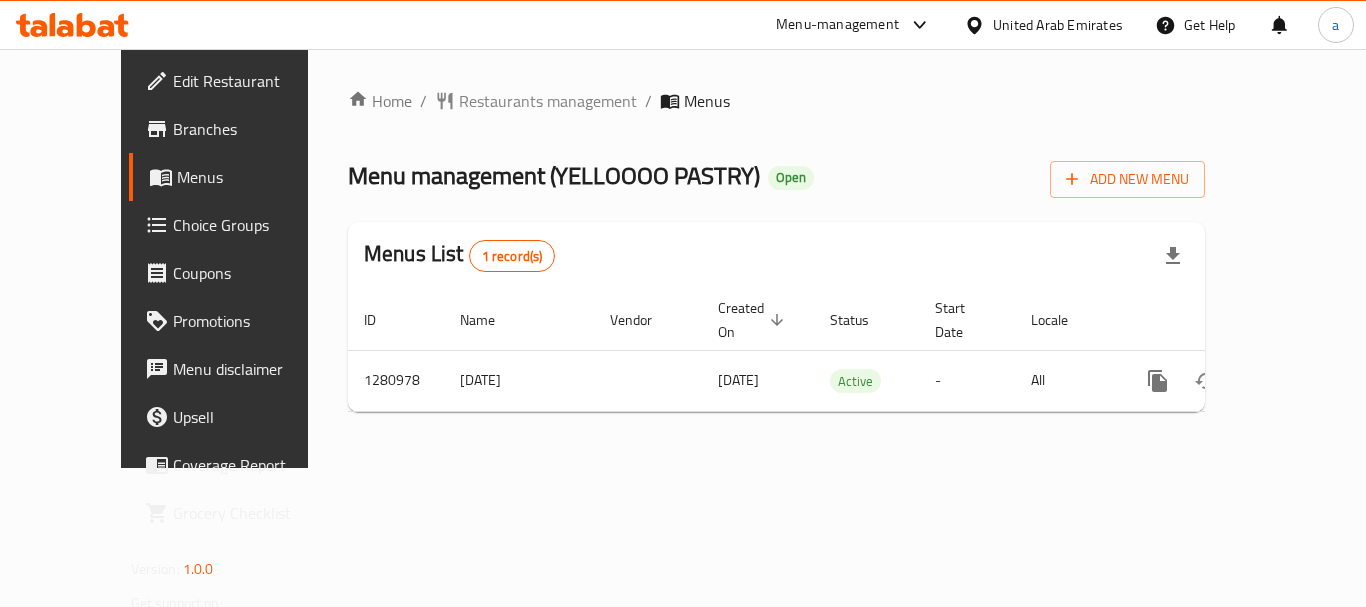 click on "United Arab Emirates" at bounding box center (1058, 25) 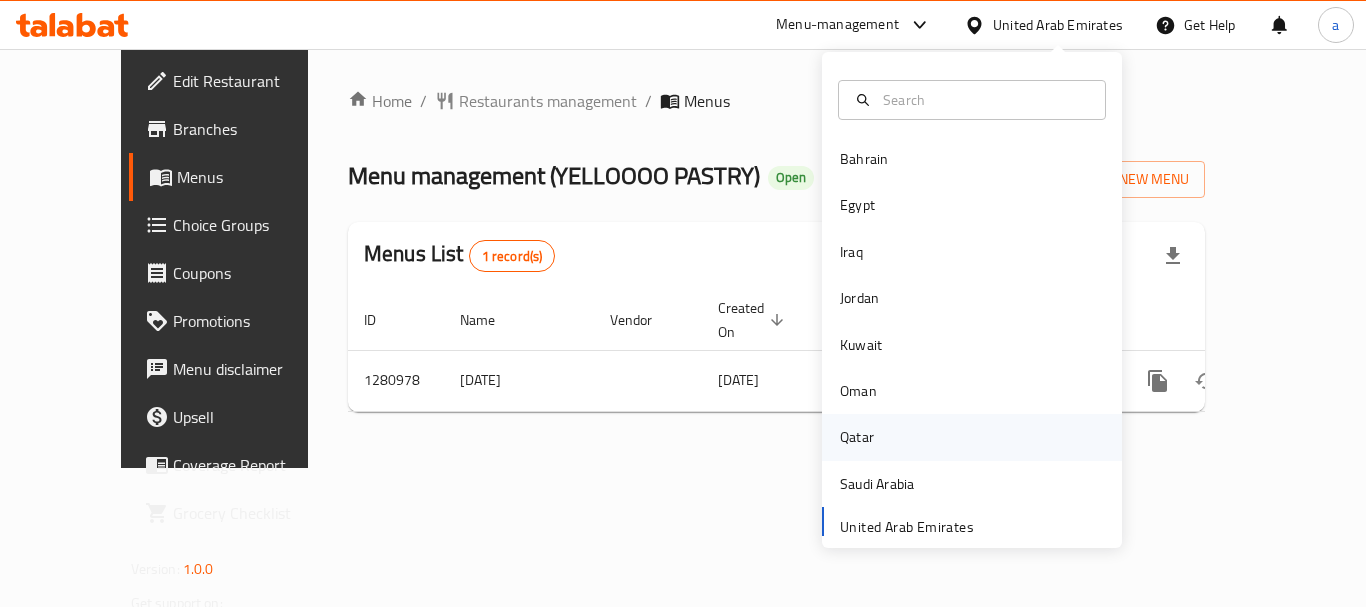 click on "Qatar" at bounding box center [857, 437] 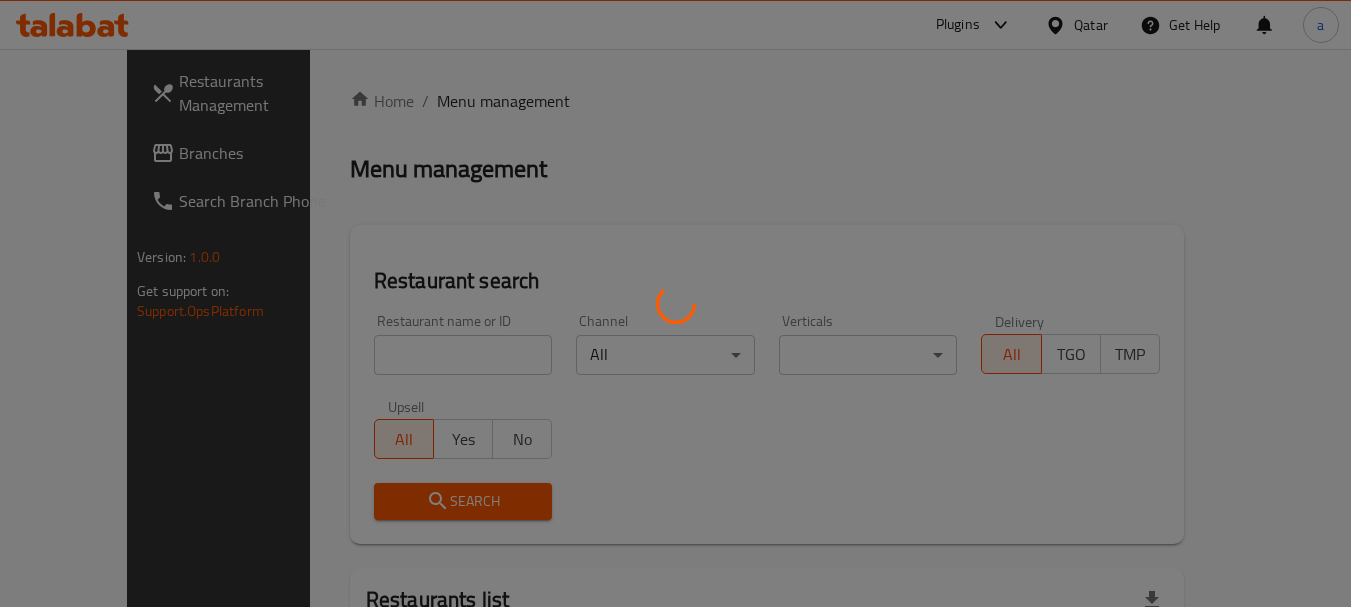 click at bounding box center [675, 303] 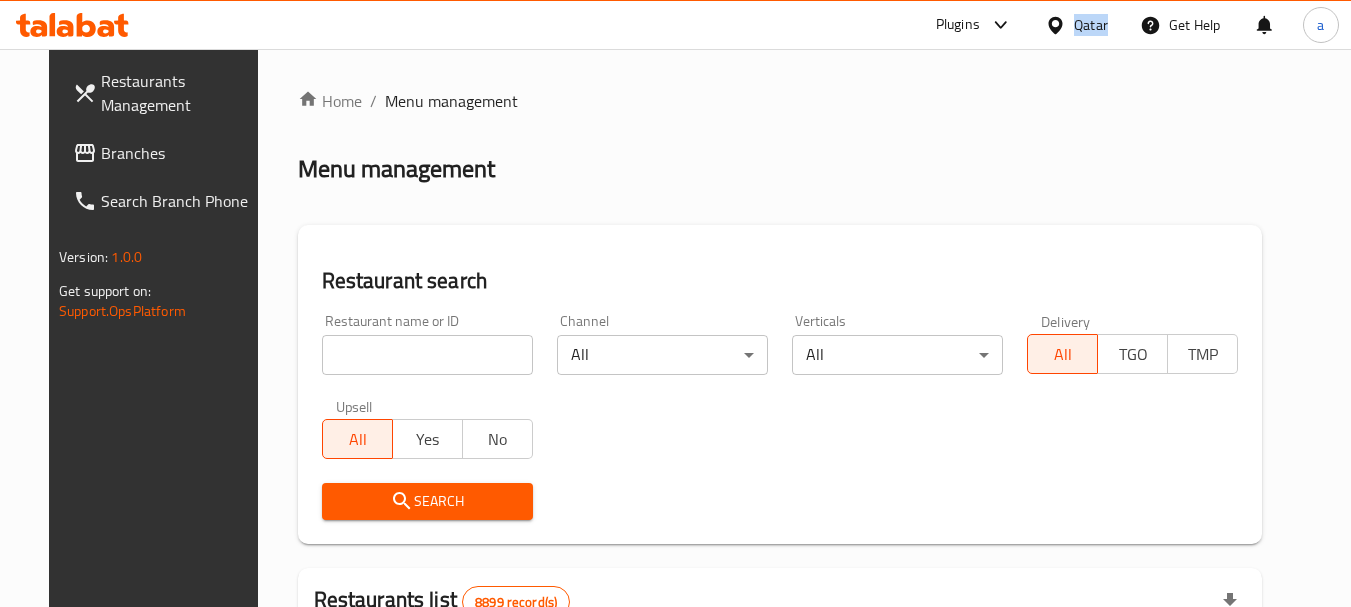 click on "Qatar" at bounding box center (1091, 25) 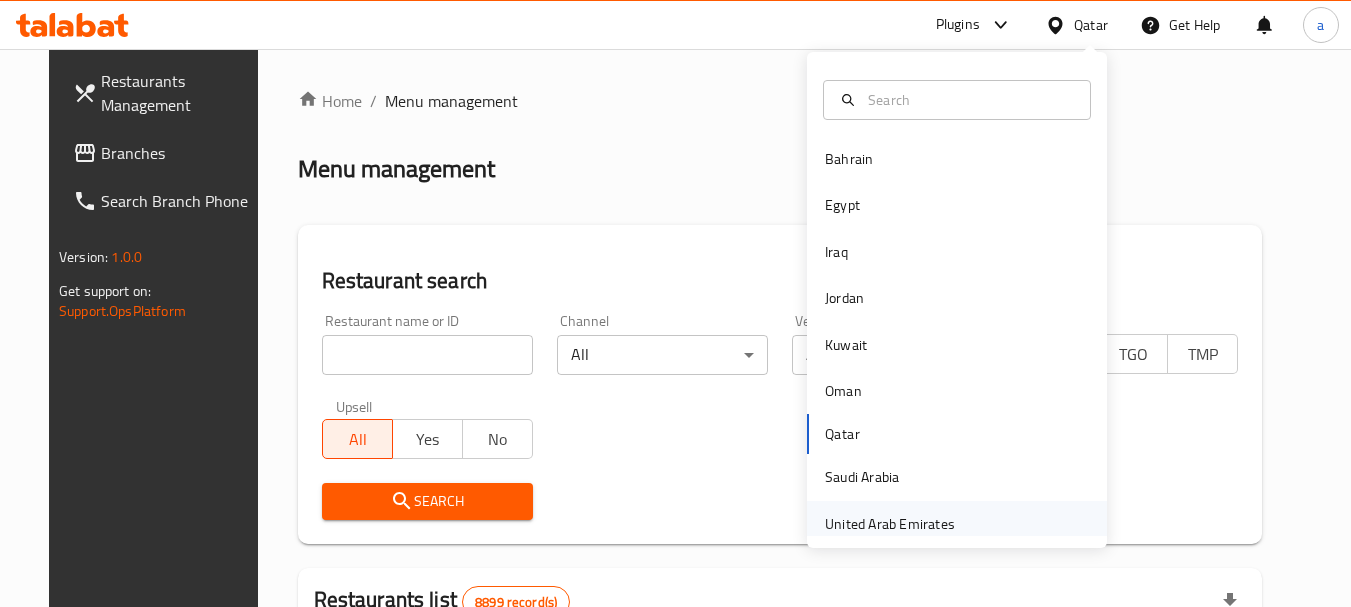 click on "United Arab Emirates" at bounding box center (890, 524) 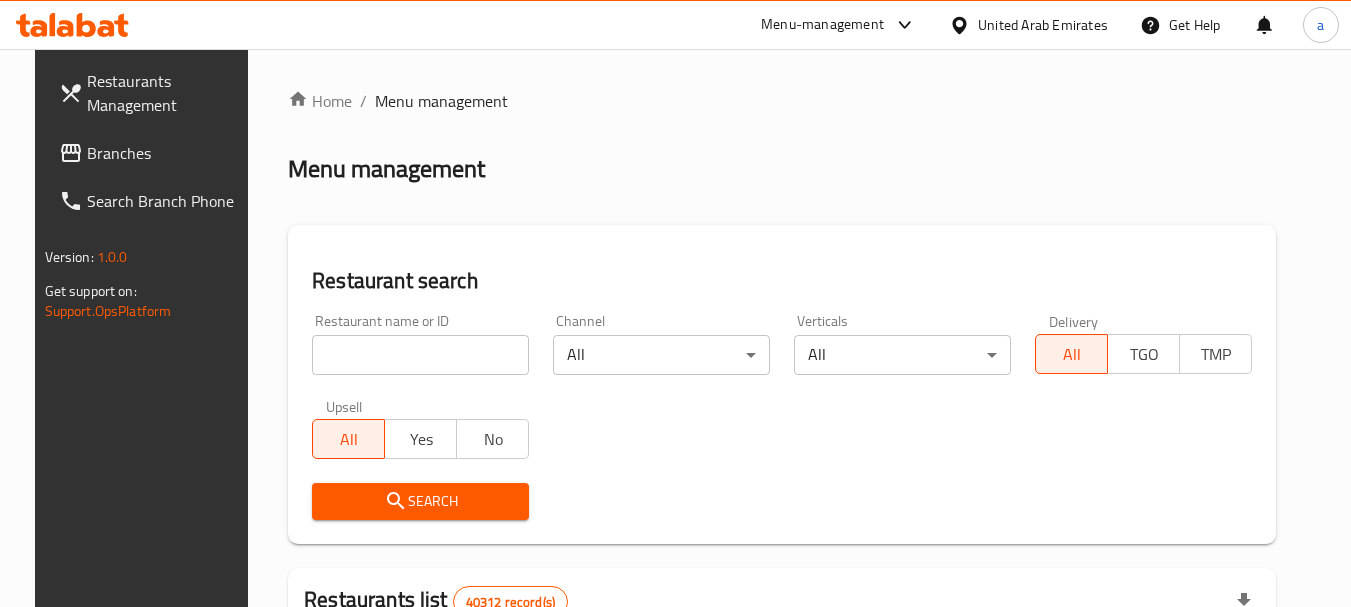 click on "Branches" at bounding box center [166, 153] 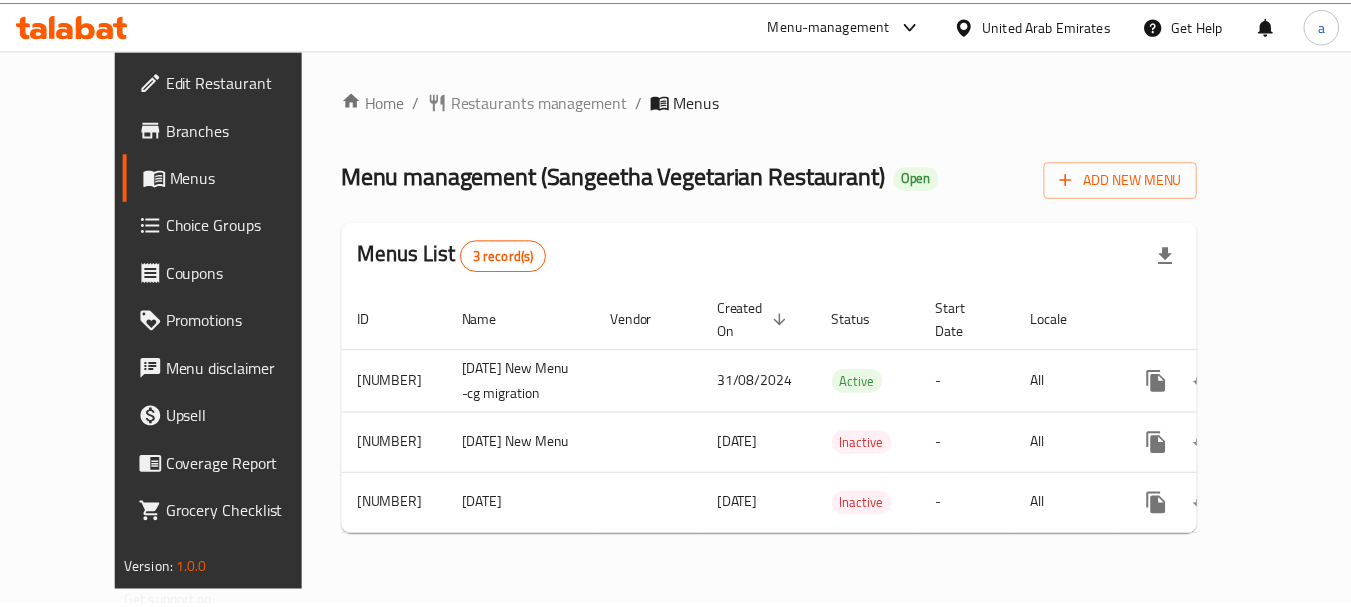 scroll, scrollTop: 0, scrollLeft: 0, axis: both 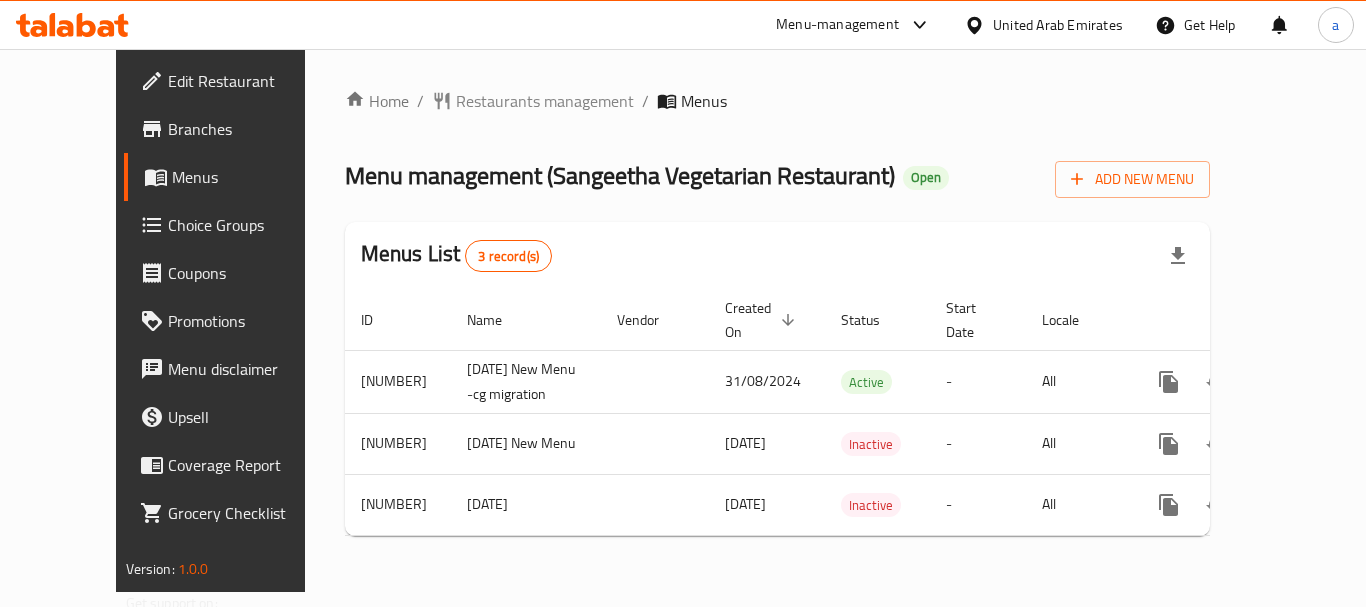 click on "United Arab Emirates" at bounding box center (1058, 25) 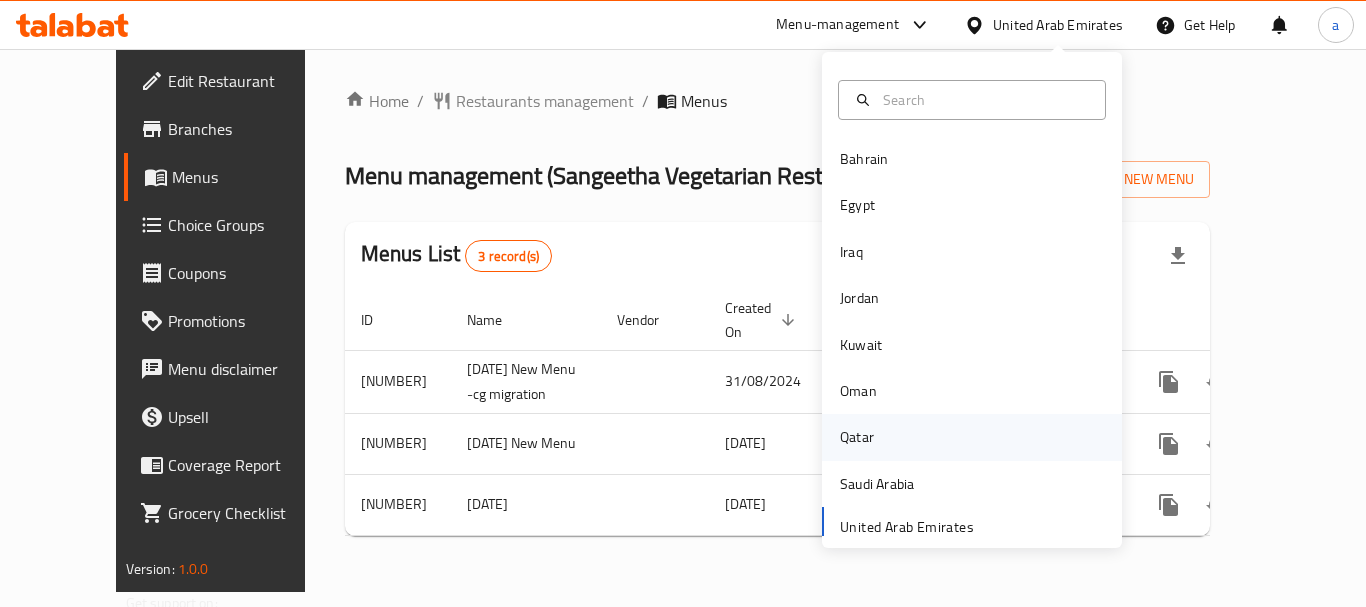 click on "Qatar" at bounding box center (972, 437) 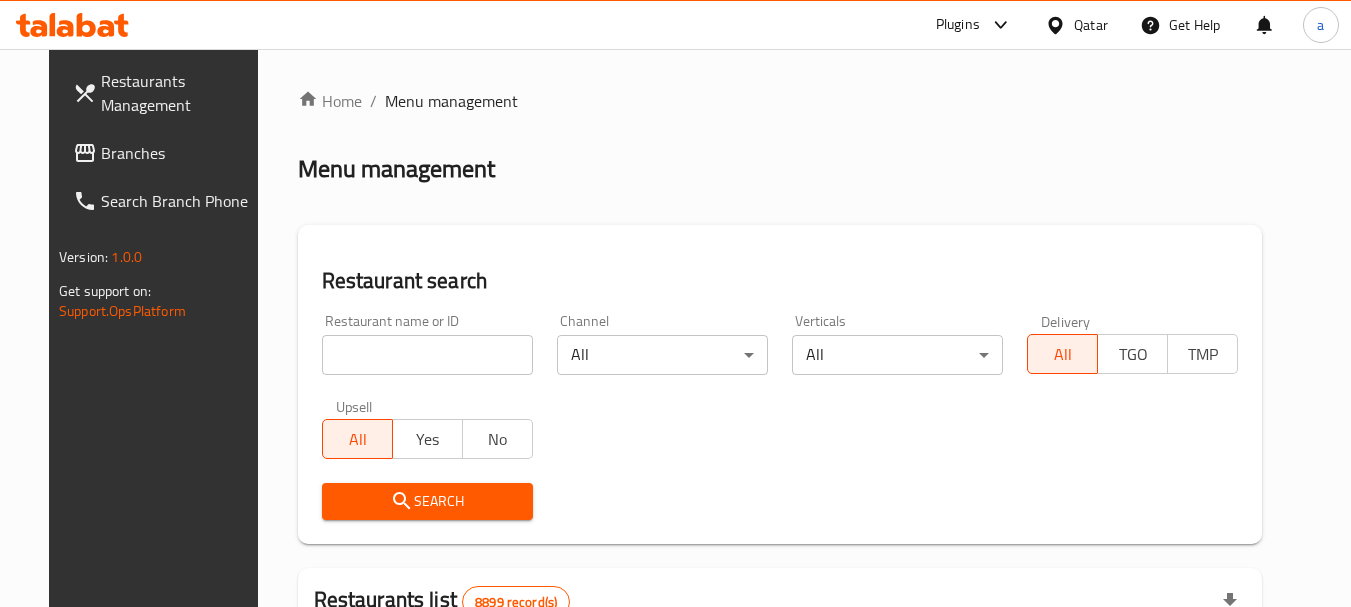 click on "​ Plugins Qatar Get Help a   Restaurants Management   Branches   Search Branch Phone  Version:    1.0.0  Get support on:    Support.OpsPlatform Home / Menu management Menu management Restaurant search Restaurant name or ID Restaurant name or ID Channel All ​ Verticals All ​ Delivery All TGO TMP Upsell All Yes No   Search Restaurants list   8899 record(s) ID sorted ascending Name (En) Name (Ar) Ref. Name Logo Branches Open Busy Closed POS group Status Action 639 Hardee's هارديز TMP 23 18 0 0 Americana-Digital OPEN 663 Jabal Lebnan جبل لبنان 1 1 0 0 HIDDEN 664 Kanafji كنفجي 1 1 0 0 HIDDEN 665 Take Away تيك آوي 1 1 0 0 HIDDEN 666 Zaman Al-Khair Restaurant مطعم زمان الخير 1 0 0 0 INACTIVE 667 Al-Rabwah الربوة 1 0 0 0 INACTIVE 672 Bait Jedy بيت جدي 1 1 0 0 HIDDEN 673 Coffee Centre مركز القهوة 1 0 0 0 INACTIVE 676 Morning fresh مورنيج فريش 1 1 0 0 HIDDEN 680 Al-Qarmouty القرموطي 1 0 0 0 HIDDEN Rows per page: 10 1-10 of 8899" at bounding box center (675, 328) 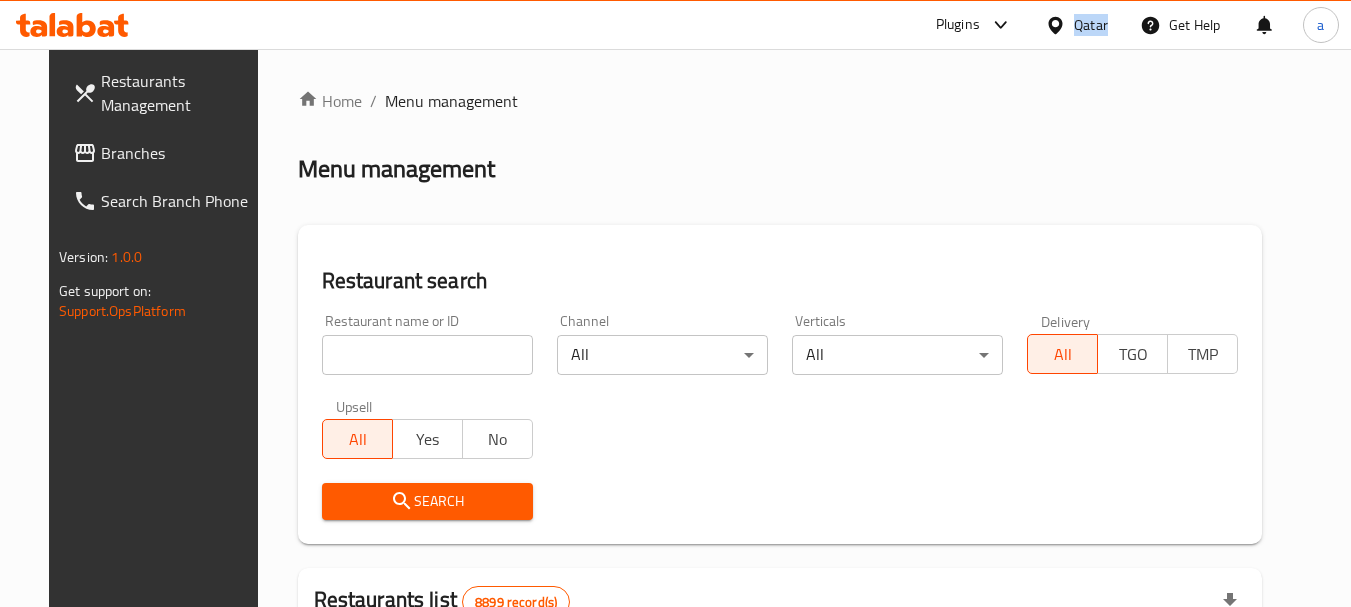 click on "Qatar" at bounding box center [1091, 25] 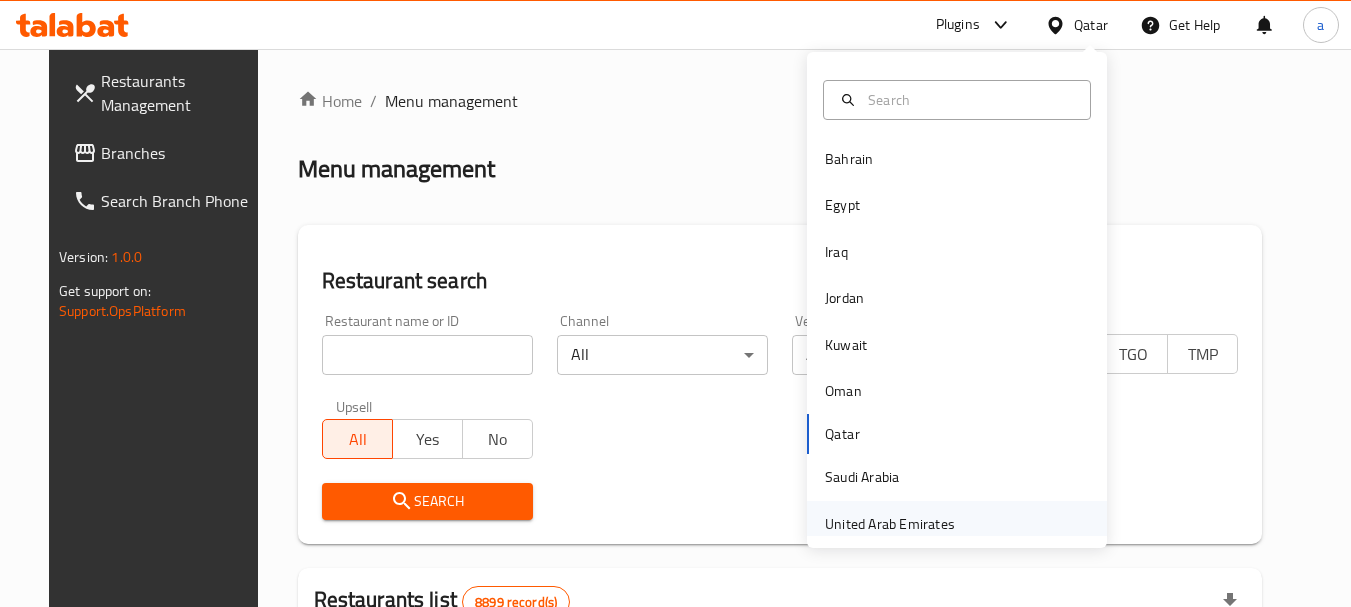 click on "United Arab Emirates" at bounding box center [890, 524] 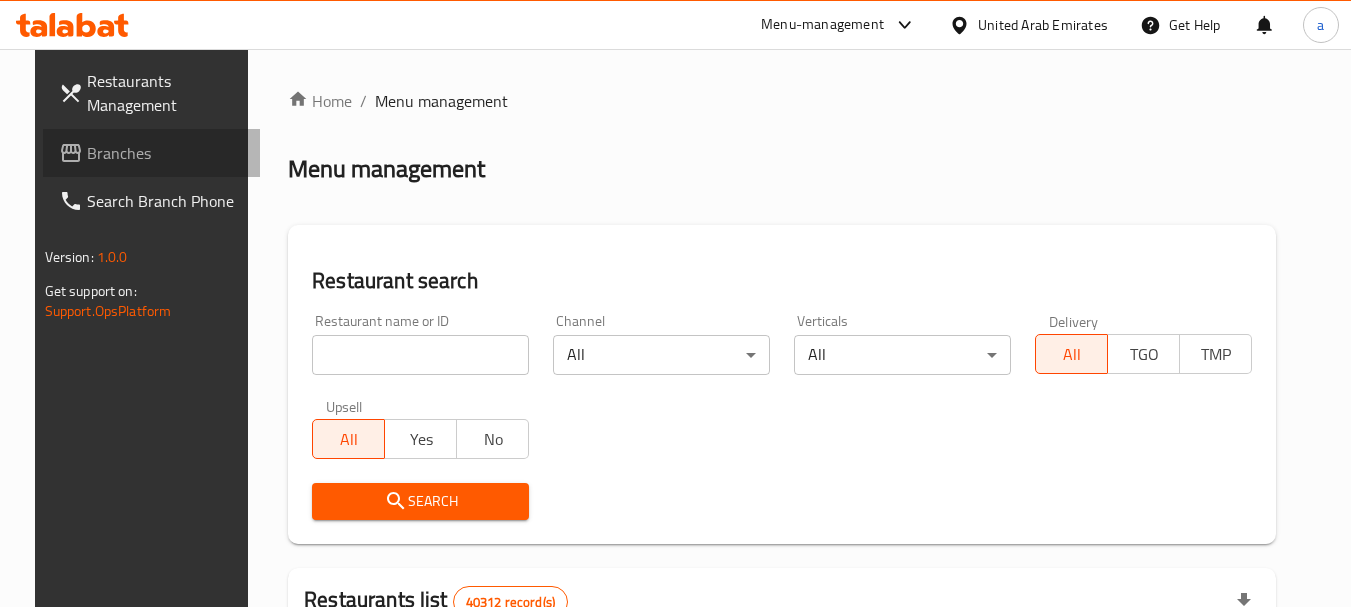 click on "Branches" at bounding box center (166, 153) 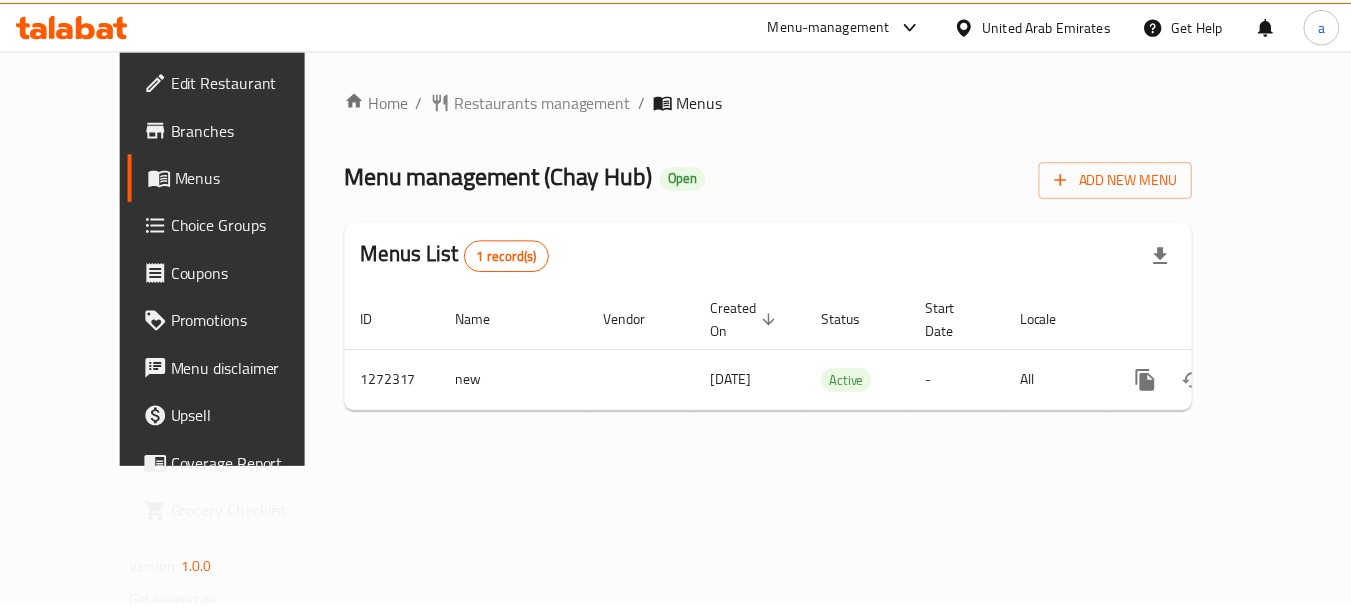 scroll, scrollTop: 0, scrollLeft: 0, axis: both 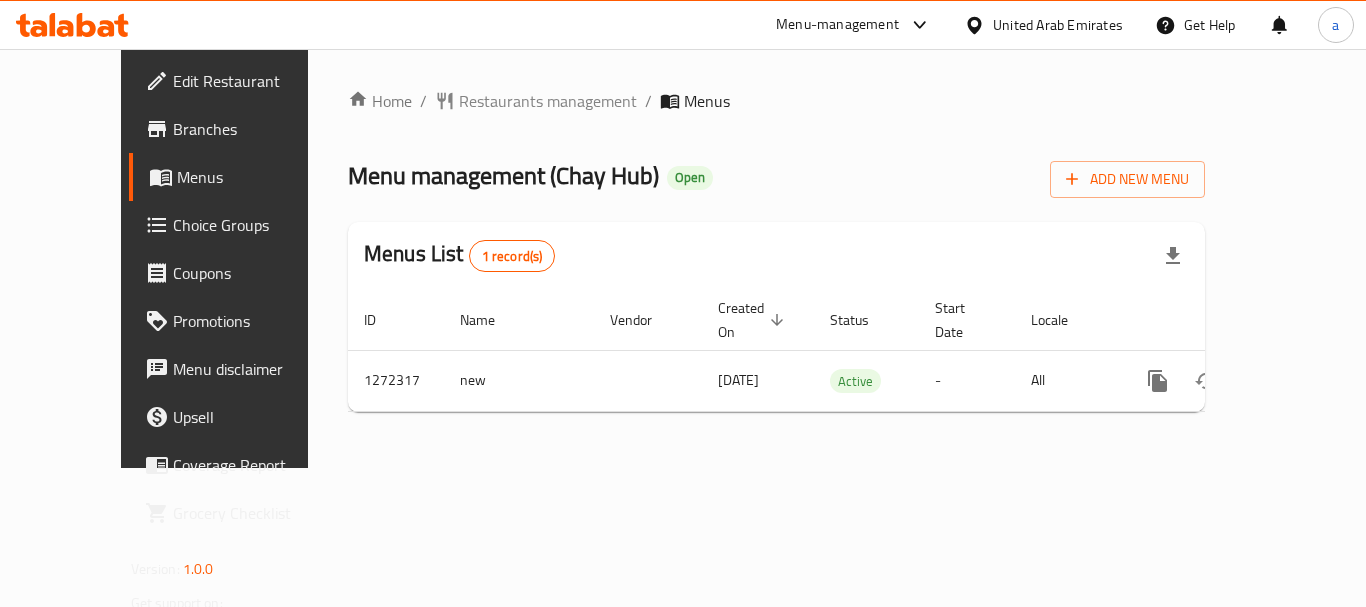 click on "United Arab Emirates" at bounding box center [1058, 25] 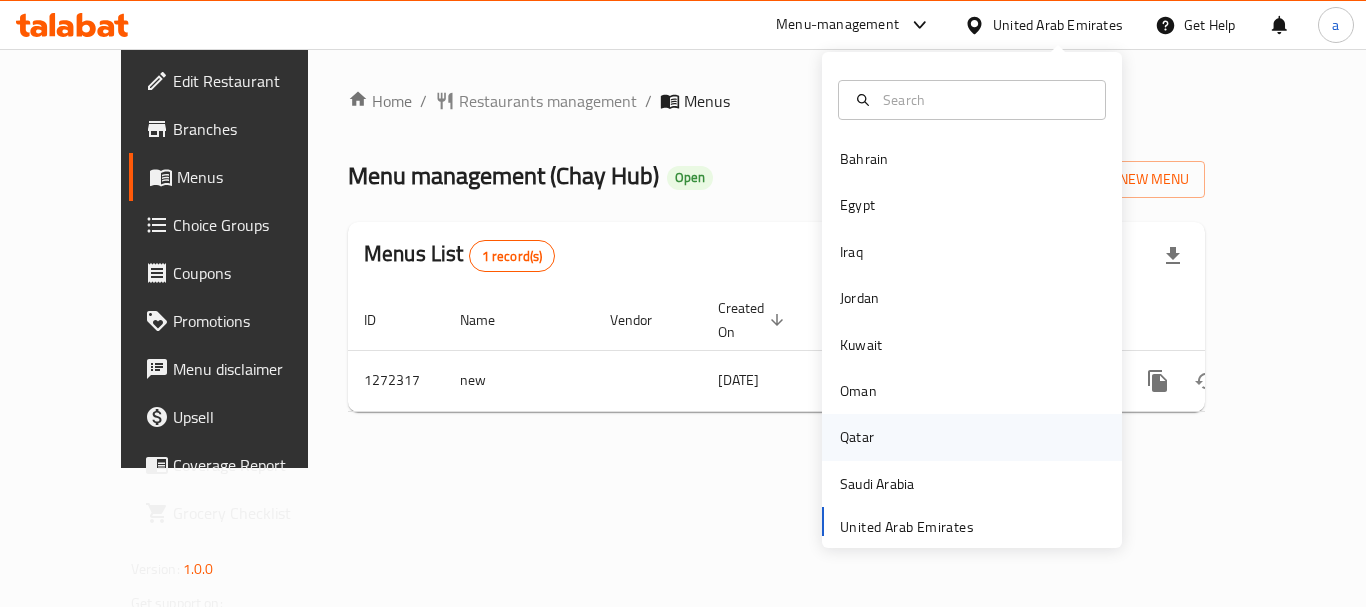 click on "Qatar" at bounding box center [857, 437] 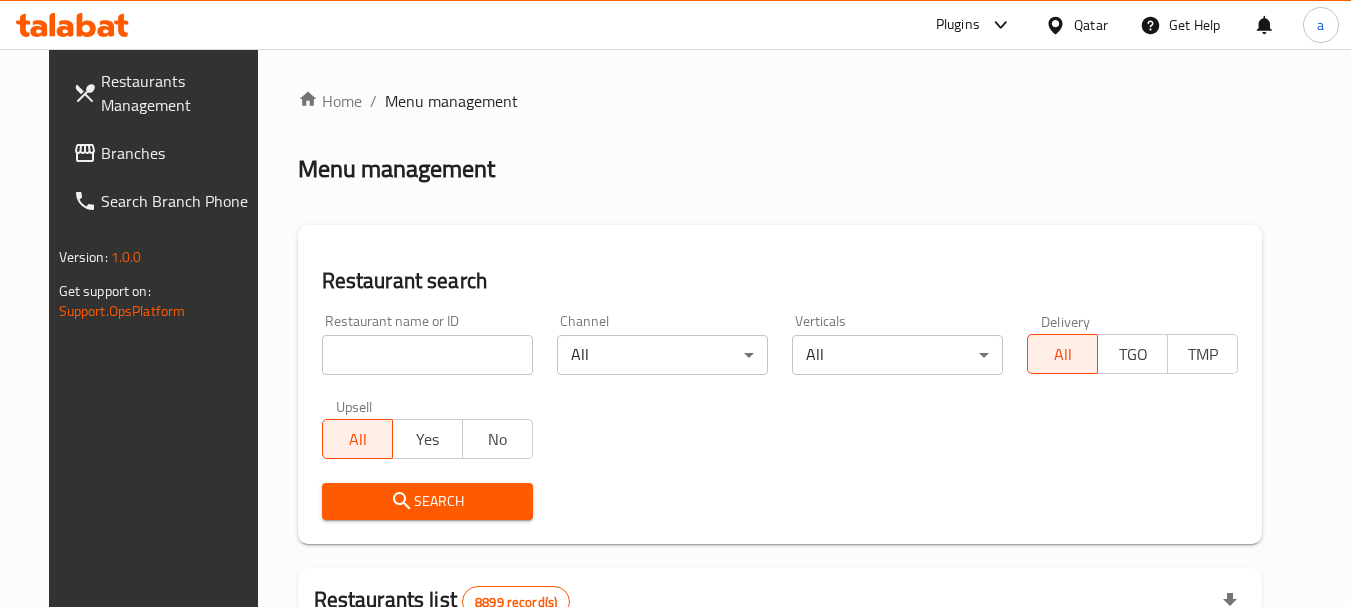 click on "Home / Menu management Menu management Restaurant search Restaurant name or ID Restaurant name or ID Channel All ​ Verticals All ​ Delivery All TGO TMP Upsell All Yes No   Search Restaurants list   8899 record(s) ID sorted ascending Name (En) Name (Ar) Ref. Name Logo Branches Open Busy Closed POS group Status Action 639 Hardee's هارديز TMP 23 18 0 0 Americana-Digital OPEN 663 Jabal Lebnan جبل لبنان 1 1 0 0 HIDDEN 664 Kanafji كنفجي 1 1 0 0 HIDDEN 665 Take Away تيك آوي 1 1 0 0 HIDDEN 666 Zaman Al-Khair Restaurant مطعم زمان الخير 1 0 0 0 INACTIVE 667 Al-Rabwah الربوة 1 0 0 0 INACTIVE 672 Bait Jedy بيت جدي 1 1 0 0 HIDDEN 673 Coffee Centre مركز القهوة 1 0 0 0 INACTIVE 676 Morning fresh مورنيج فريش 1 1 0 0 HIDDEN 680 Al-Qarmouty القرموطي 1 0 0 0 HIDDEN Rows per page: 10 1-10 of 8899" at bounding box center [780, 693] 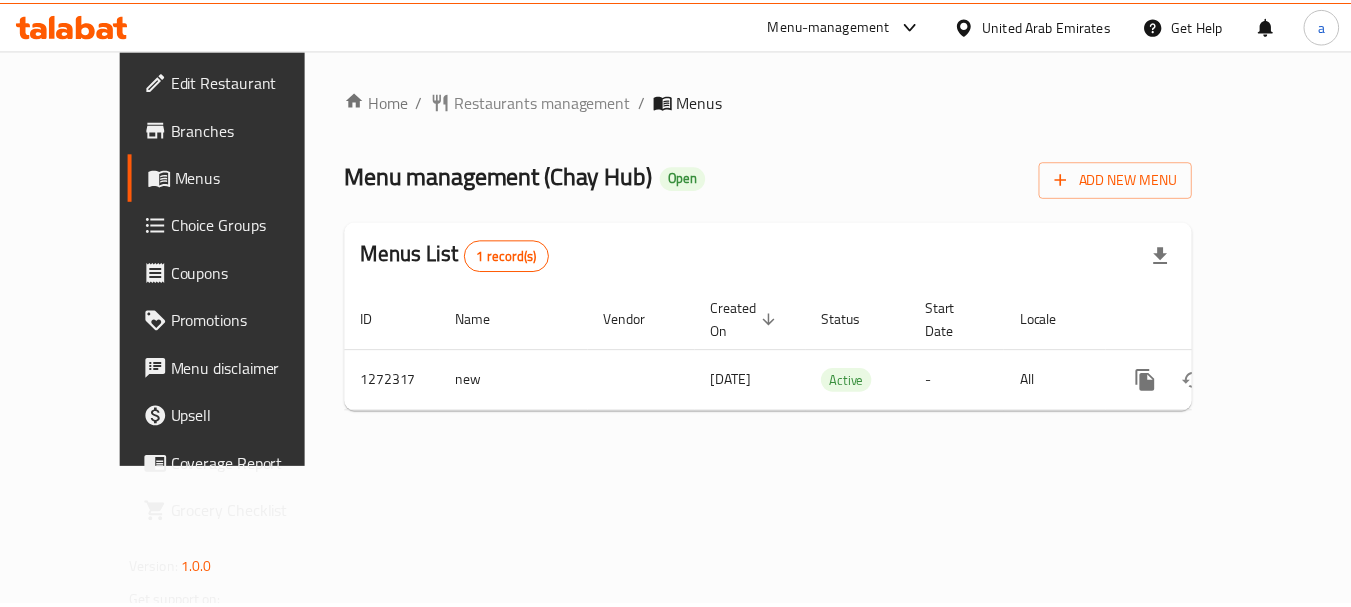 scroll, scrollTop: 0, scrollLeft: 0, axis: both 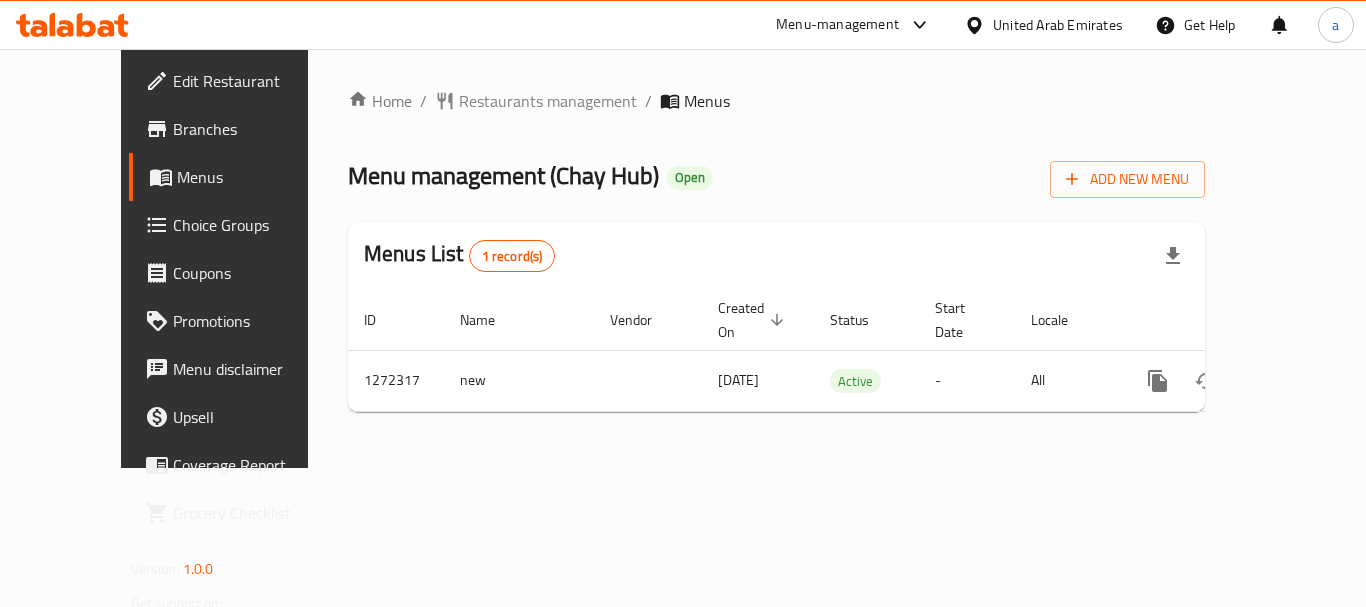 click on "United Arab Emirates" at bounding box center [1058, 25] 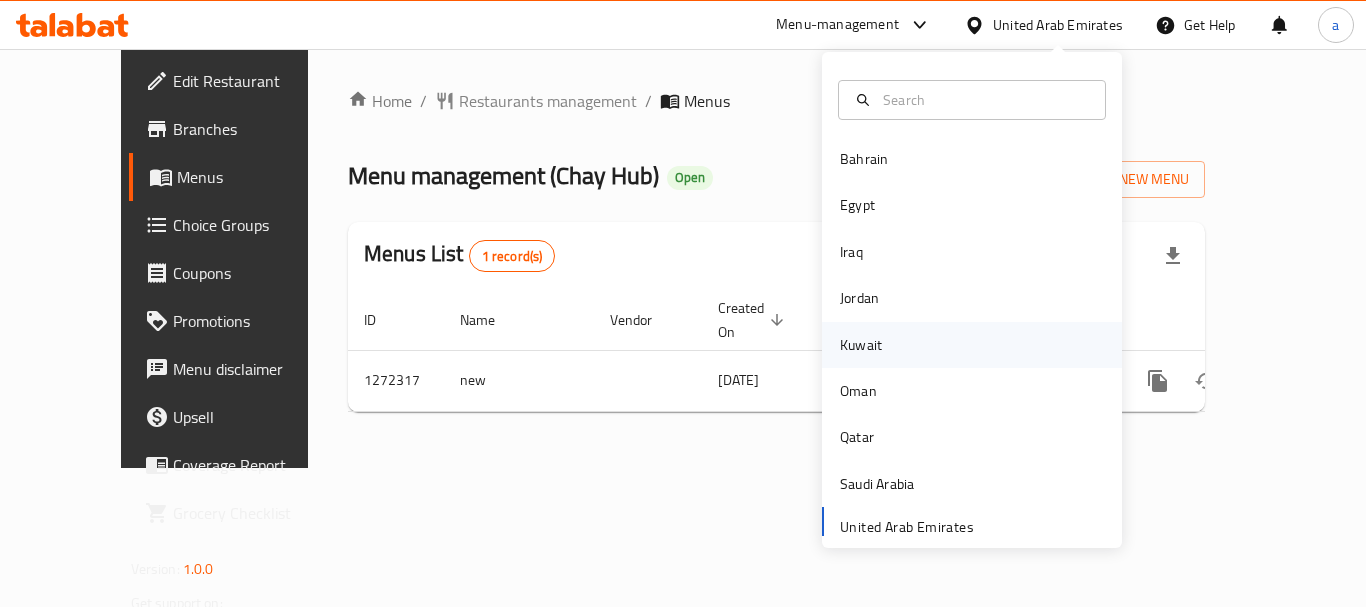 click on "Kuwait" at bounding box center [861, 345] 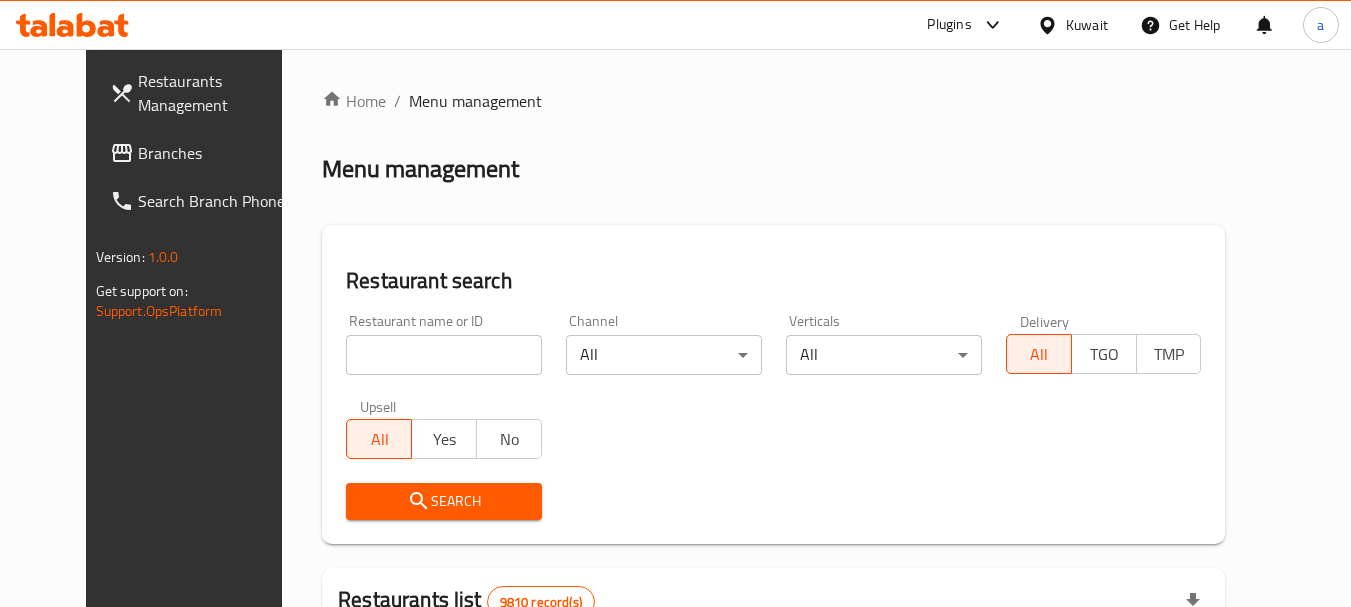 click on "Menu management" at bounding box center (773, 169) 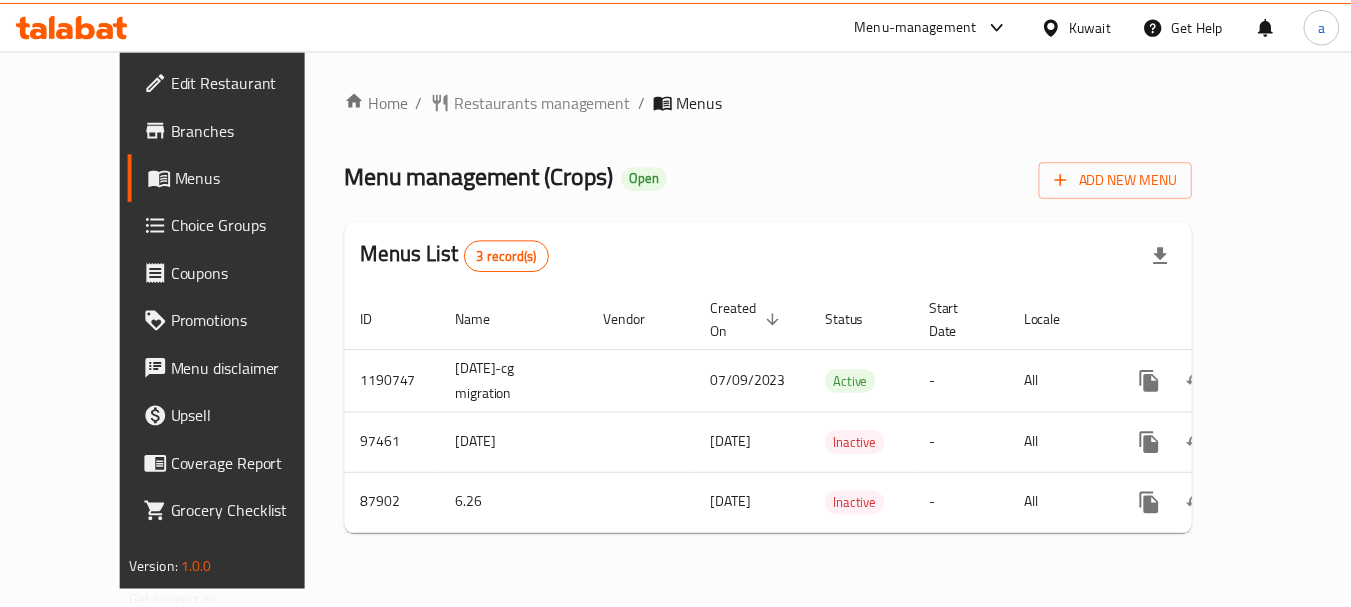 scroll, scrollTop: 0, scrollLeft: 0, axis: both 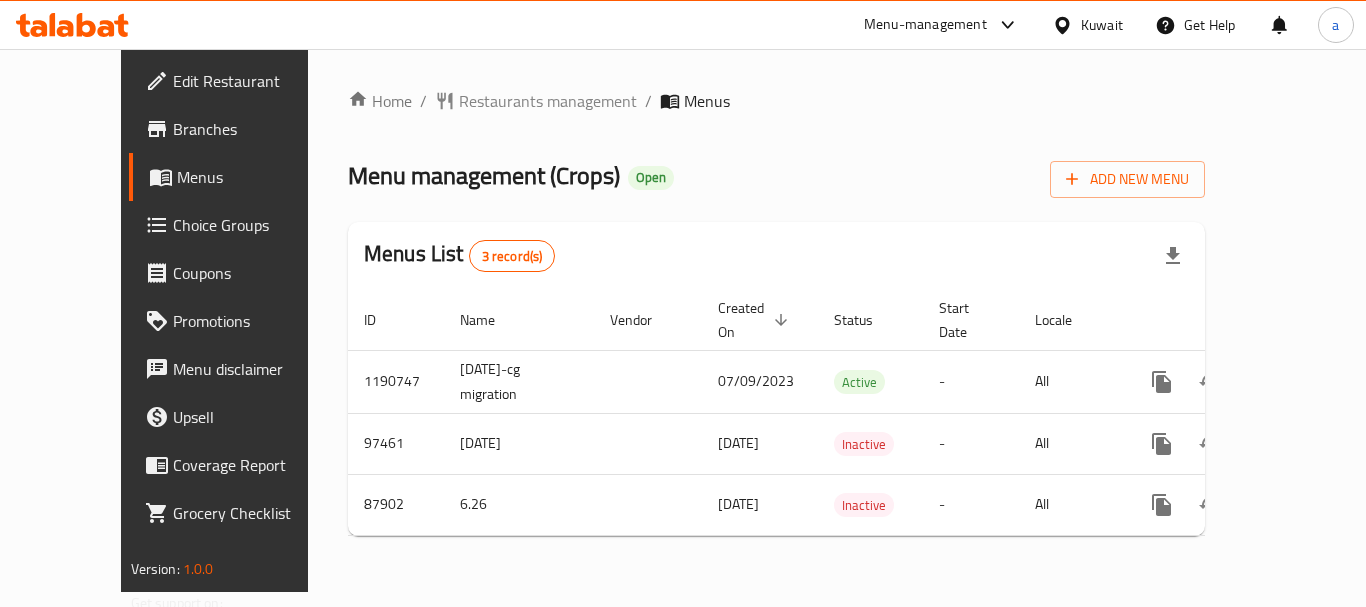 click 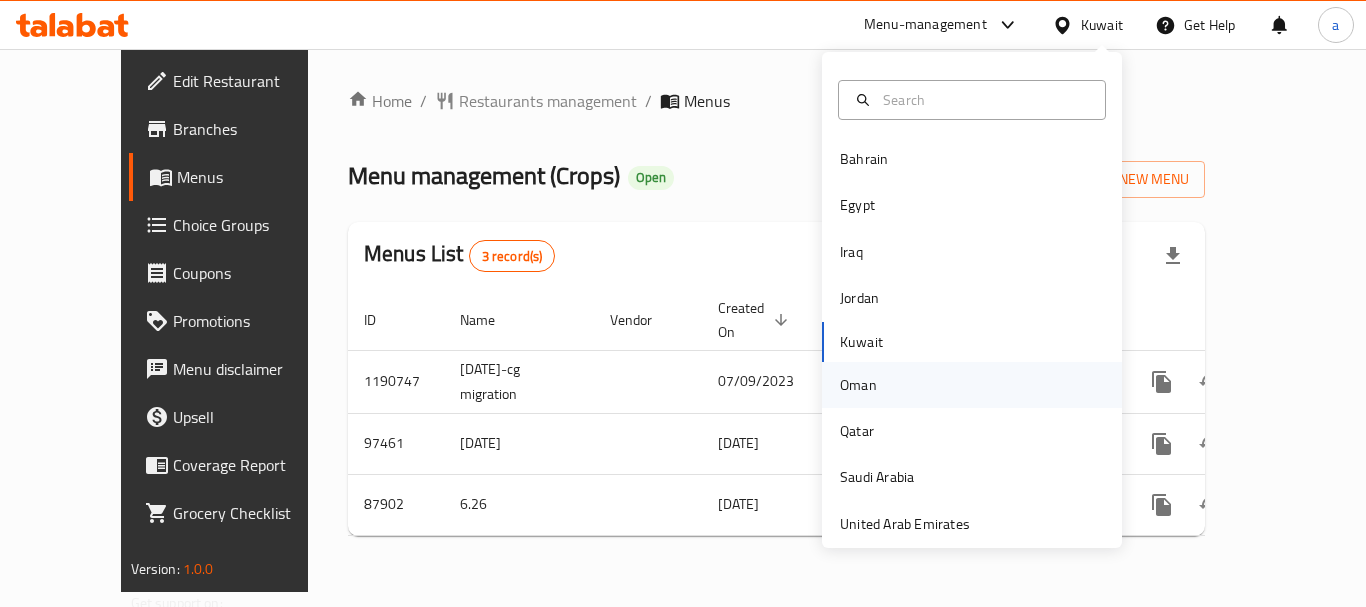 click on "Oman" at bounding box center (858, 385) 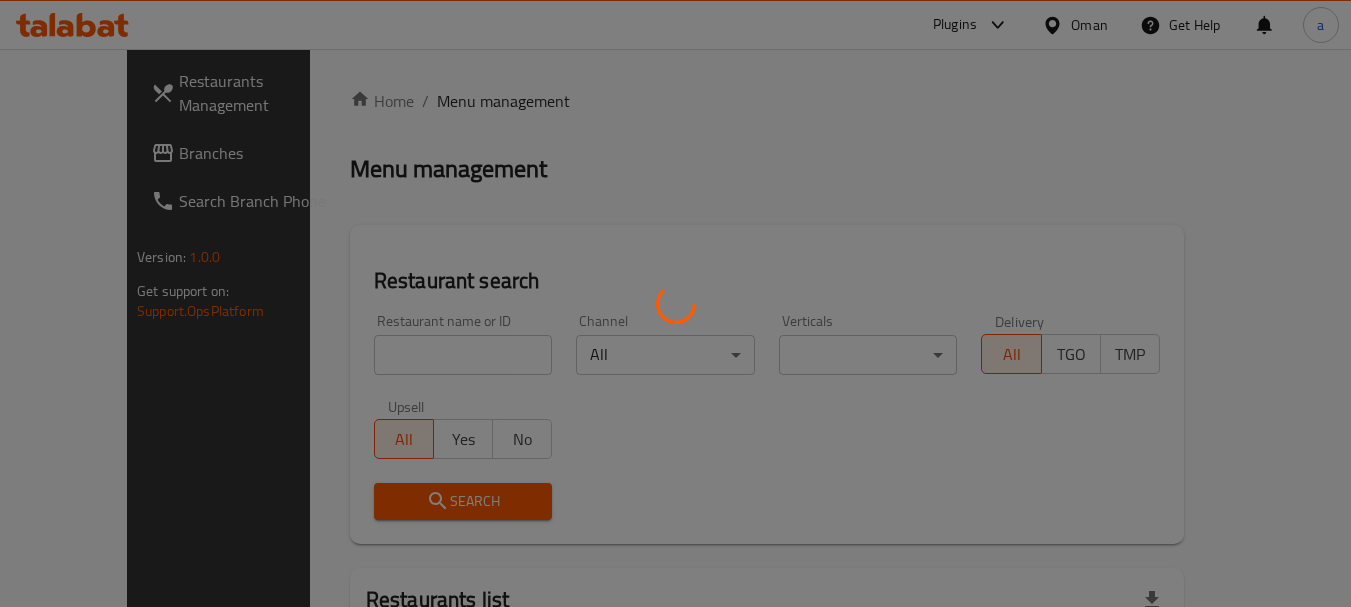 click at bounding box center [675, 303] 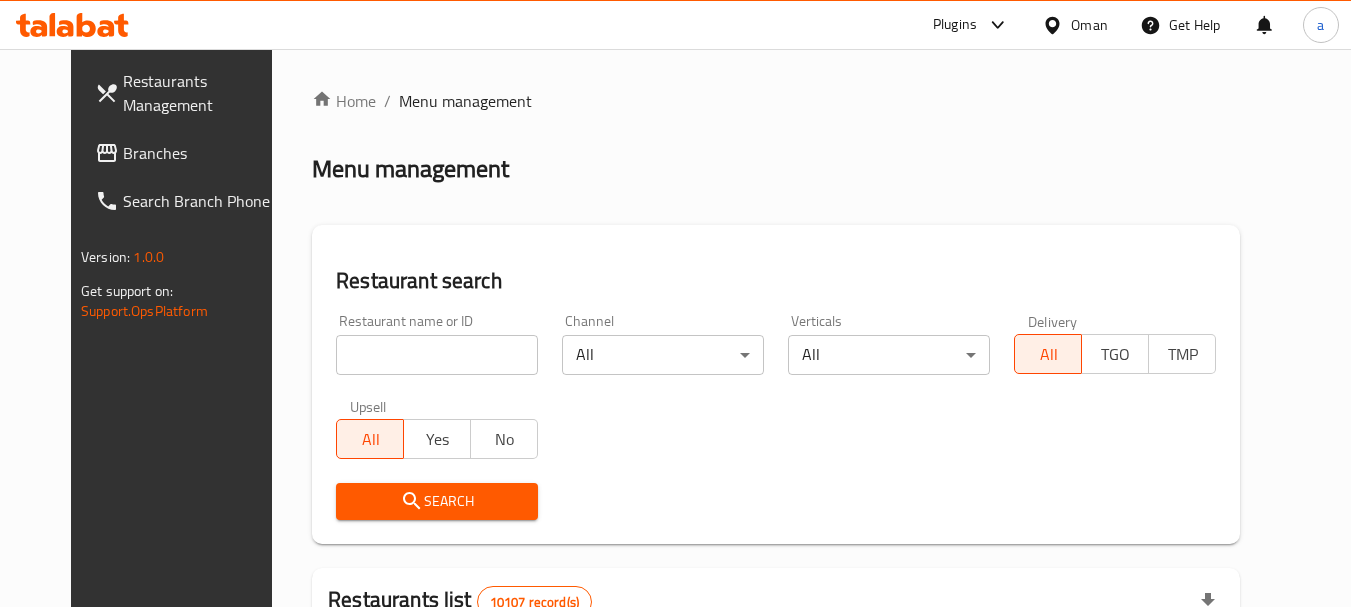 click on "Oman" at bounding box center (1089, 25) 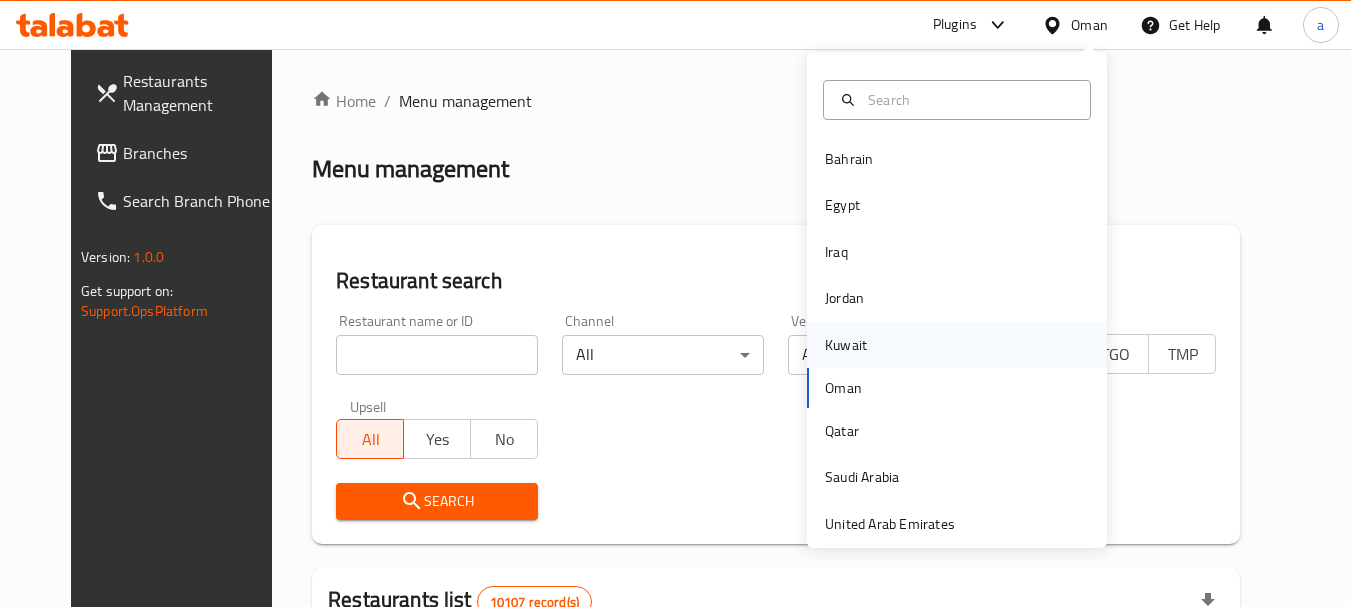 click on "Kuwait" at bounding box center [957, 345] 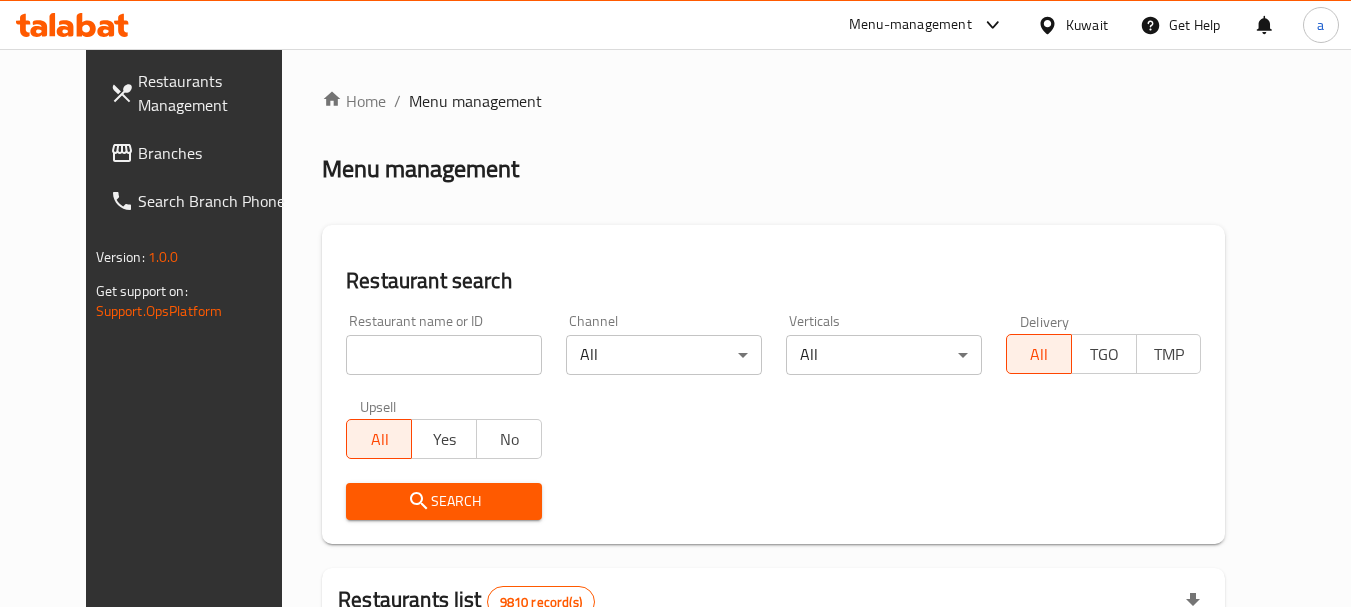 click on "Branches" at bounding box center (217, 153) 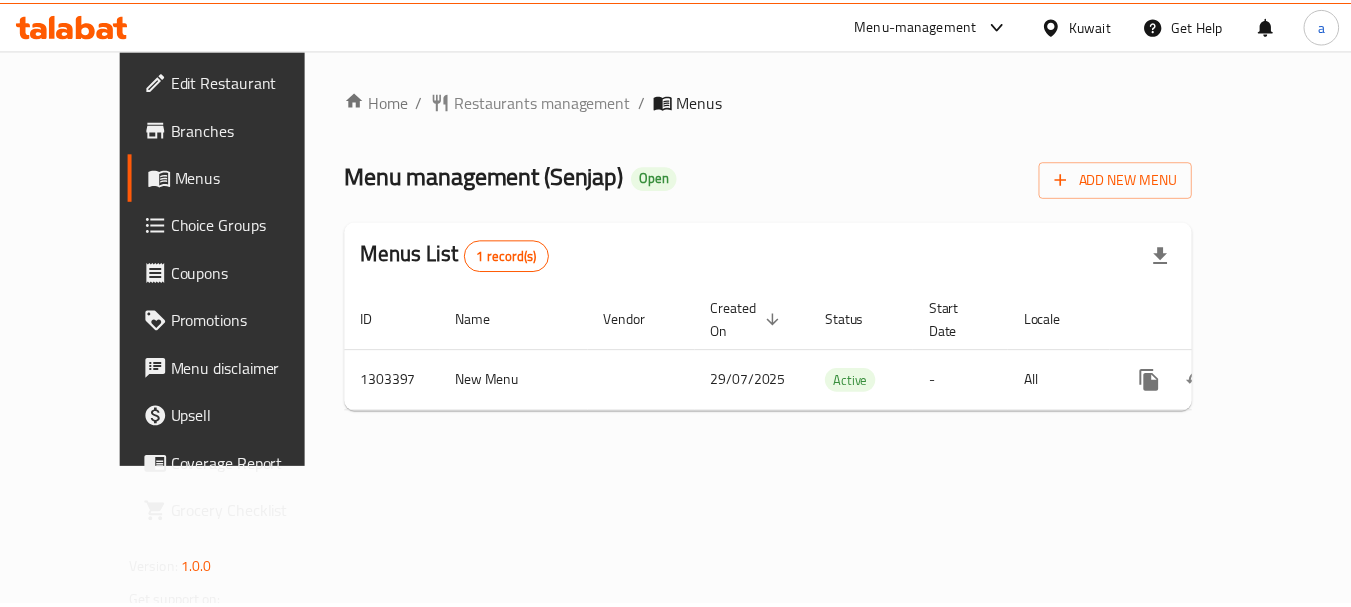 scroll, scrollTop: 0, scrollLeft: 0, axis: both 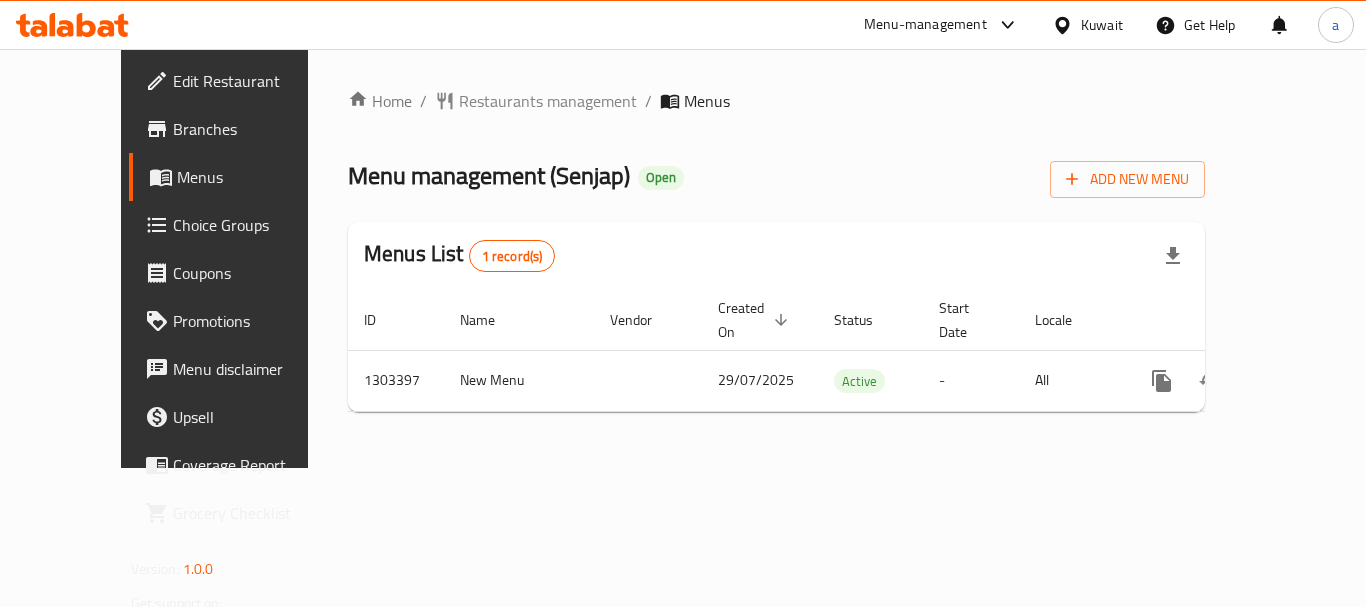 click on "Kuwait" at bounding box center (1102, 25) 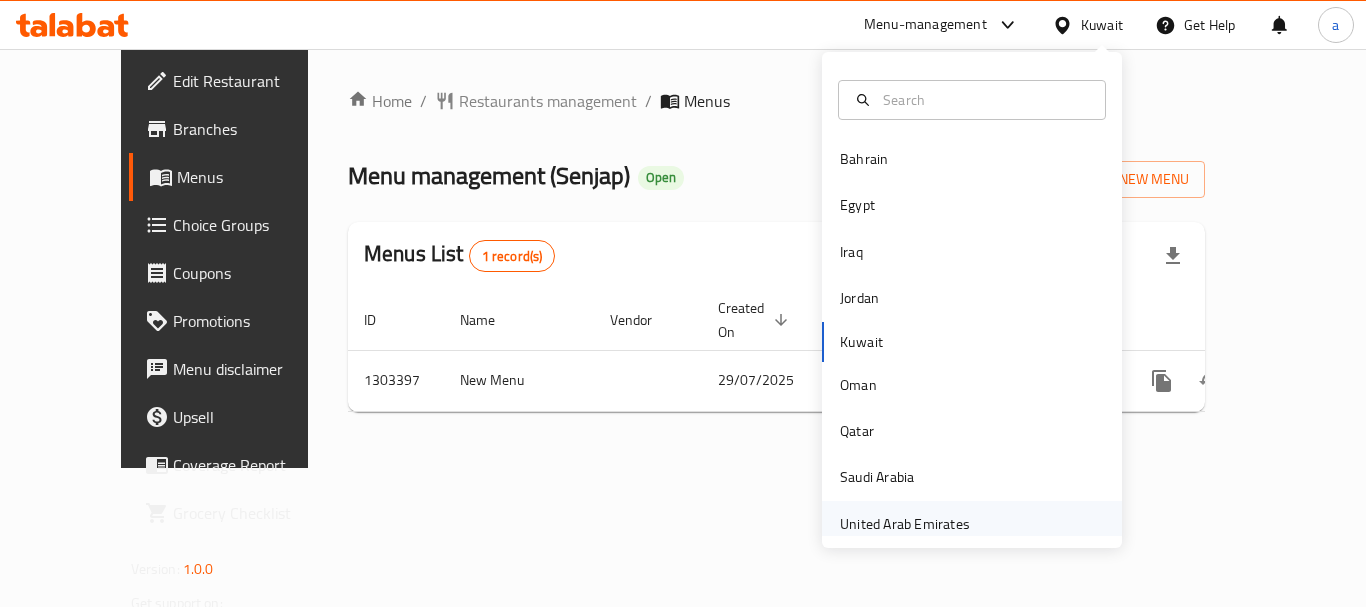 click on "United Arab Emirates" at bounding box center [905, 524] 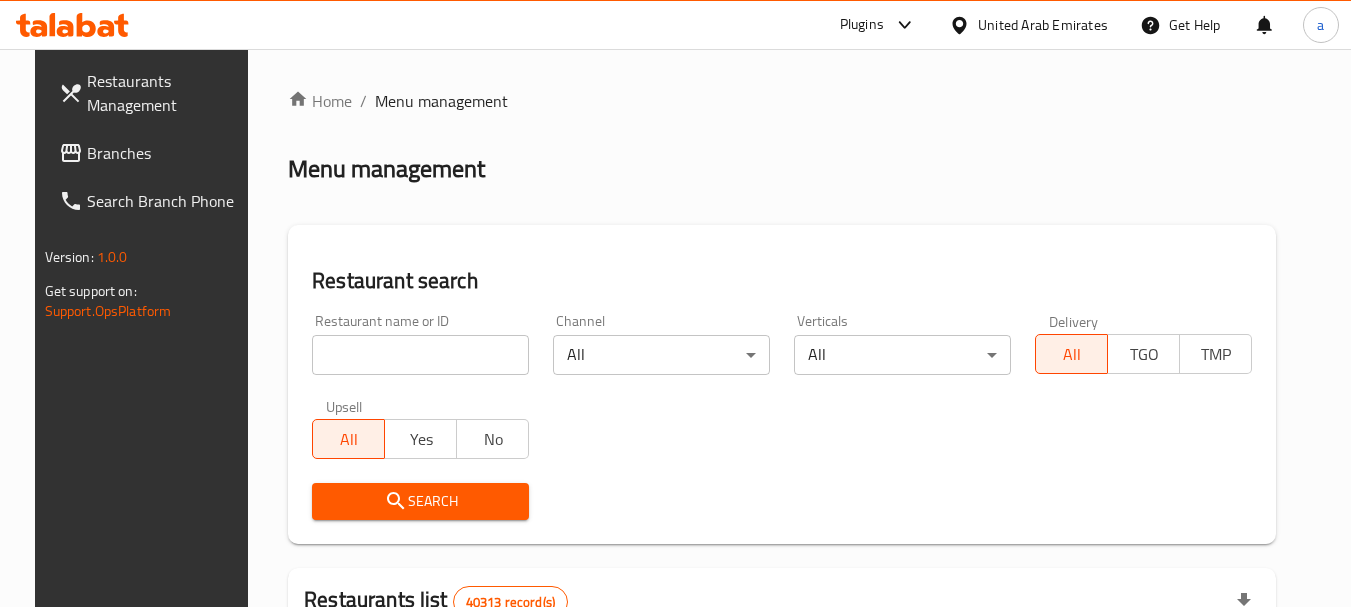 click on "Branches" at bounding box center [166, 153] 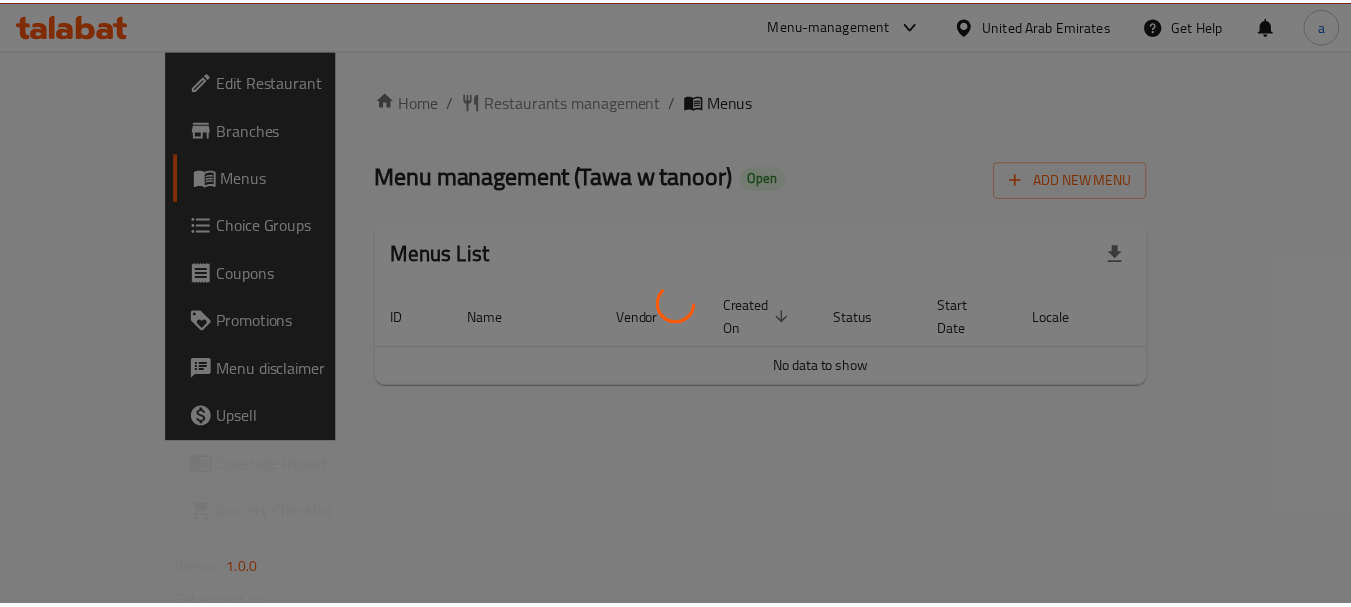 scroll, scrollTop: 0, scrollLeft: 0, axis: both 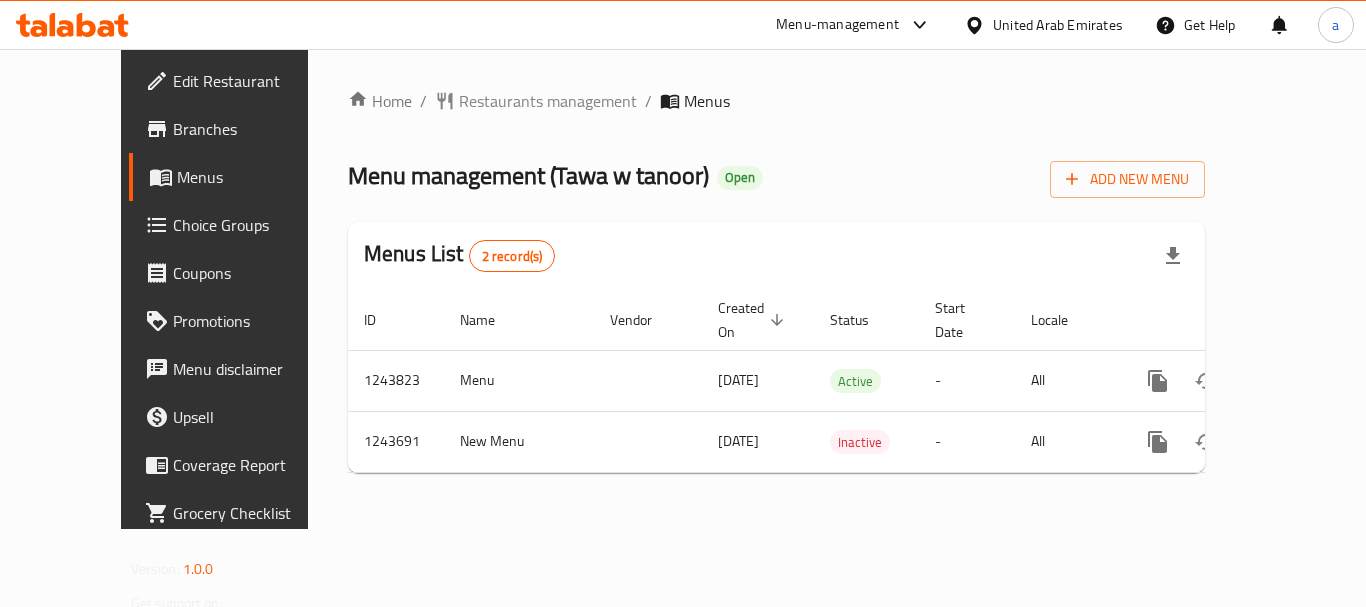 click on "United Arab Emirates" at bounding box center (1058, 25) 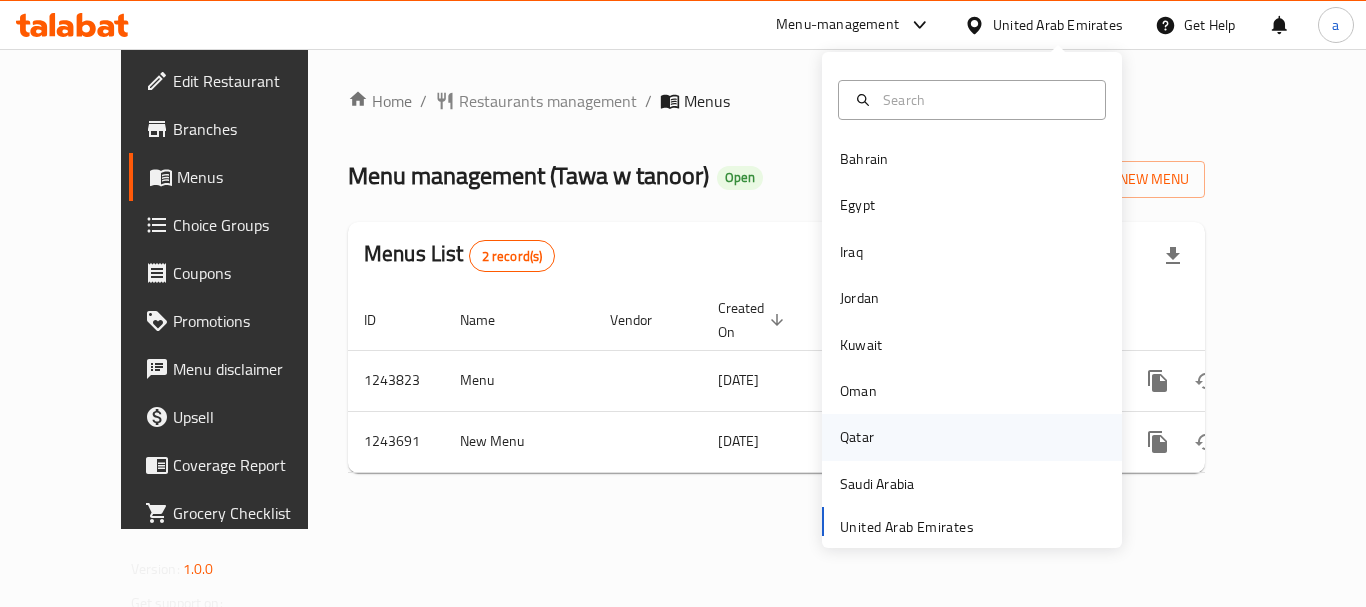 click on "Qatar" at bounding box center [857, 437] 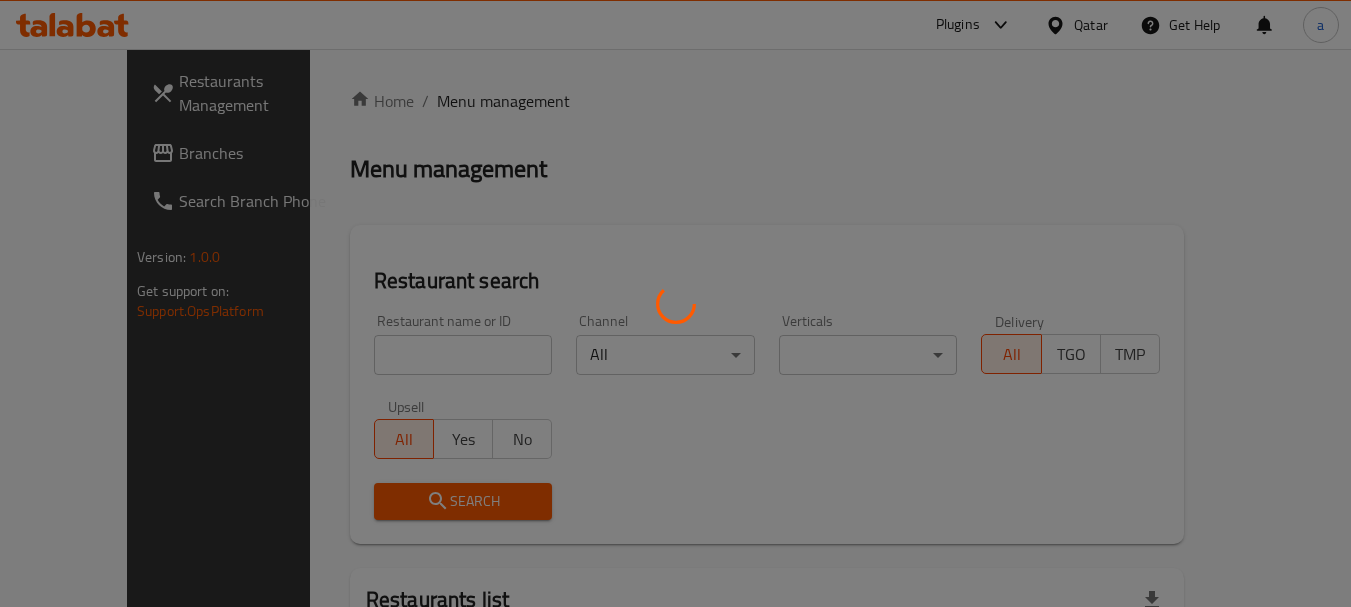 click at bounding box center (675, 303) 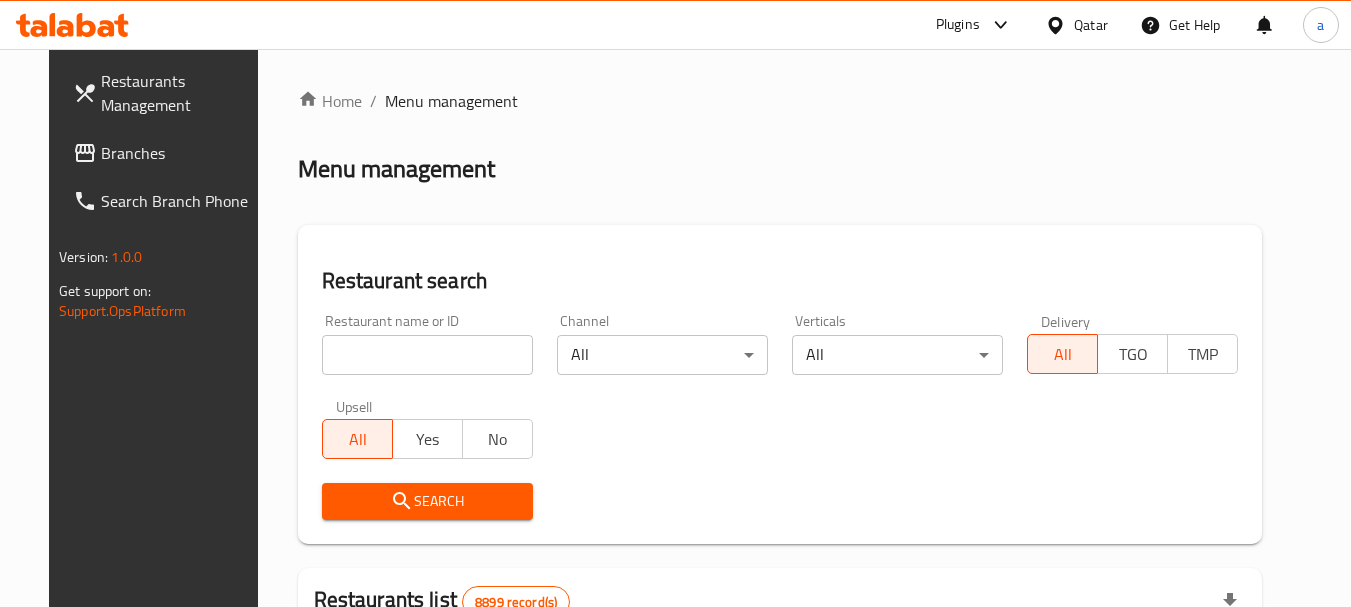 click on "Qatar" at bounding box center [1091, 25] 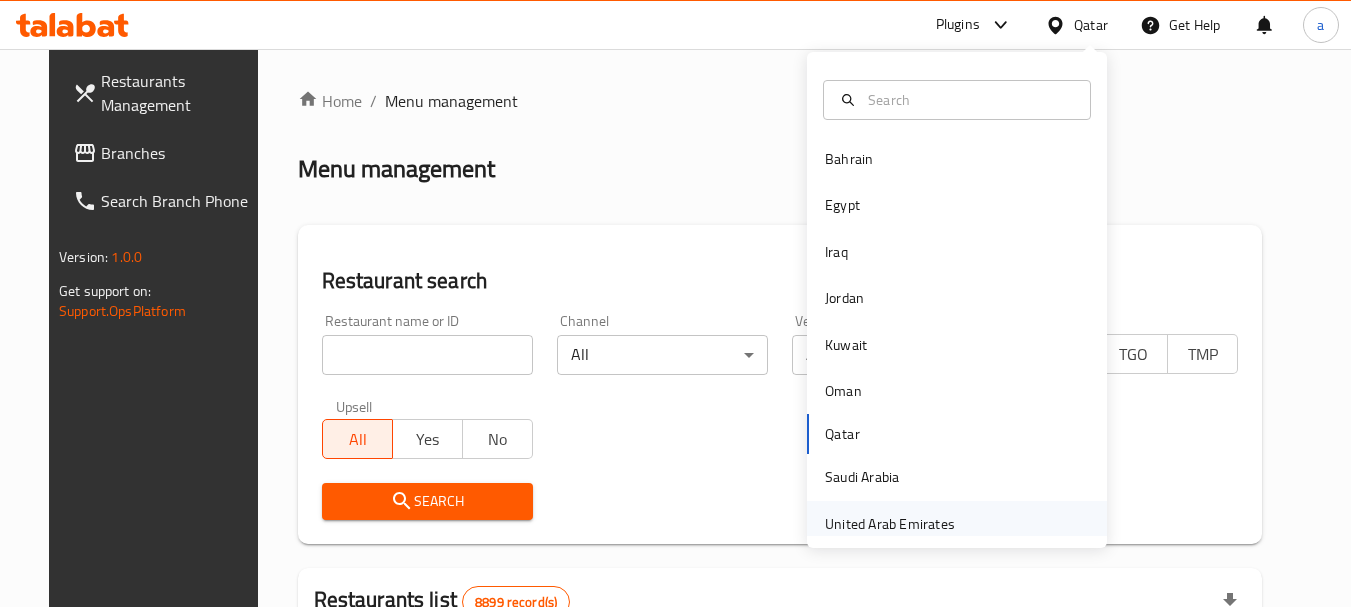 click on "United Arab Emirates" at bounding box center [890, 524] 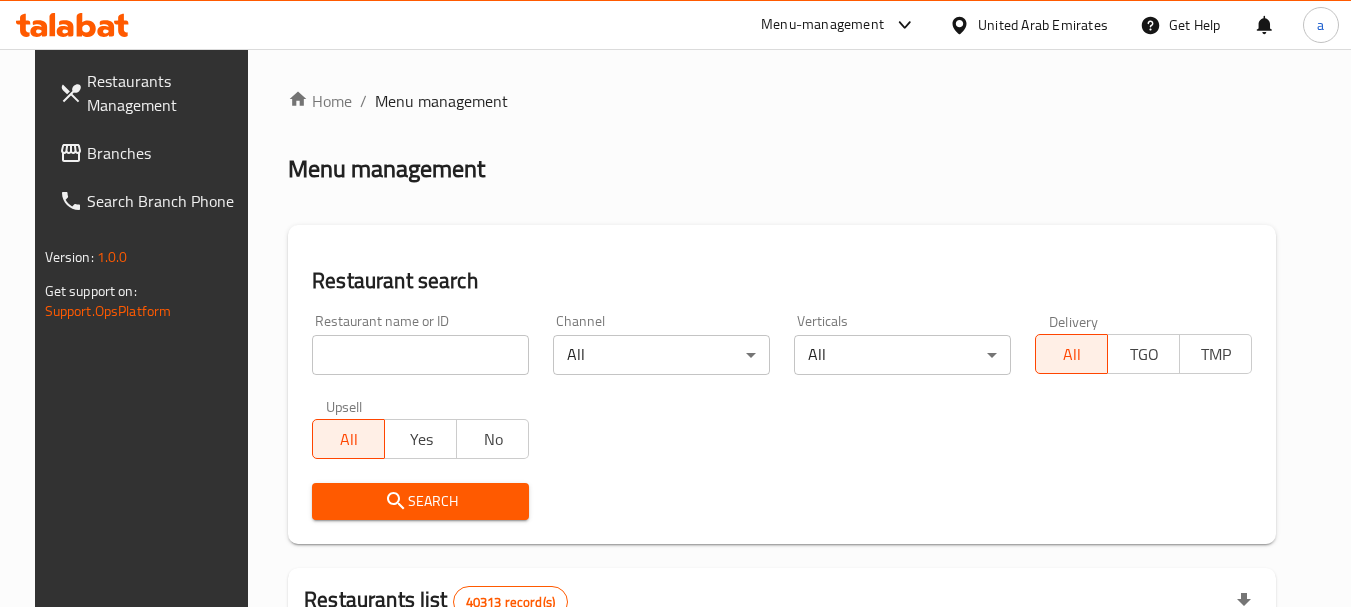 click on "Branches" at bounding box center (152, 153) 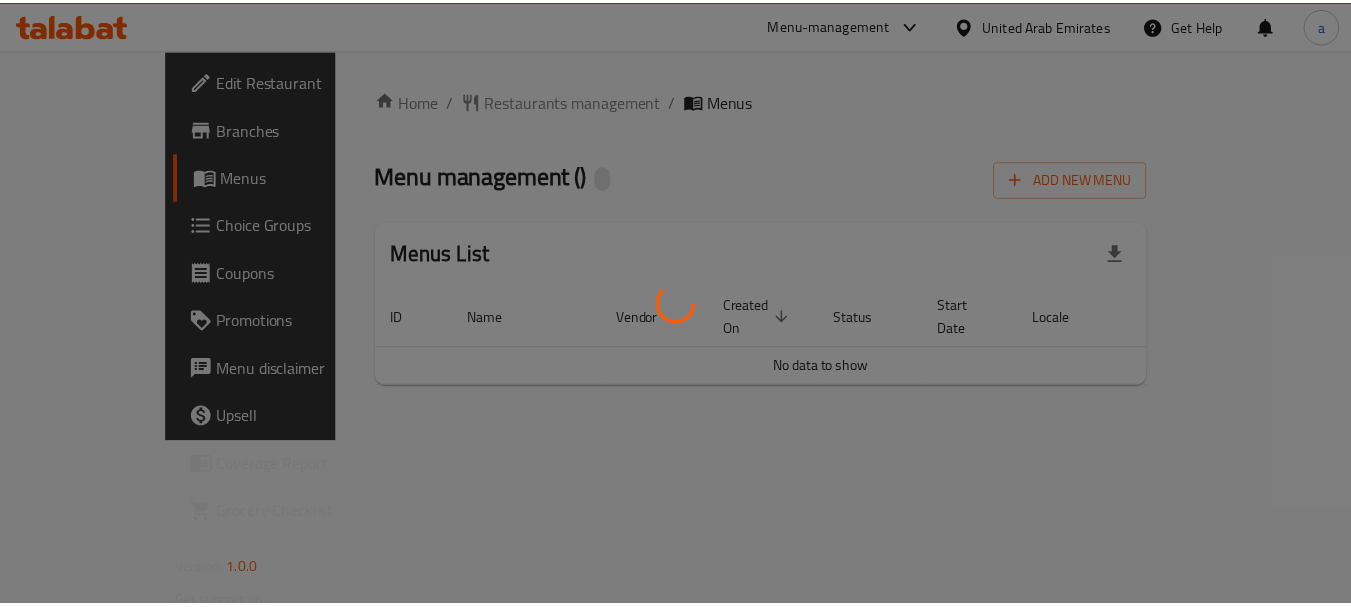 scroll, scrollTop: 0, scrollLeft: 0, axis: both 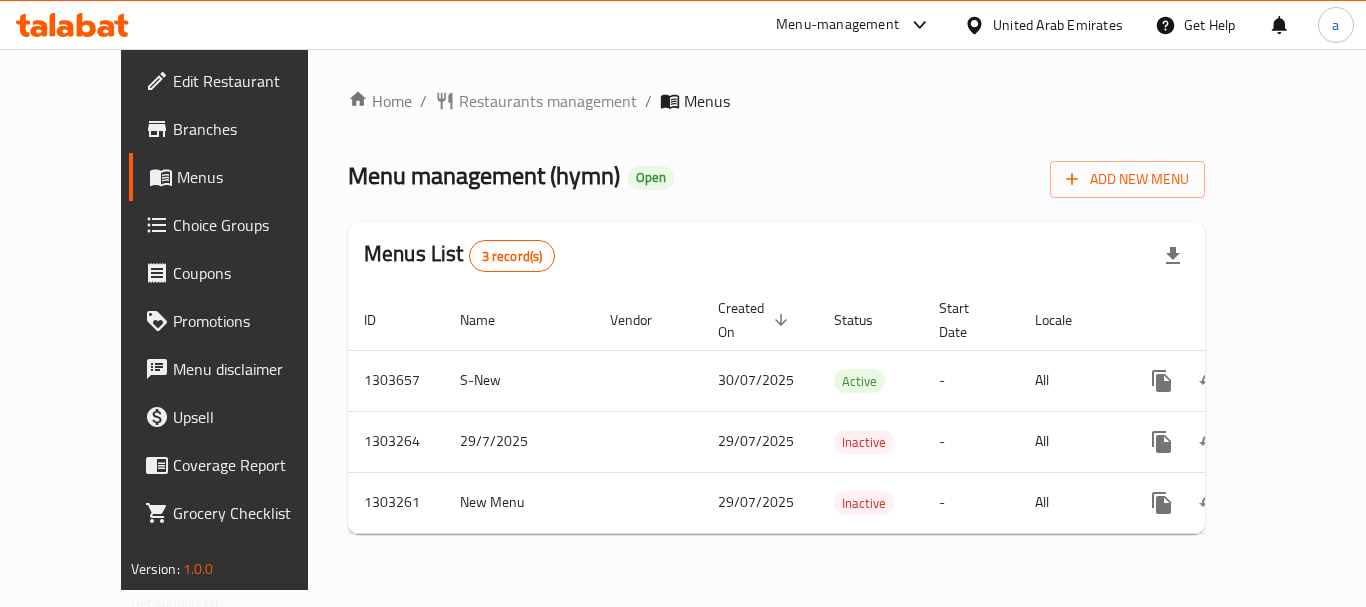 click on "United Arab Emirates" at bounding box center (1058, 25) 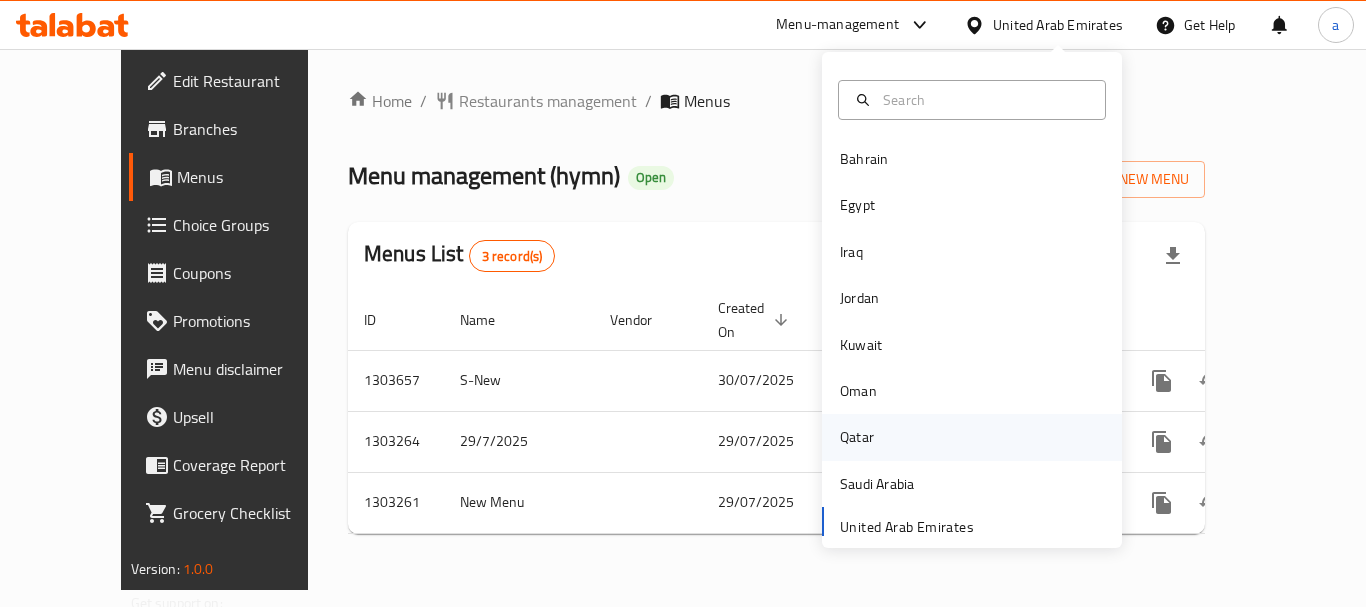 click on "Qatar" at bounding box center (857, 437) 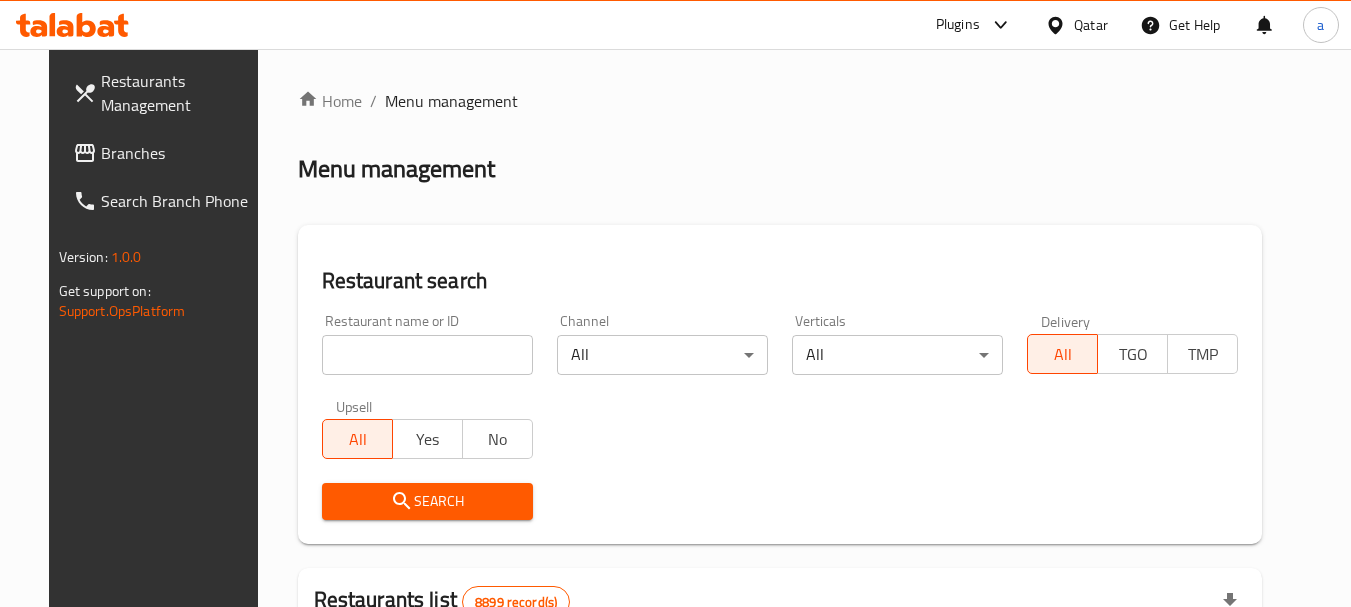 click on "Qatar" at bounding box center (1091, 25) 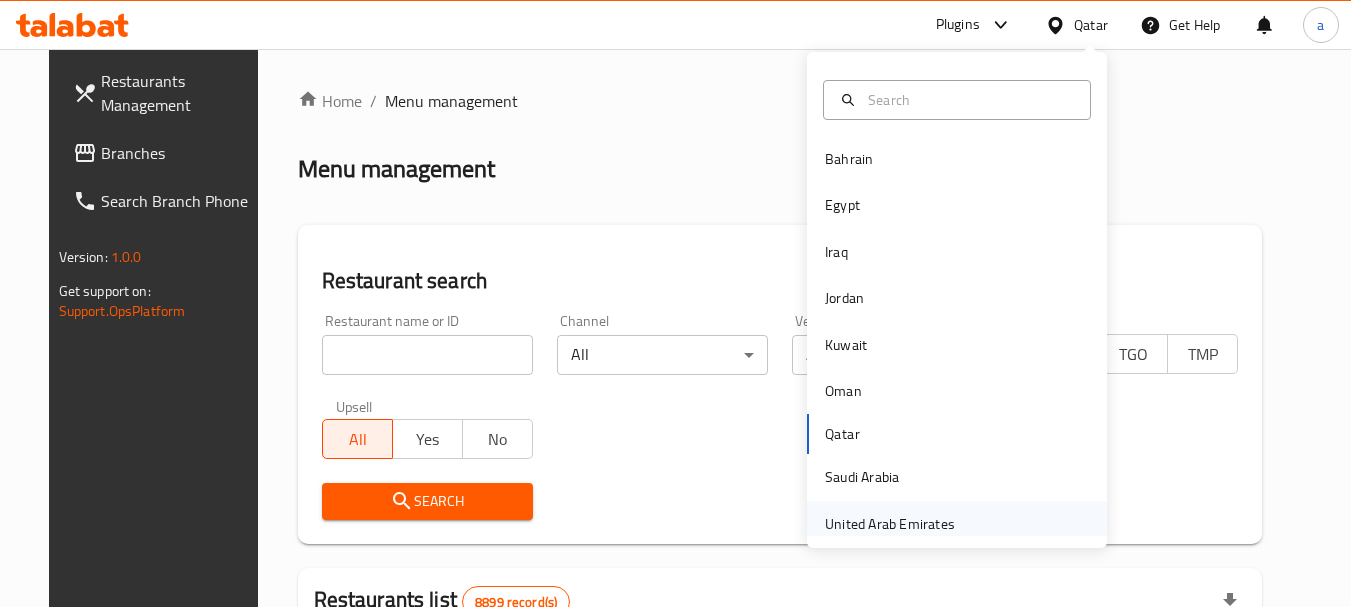 click on "United Arab Emirates" at bounding box center [890, 524] 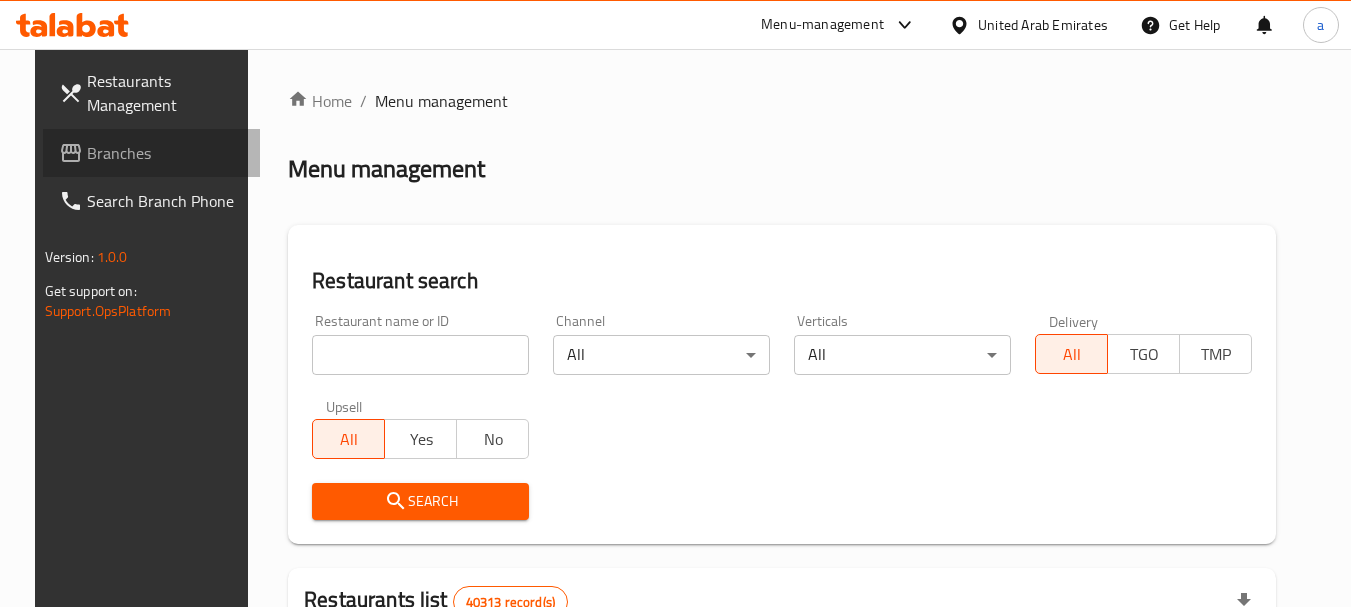 click on "Branches" at bounding box center [166, 153] 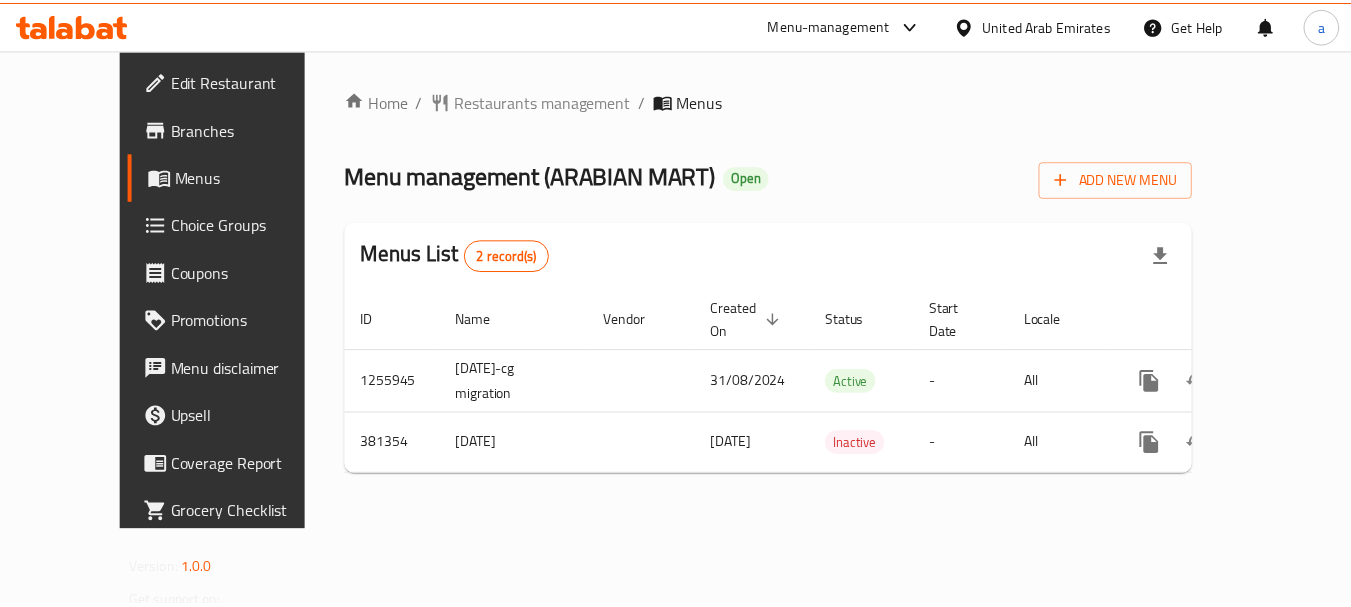 scroll, scrollTop: 0, scrollLeft: 0, axis: both 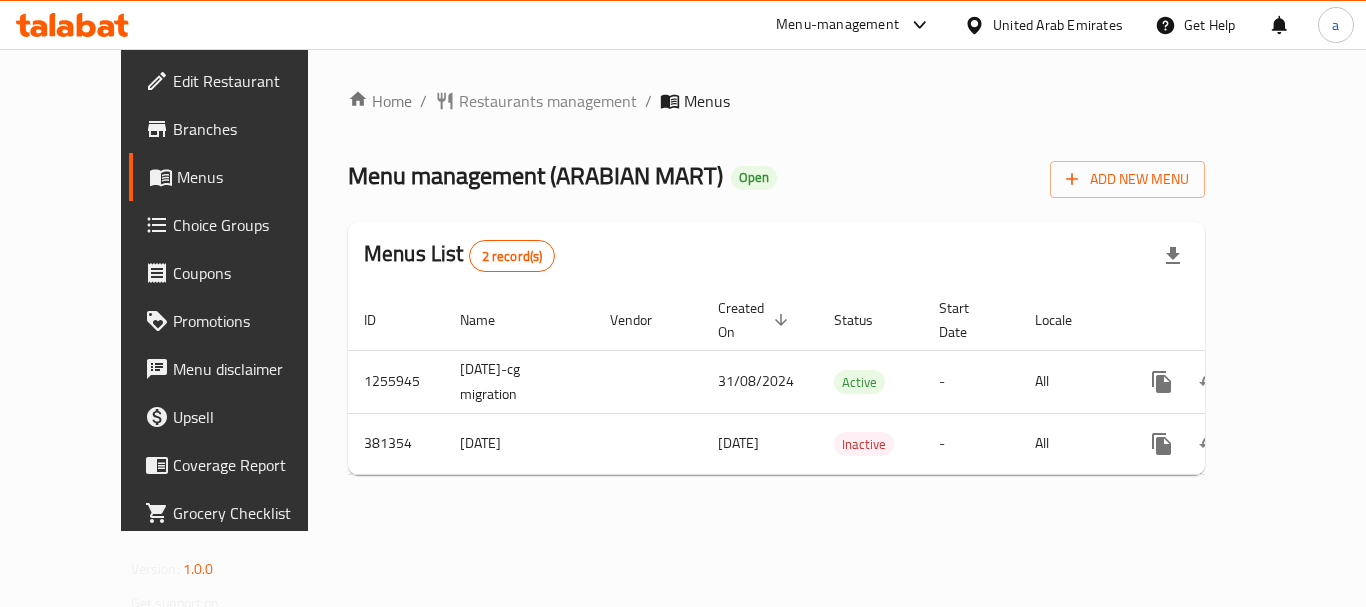 click on "United Arab Emirates" at bounding box center (1058, 25) 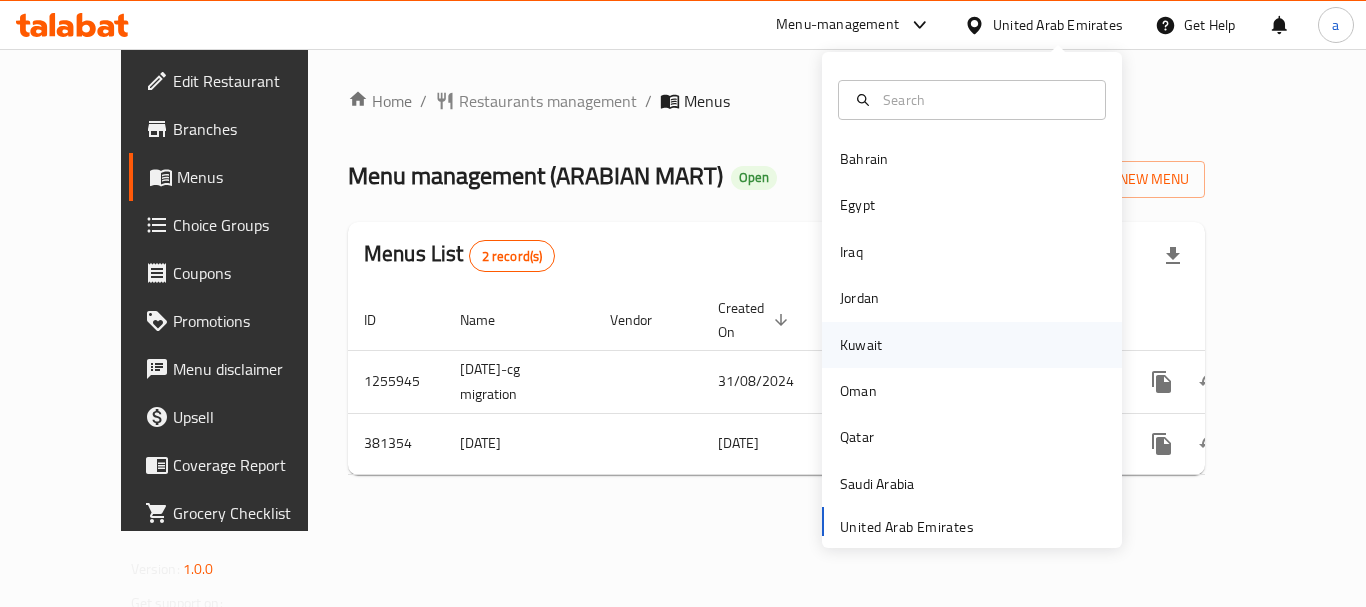 click on "Kuwait" at bounding box center [861, 345] 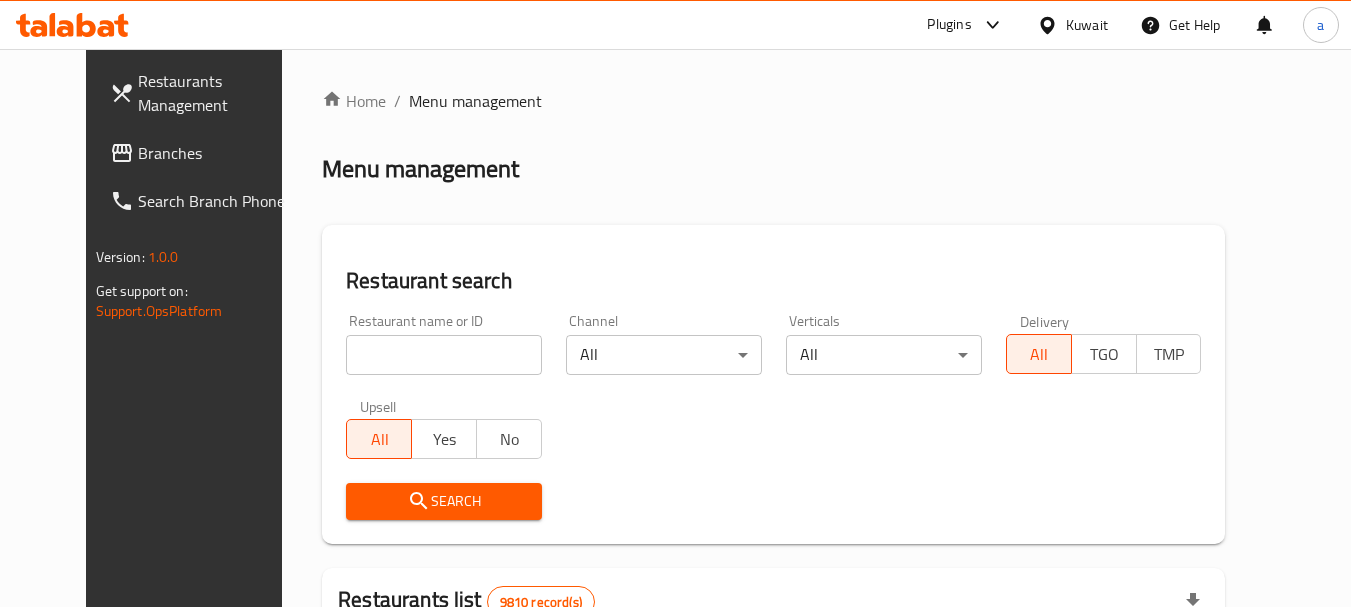 click on "Branches" at bounding box center (217, 153) 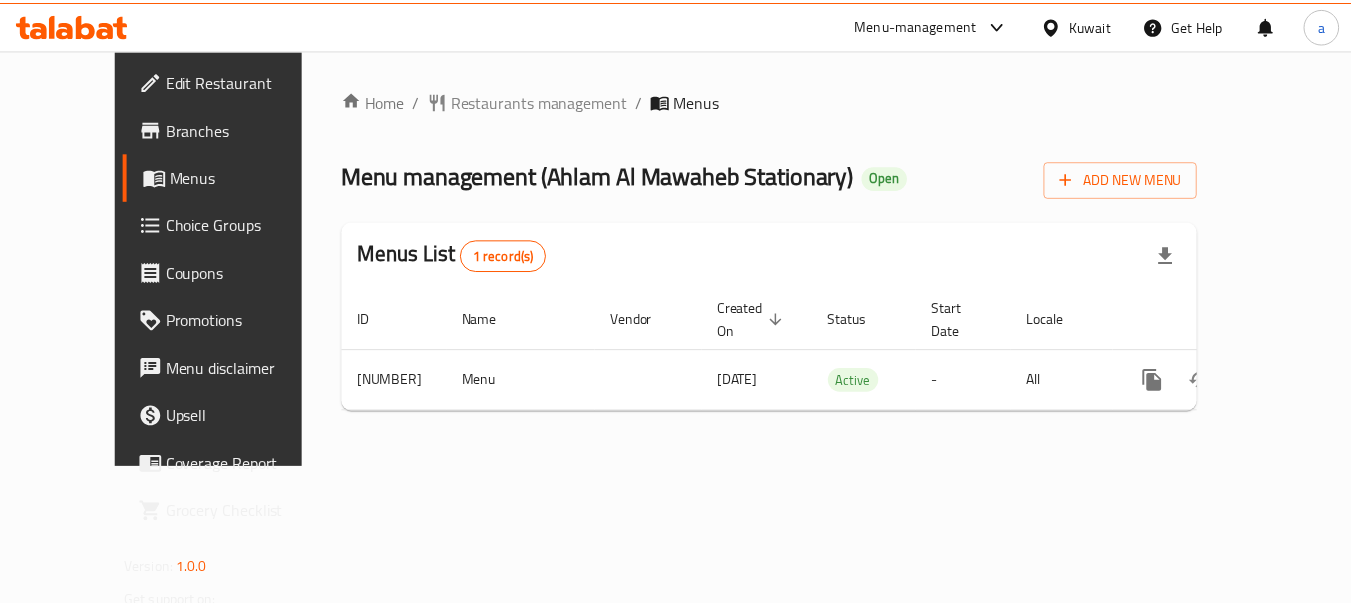 scroll, scrollTop: 0, scrollLeft: 0, axis: both 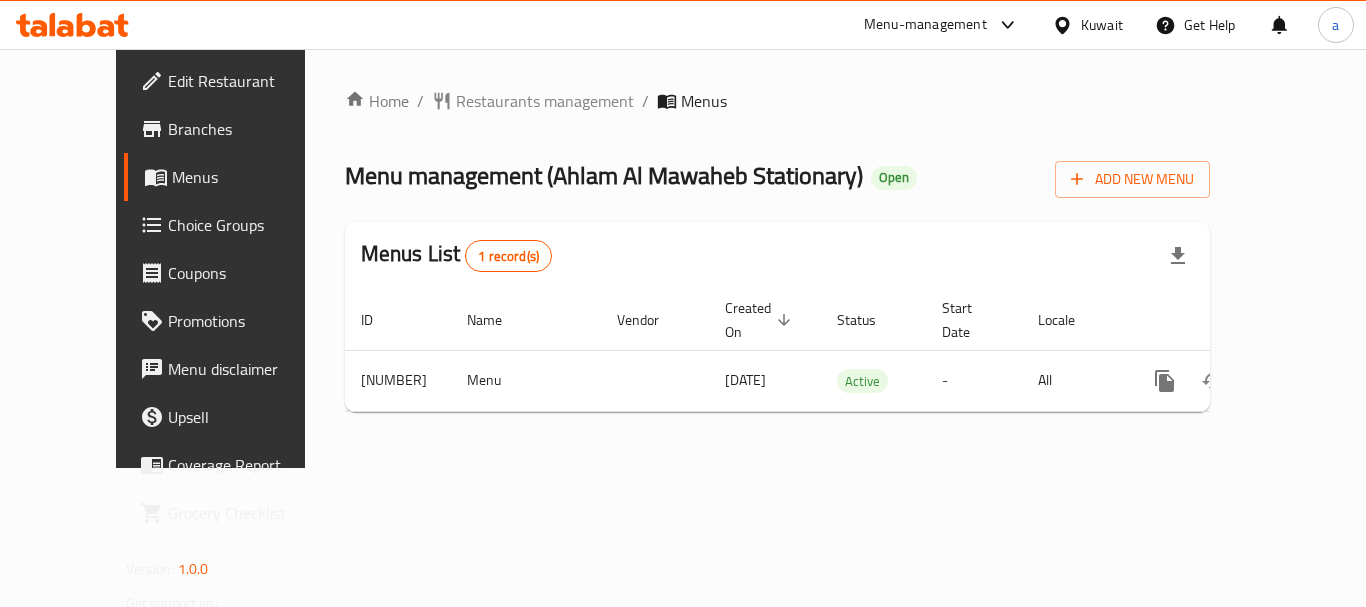 click on "Kuwait" at bounding box center (1102, 25) 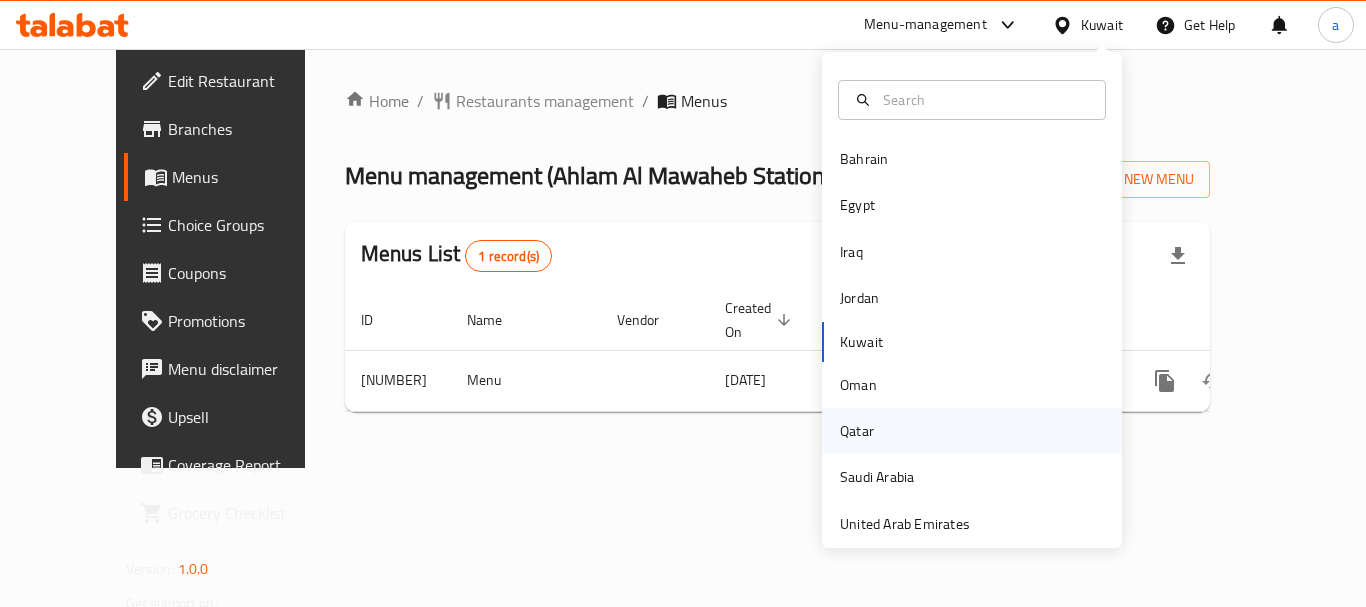 click on "Qatar" at bounding box center [857, 431] 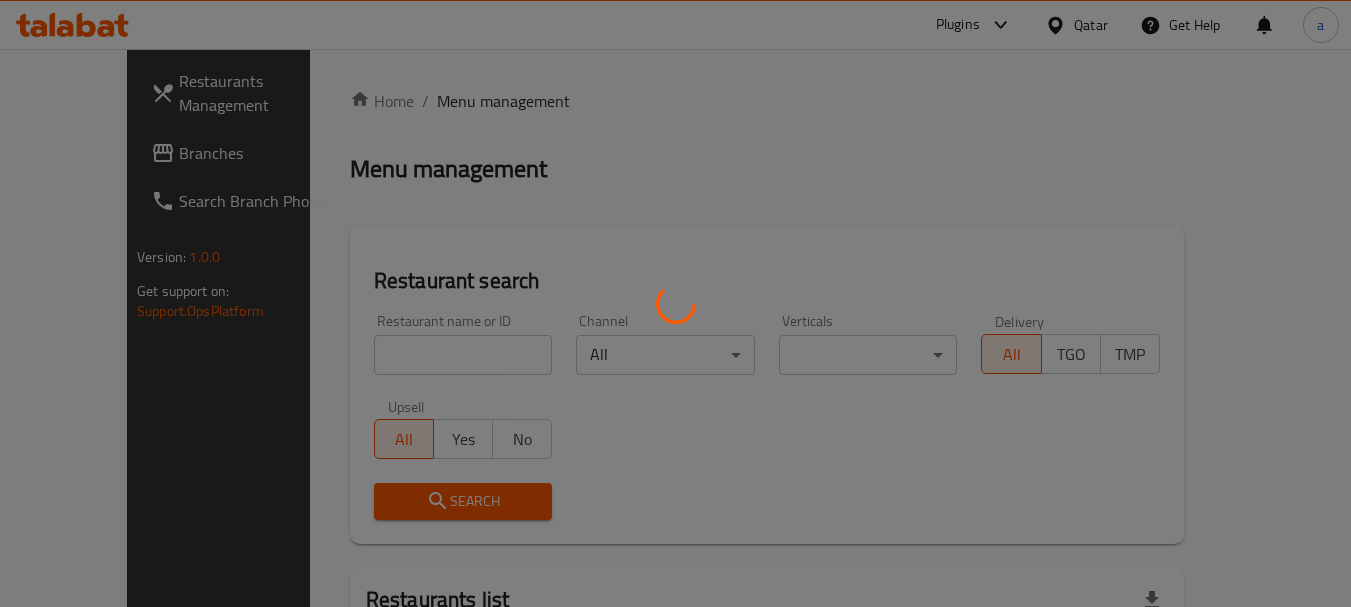 click at bounding box center [675, 303] 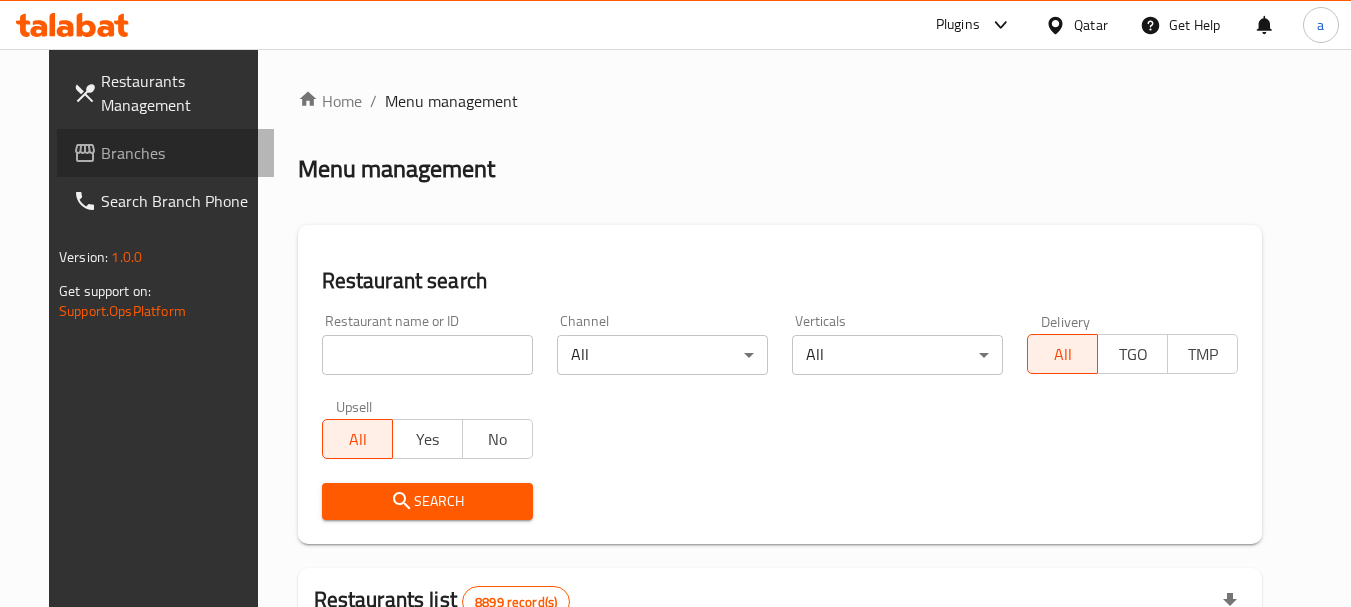 click on "Branches" at bounding box center (180, 153) 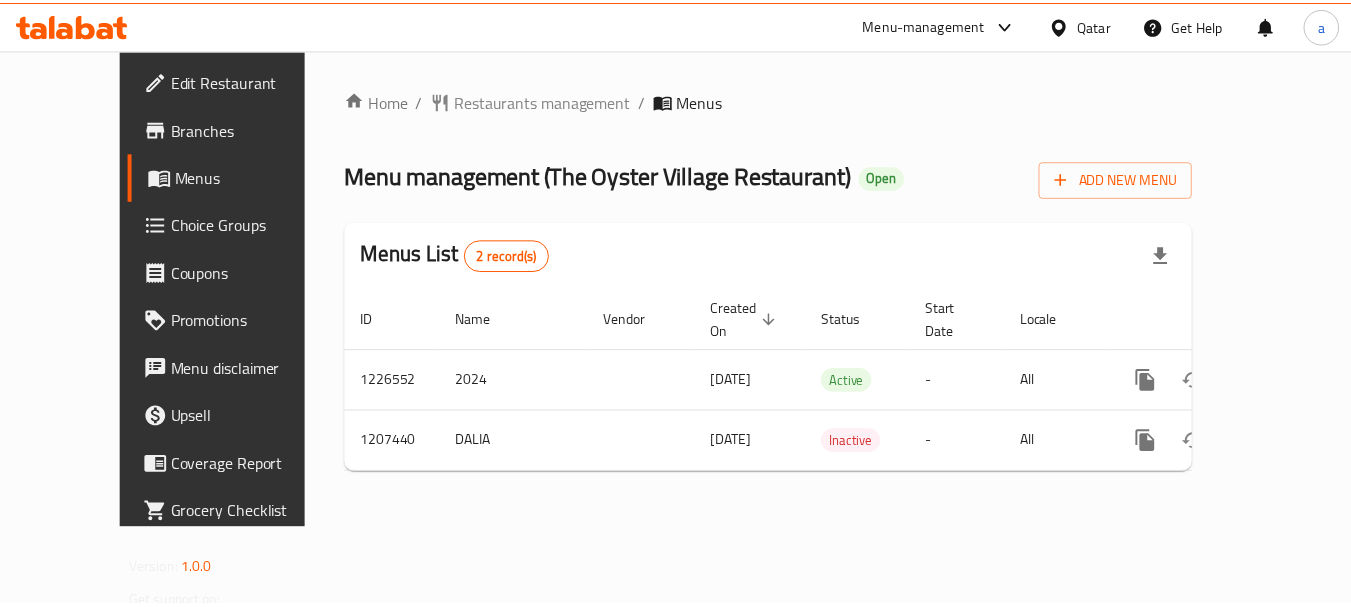scroll, scrollTop: 0, scrollLeft: 0, axis: both 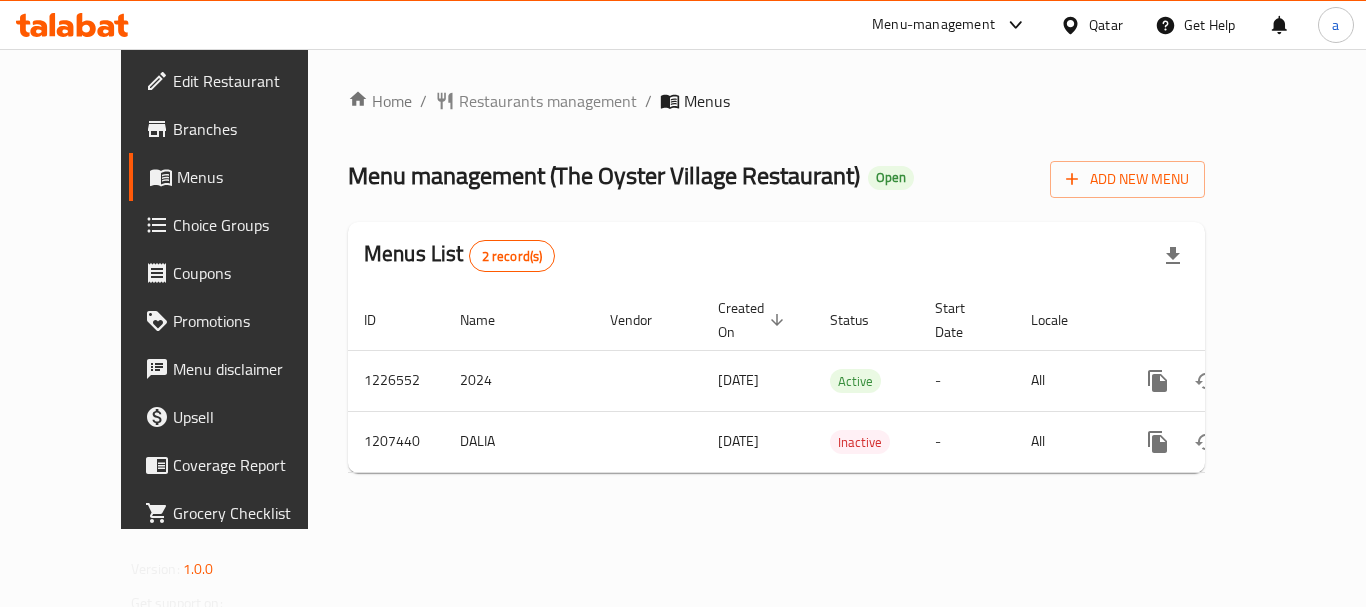 click 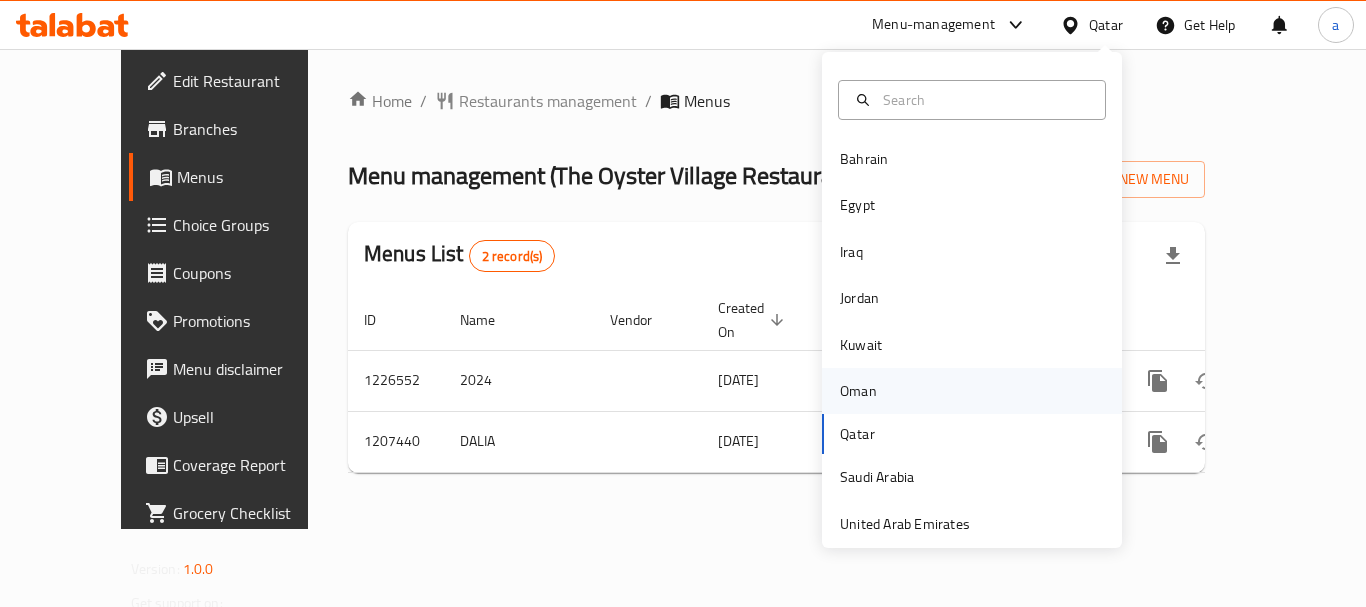 click on "Oman" at bounding box center [972, 391] 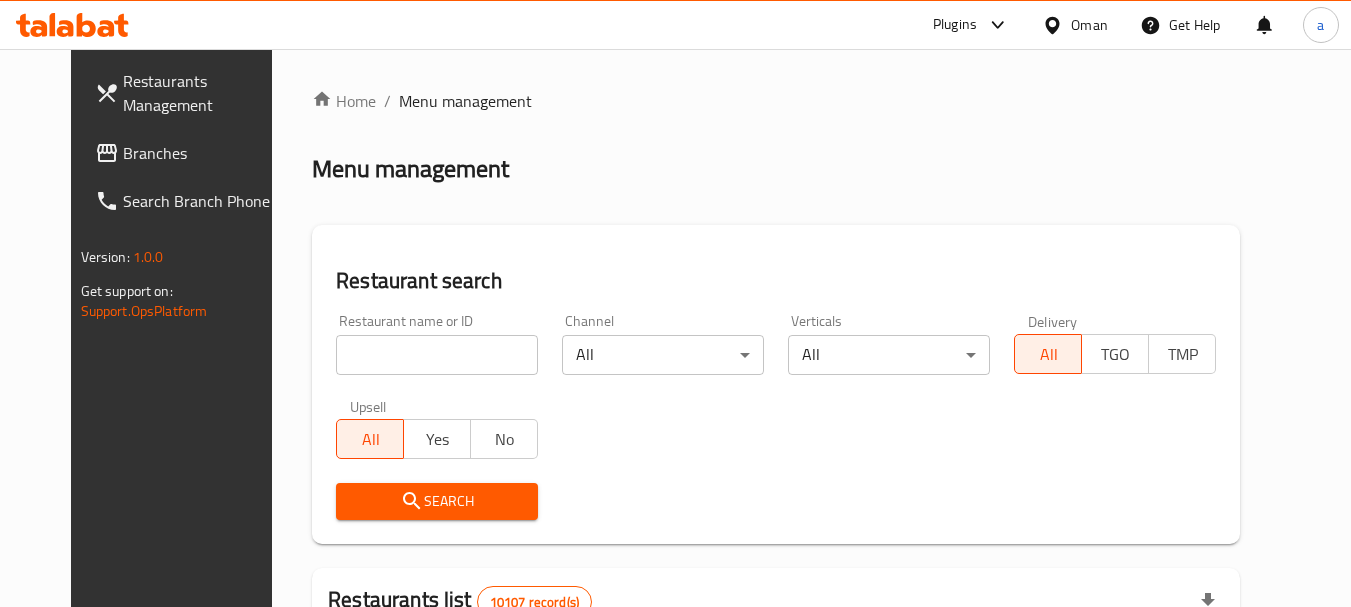 click on "Home / Menu management" at bounding box center (776, 101) 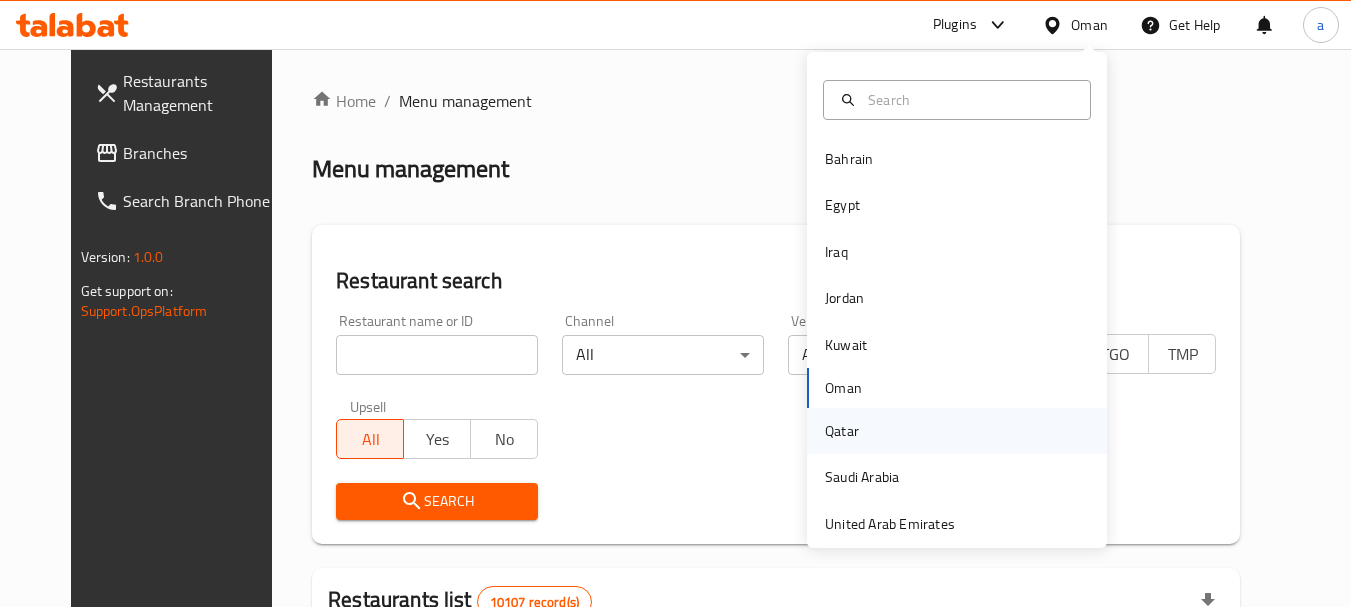 click on "Qatar" at bounding box center (842, 431) 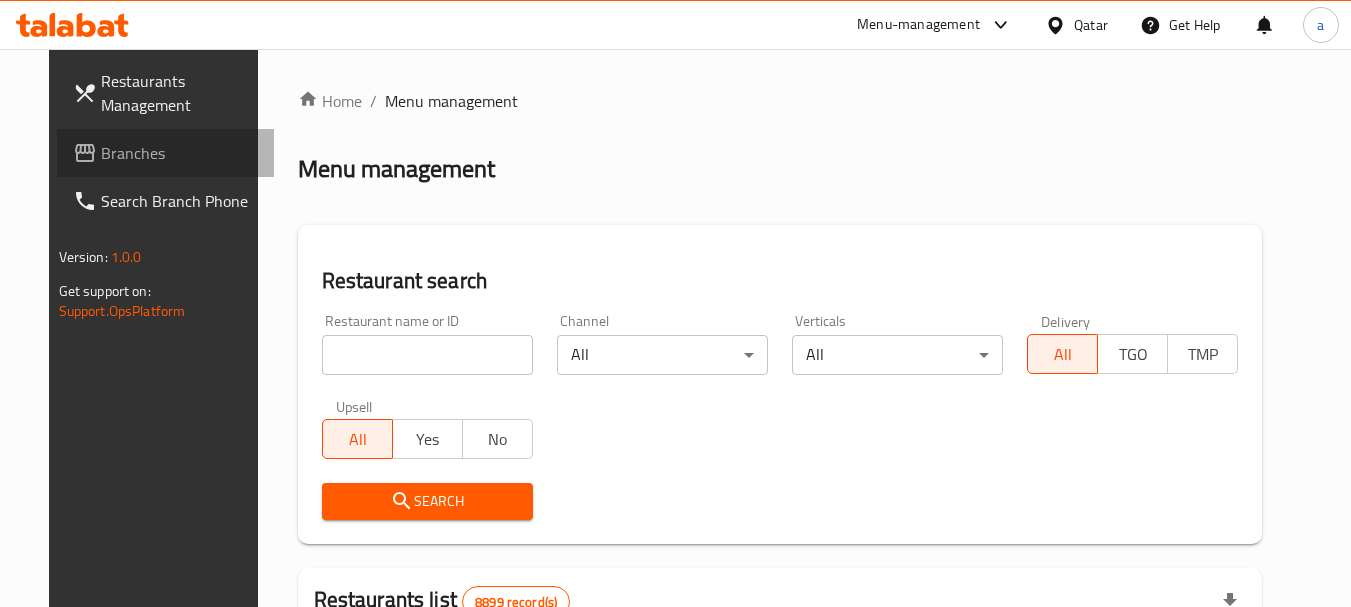 click on "Branches" at bounding box center [180, 153] 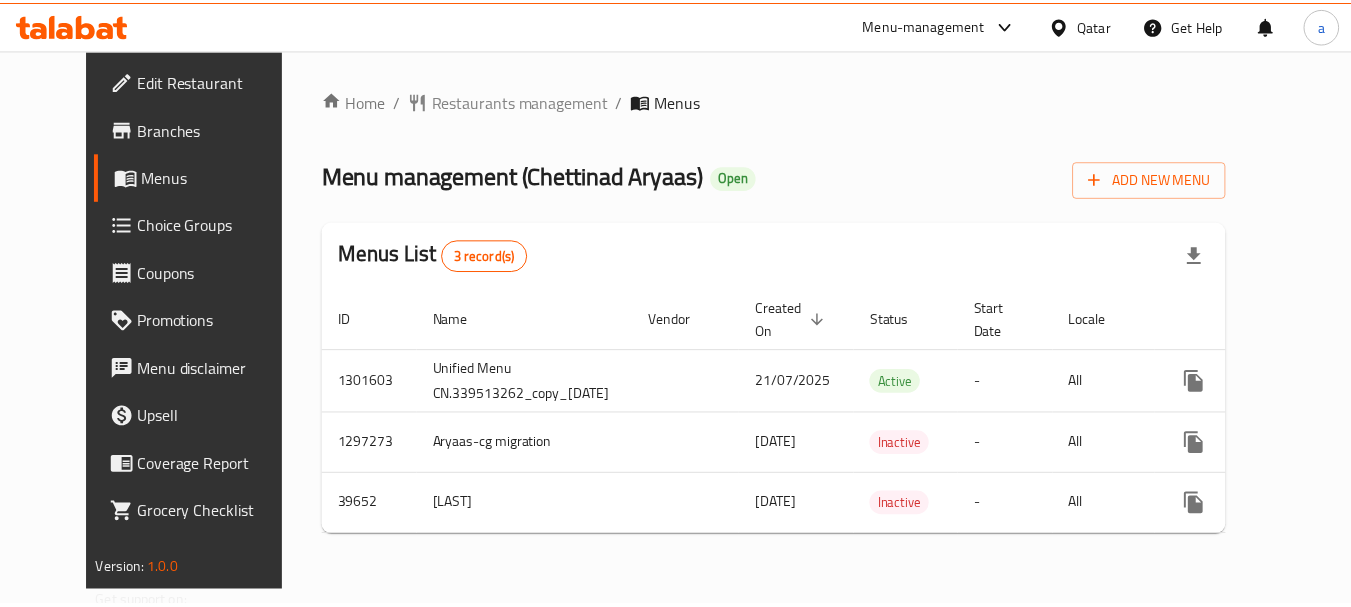 scroll, scrollTop: 0, scrollLeft: 0, axis: both 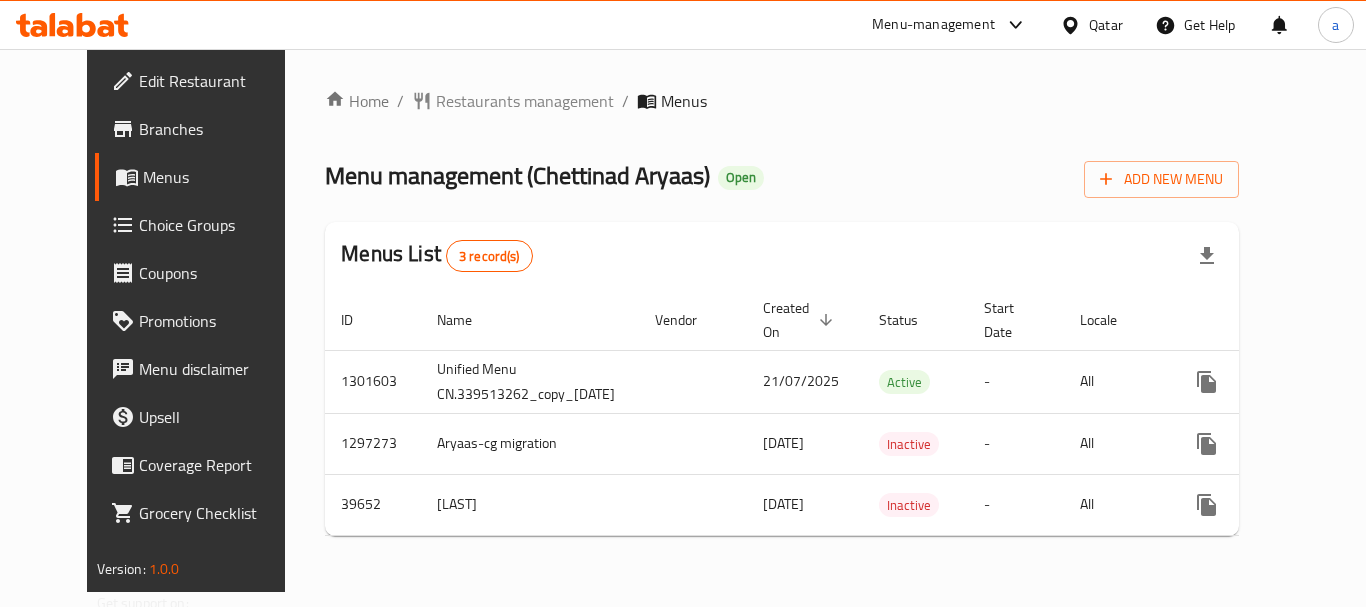 click 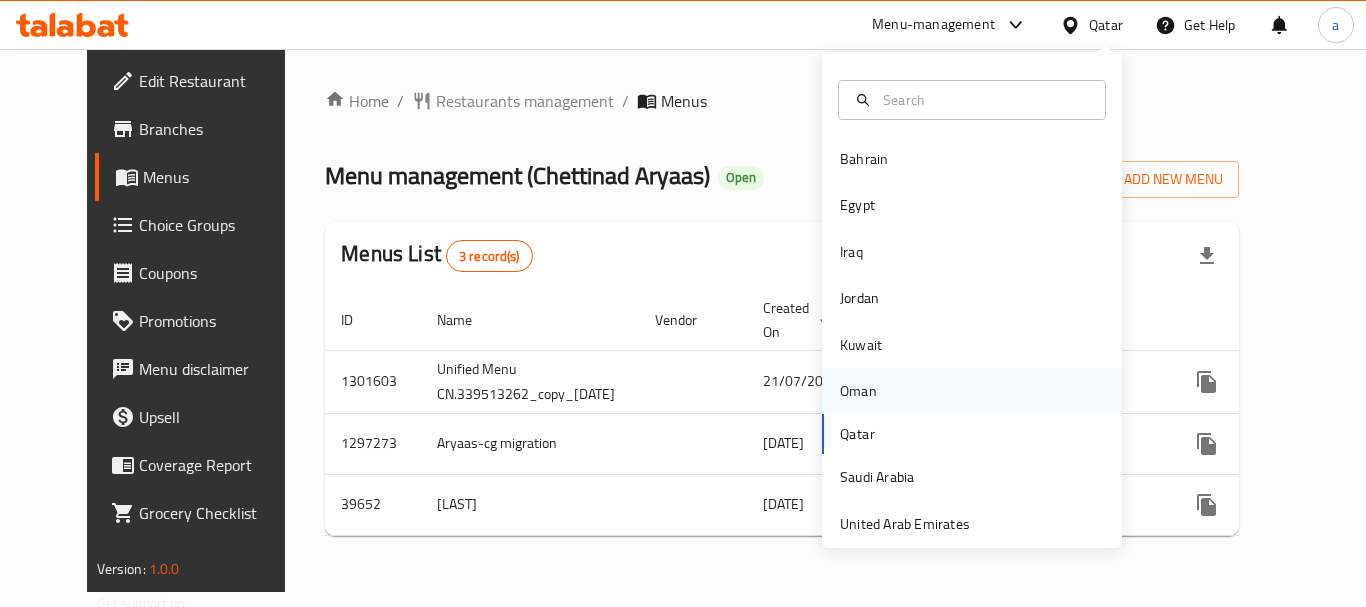 click on "Oman" at bounding box center (858, 391) 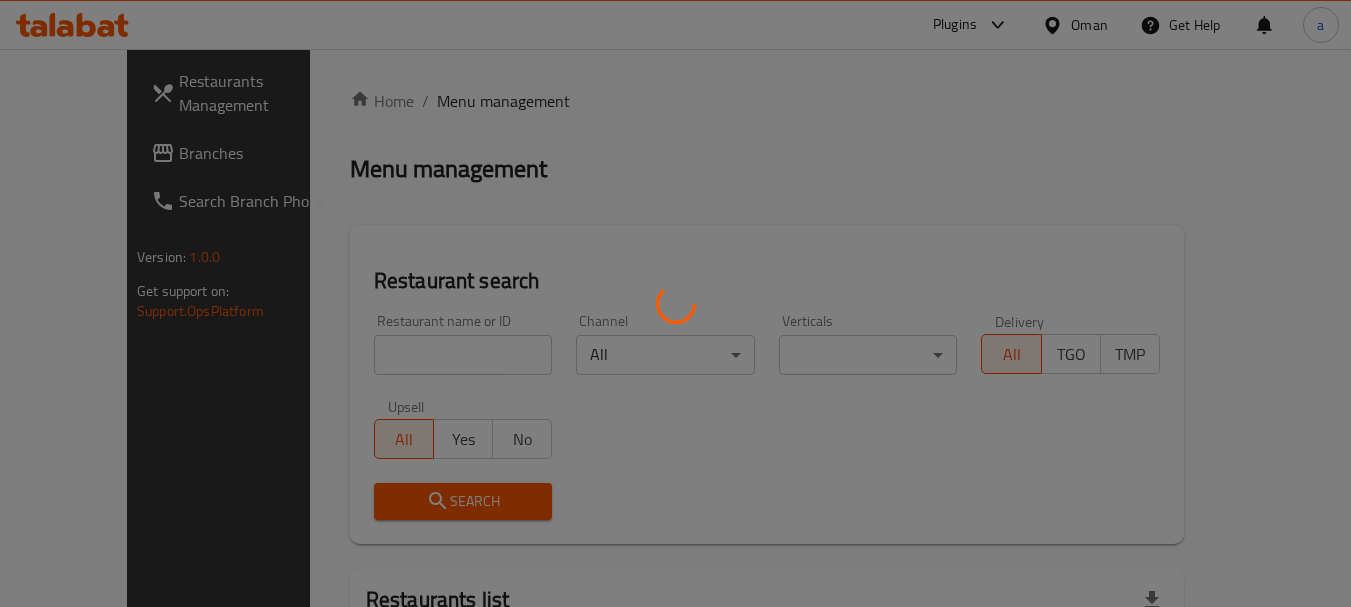 click at bounding box center [675, 303] 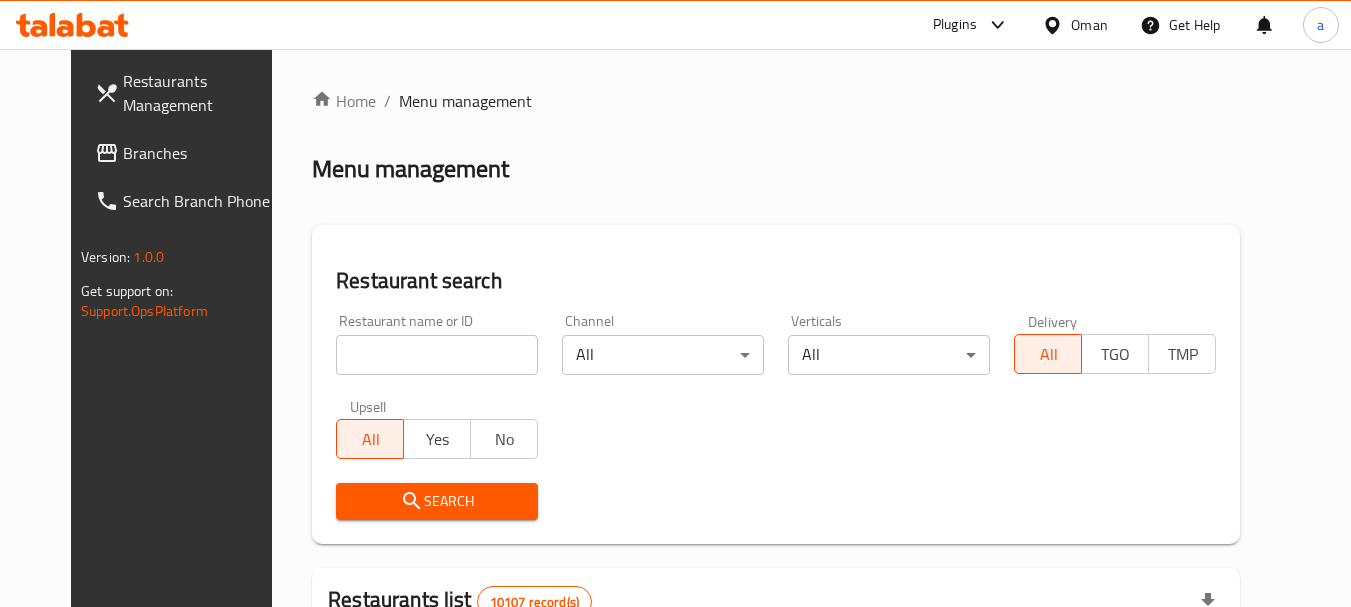 click on "Oman" at bounding box center [1089, 25] 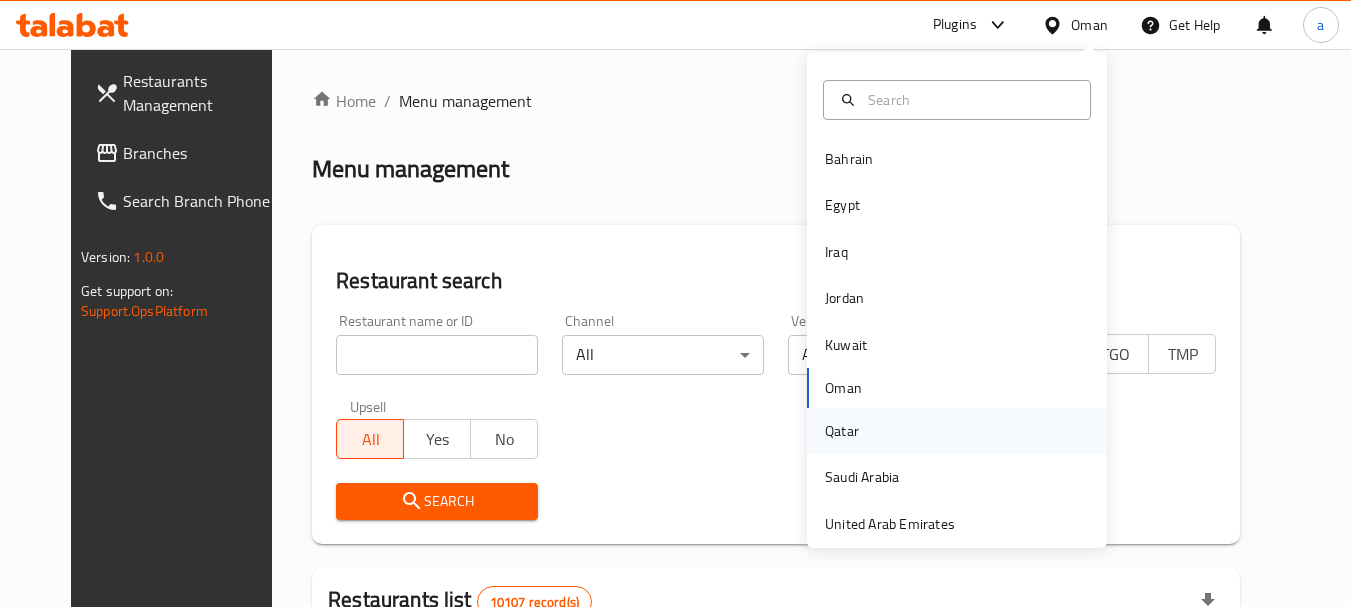 click on "Qatar" at bounding box center [842, 431] 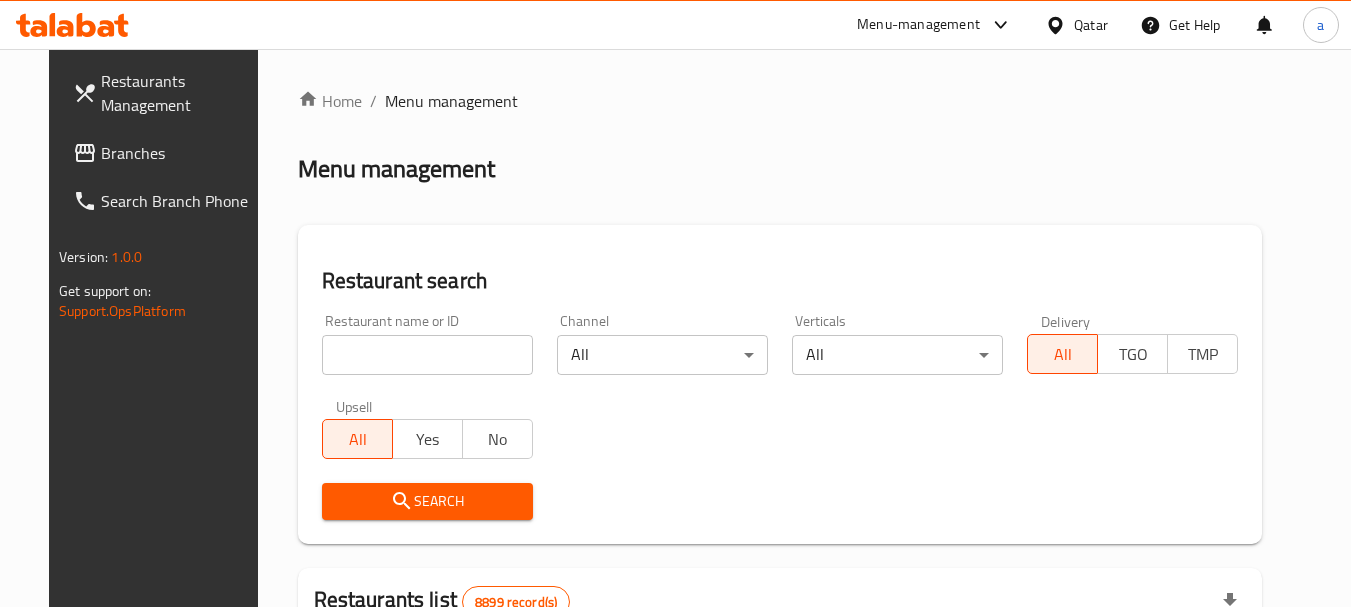 click on "Branches" at bounding box center (180, 153) 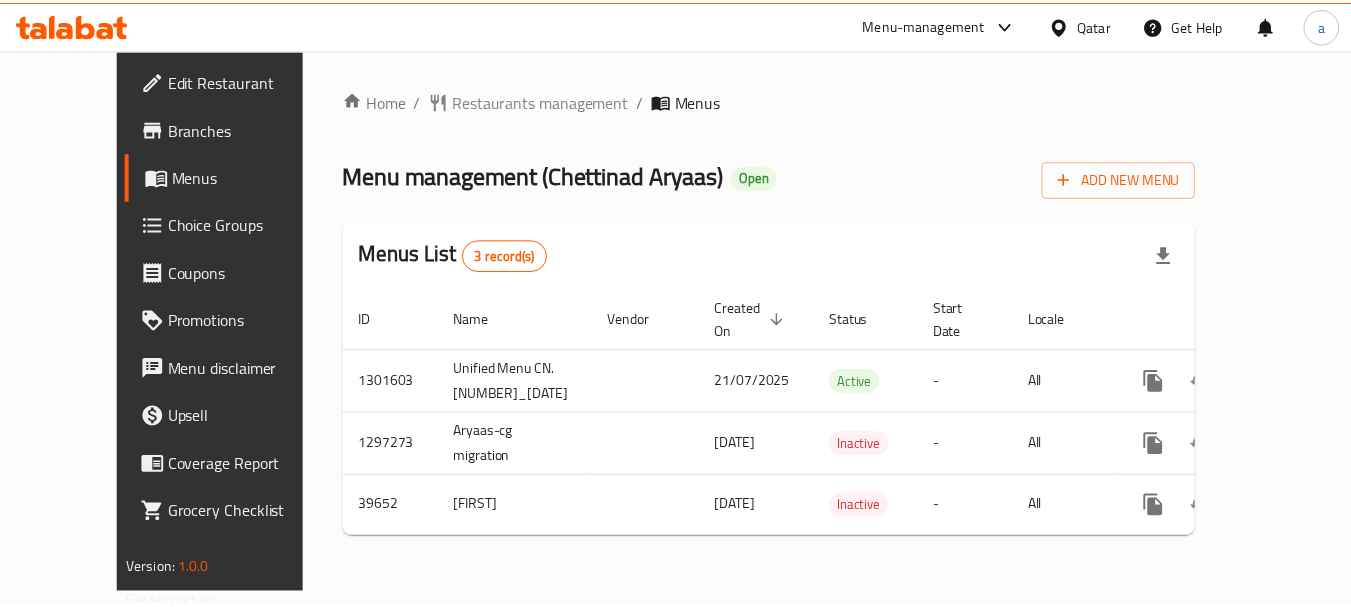 scroll, scrollTop: 0, scrollLeft: 0, axis: both 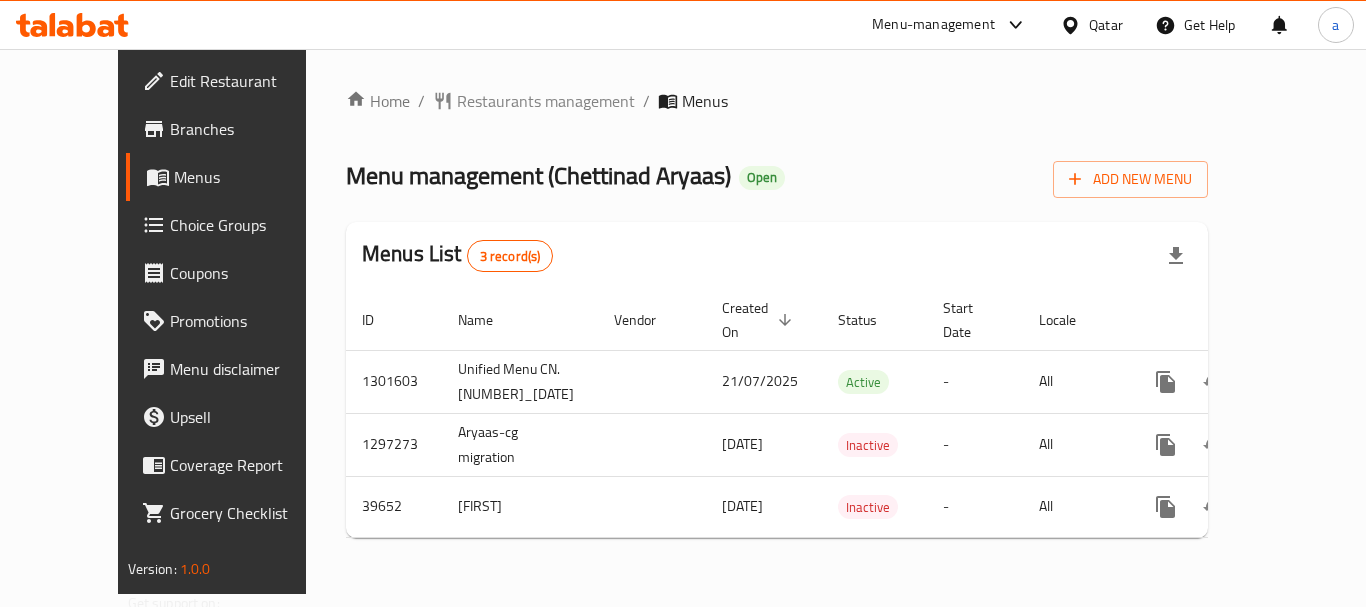 click on "Qatar" at bounding box center (1106, 25) 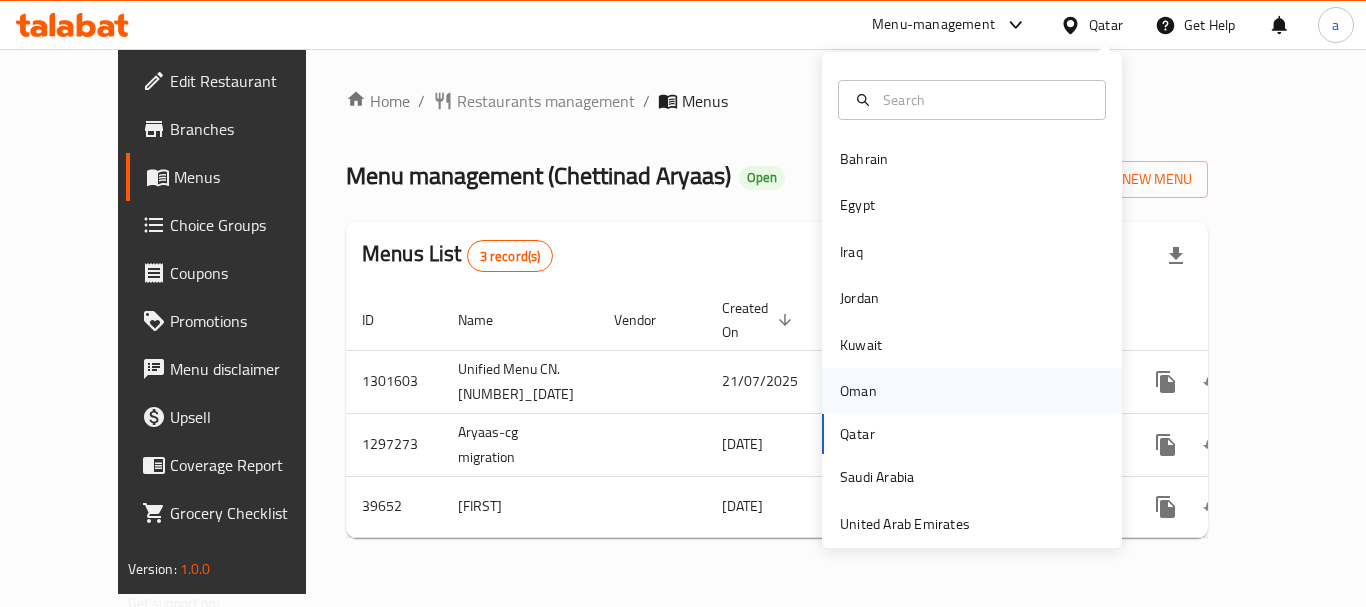 click on "Oman" at bounding box center (858, 391) 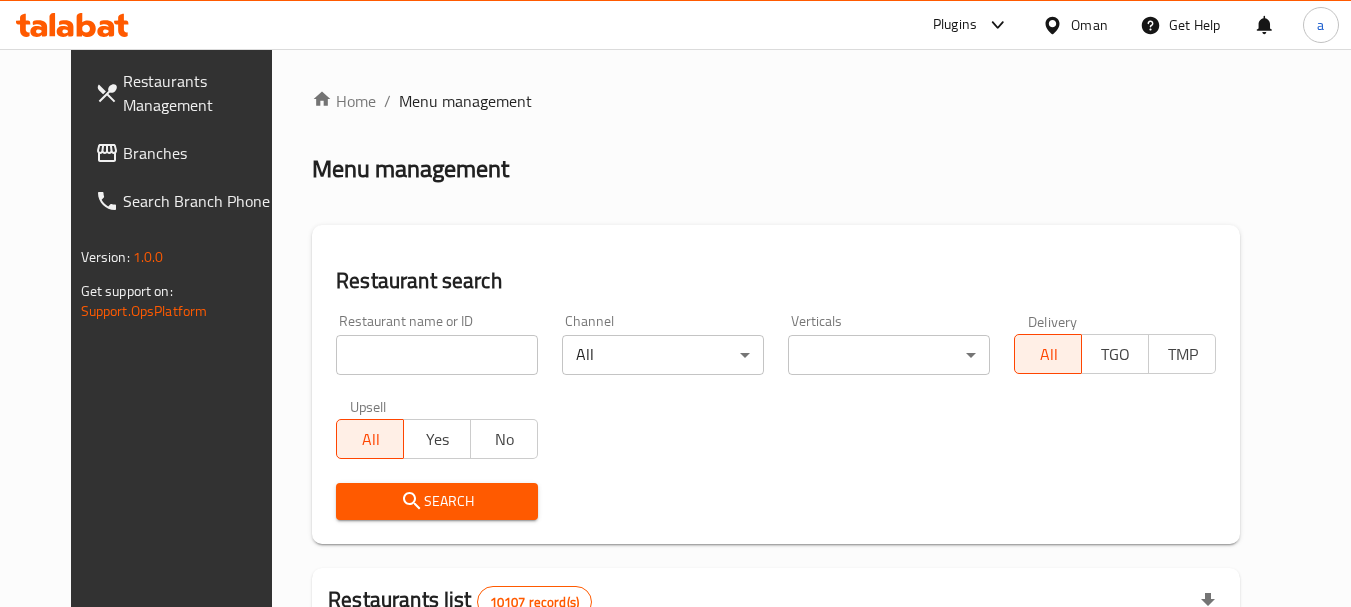 click on "Oman" at bounding box center (1089, 25) 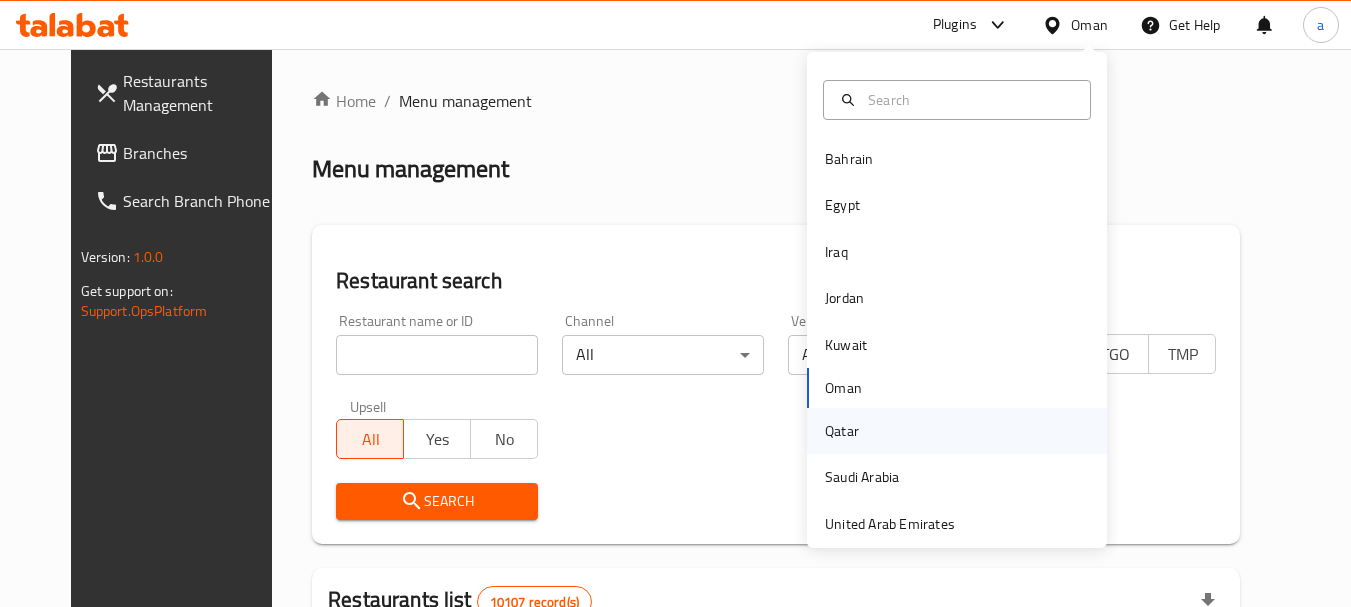 click on "Qatar" at bounding box center [957, 431] 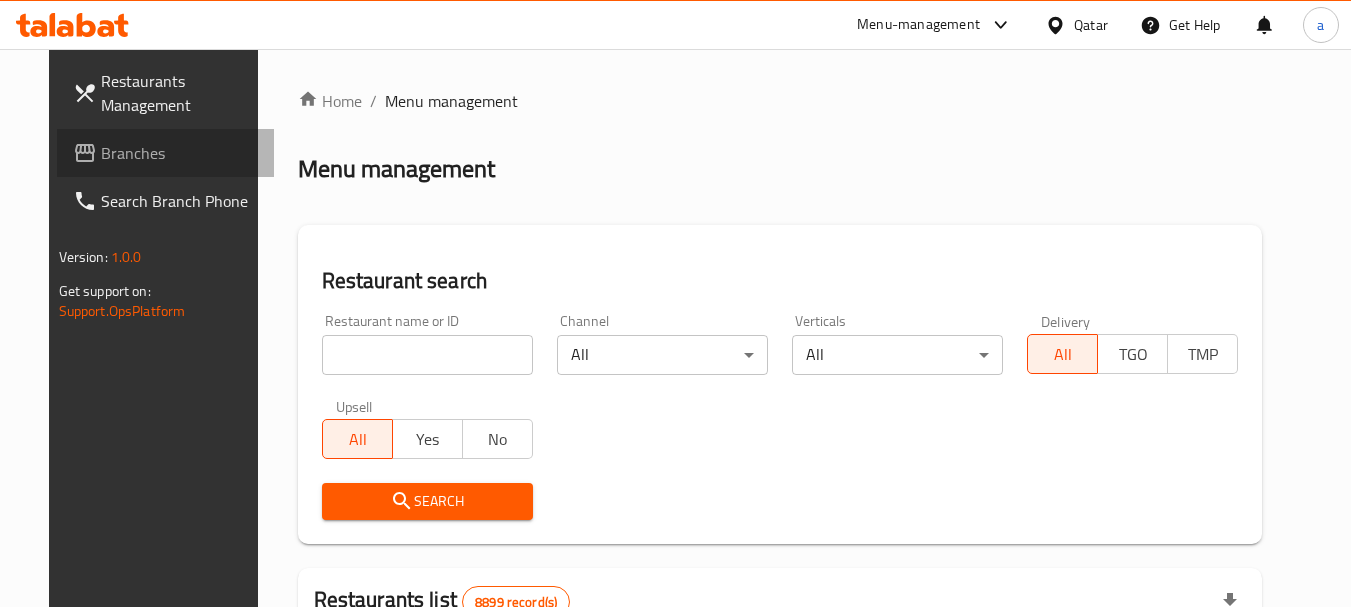 click on "Branches" at bounding box center [180, 153] 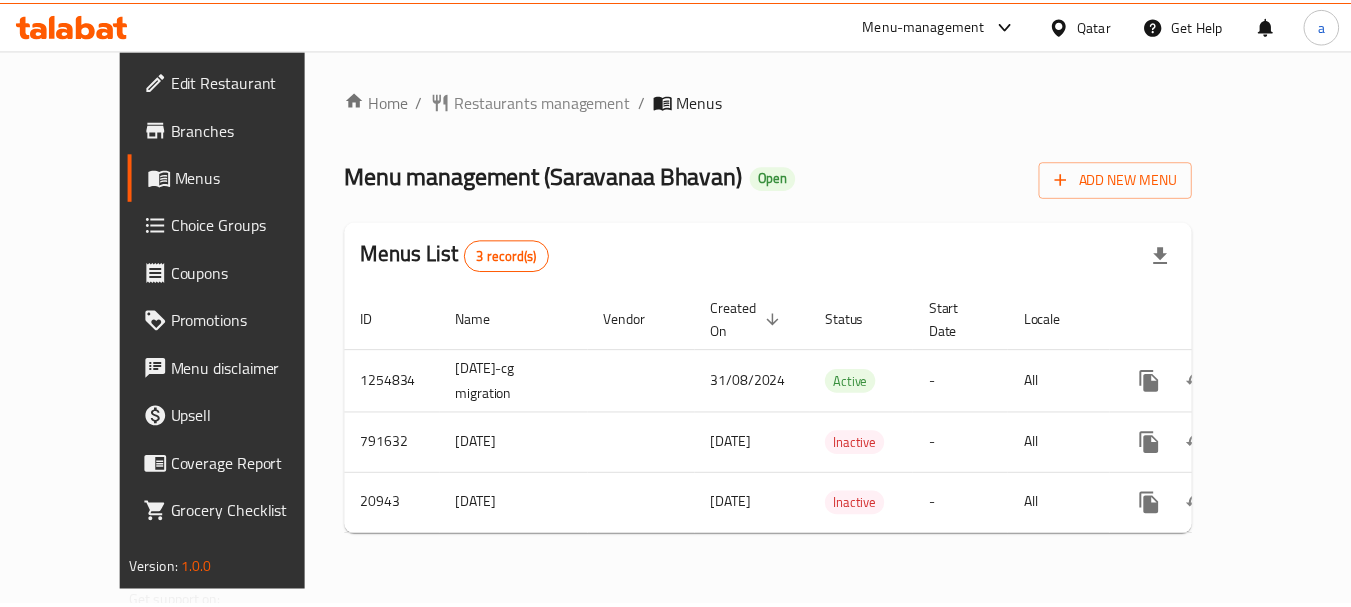 scroll, scrollTop: 0, scrollLeft: 0, axis: both 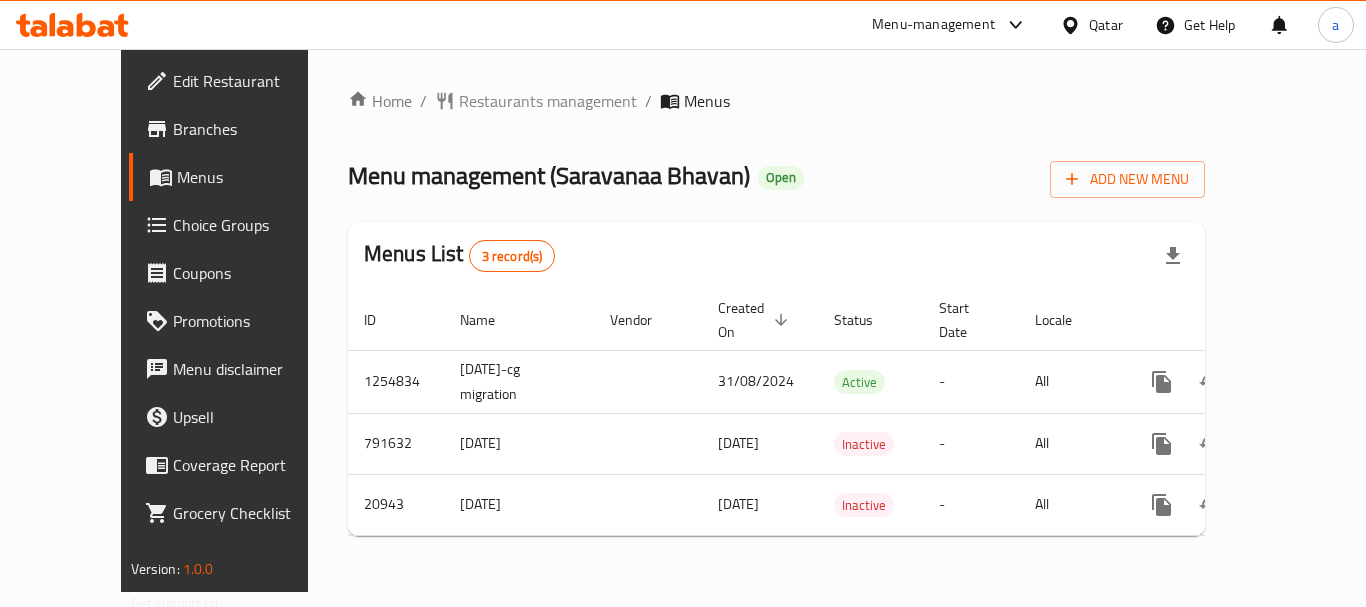 click on "Qatar" at bounding box center (1106, 25) 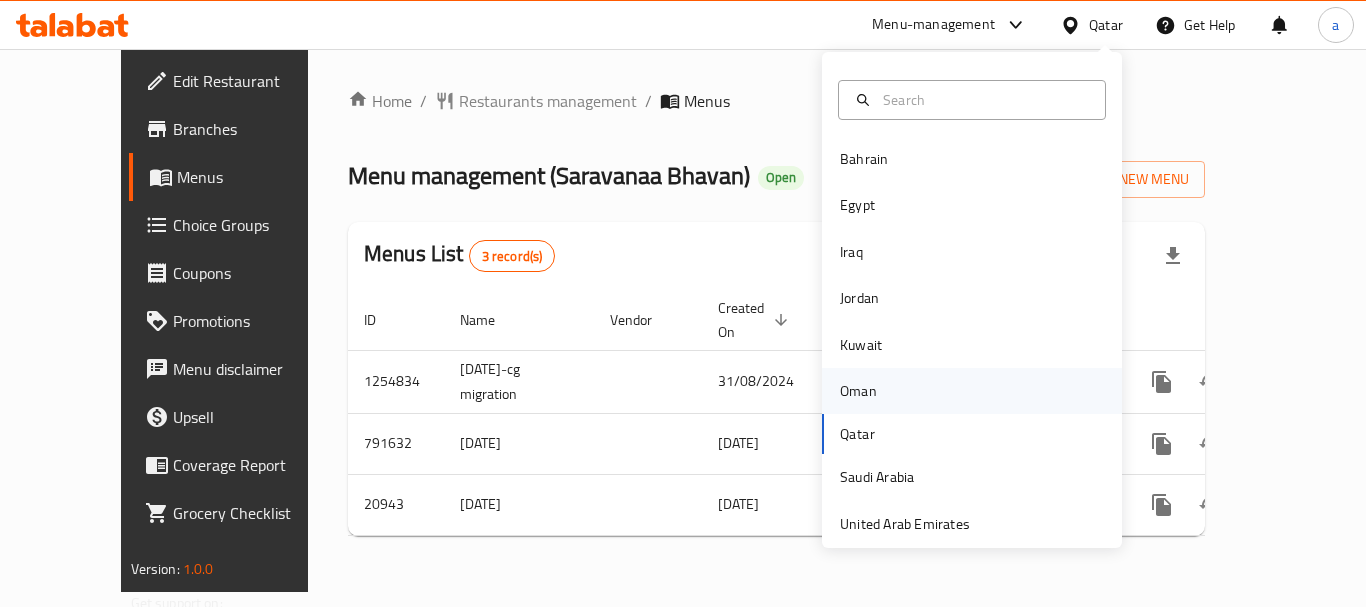click on "Oman" at bounding box center [858, 391] 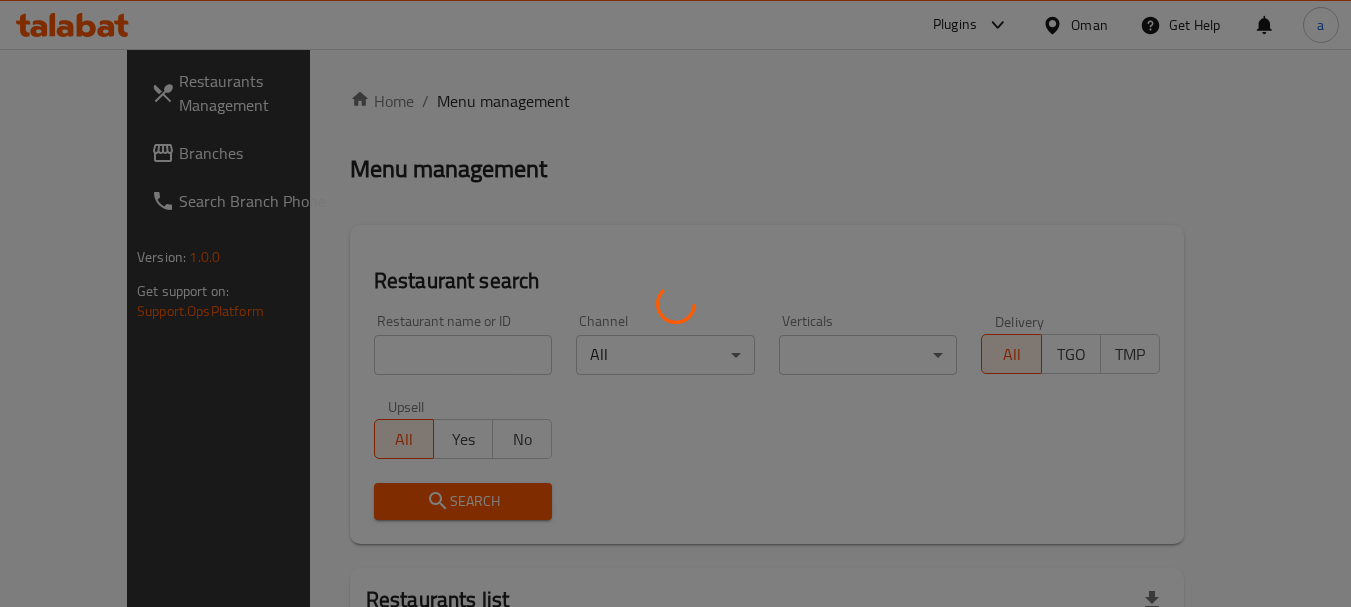 click at bounding box center [675, 303] 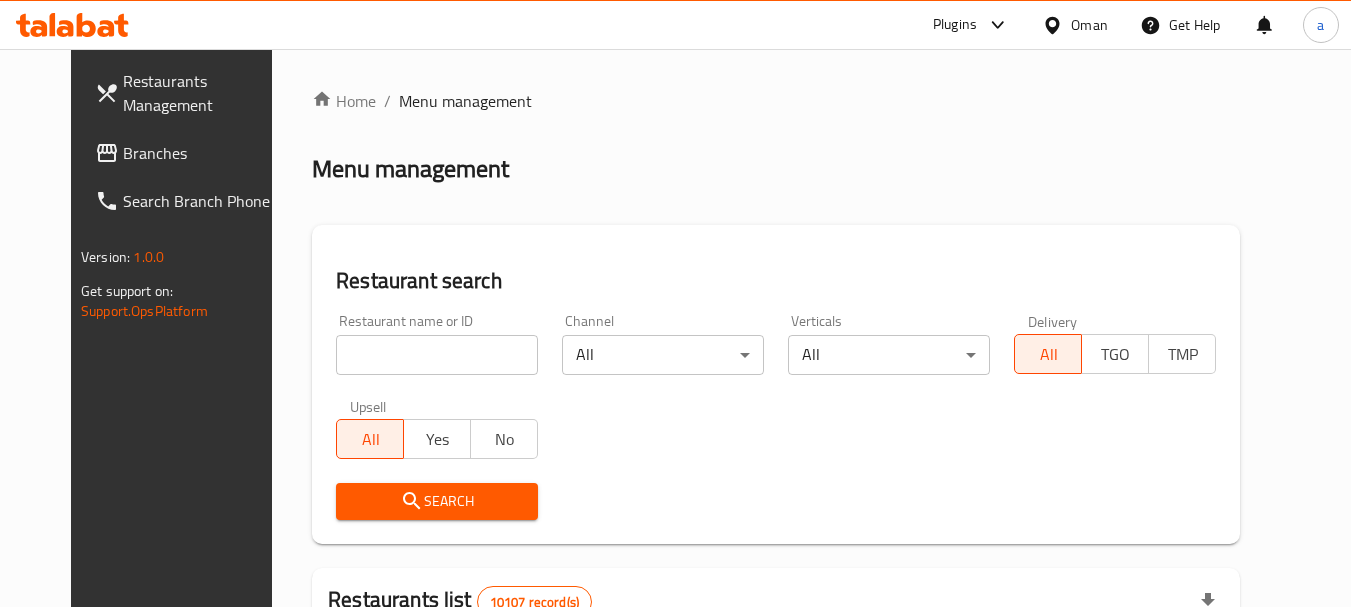 click on "Oman" at bounding box center [1089, 25] 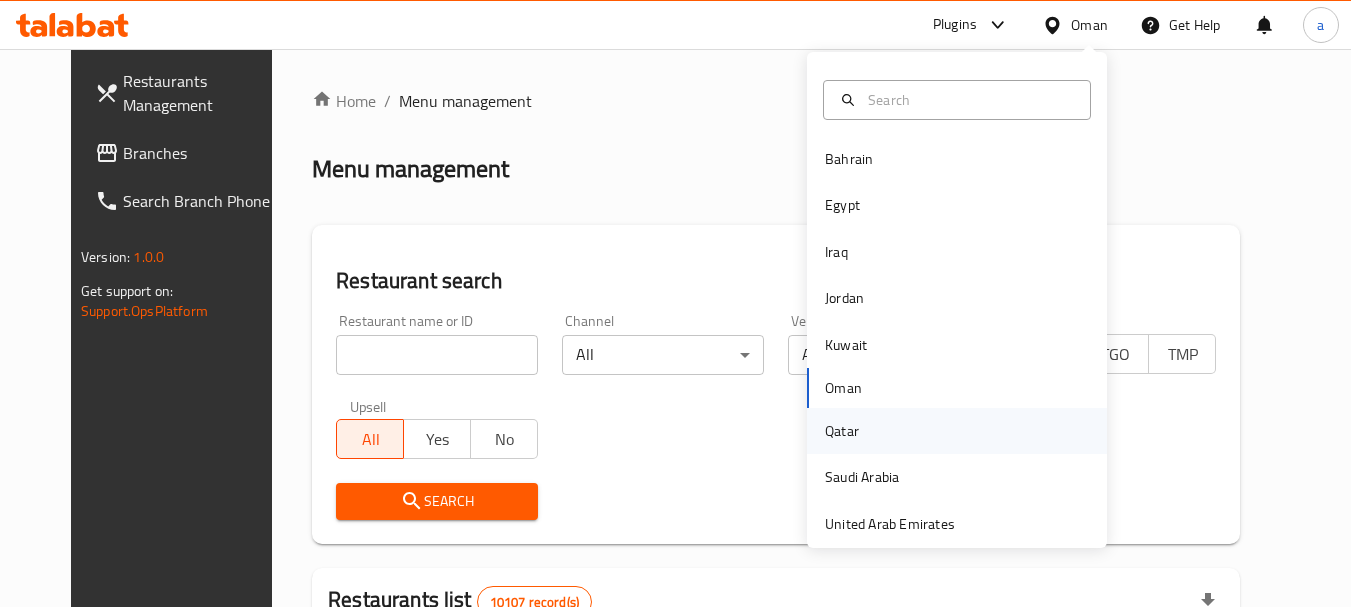 click on "Qatar" at bounding box center [957, 431] 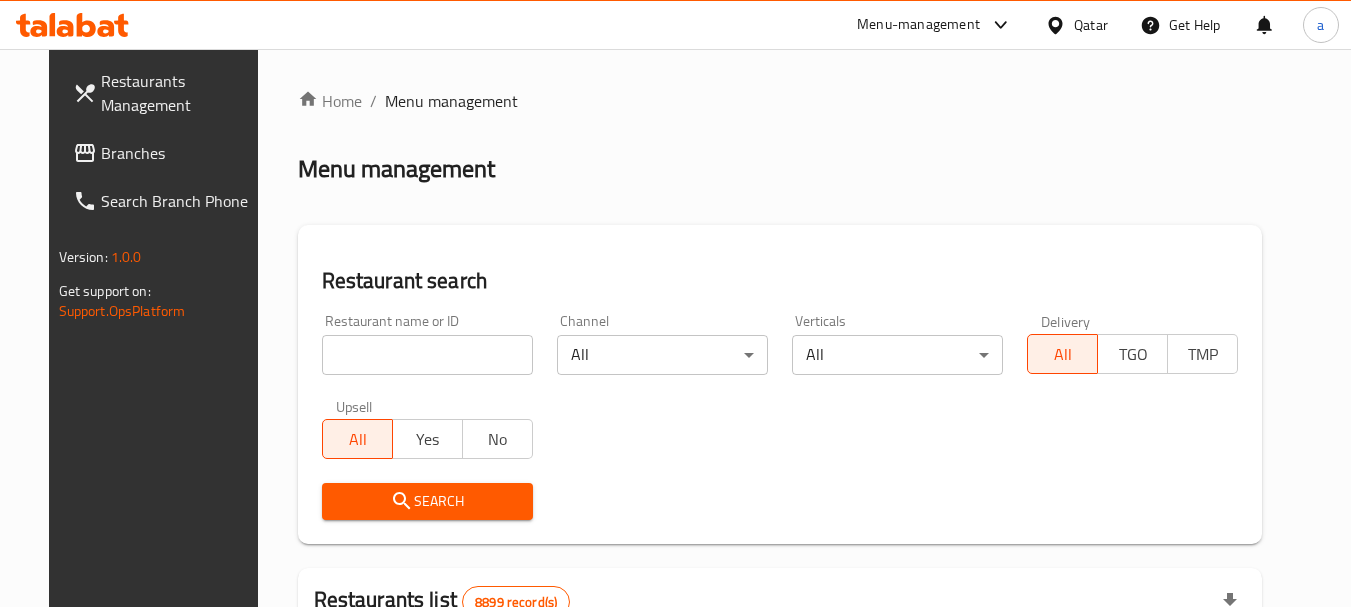 click on "Branches" at bounding box center (180, 153) 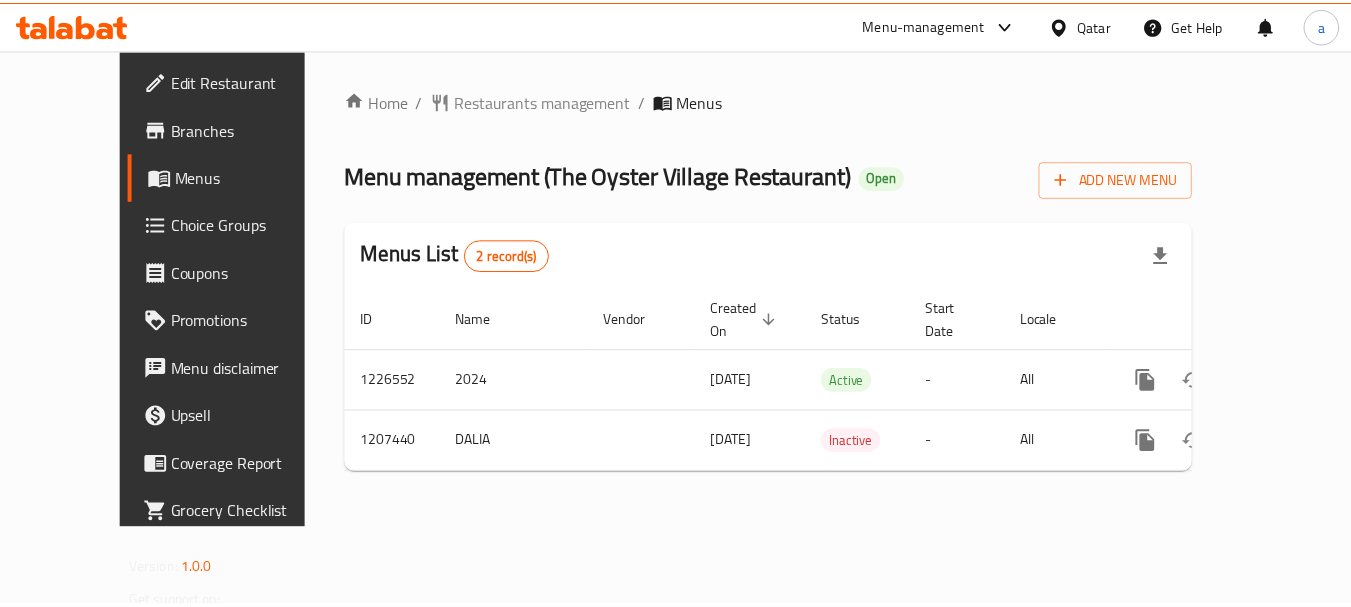 scroll, scrollTop: 0, scrollLeft: 0, axis: both 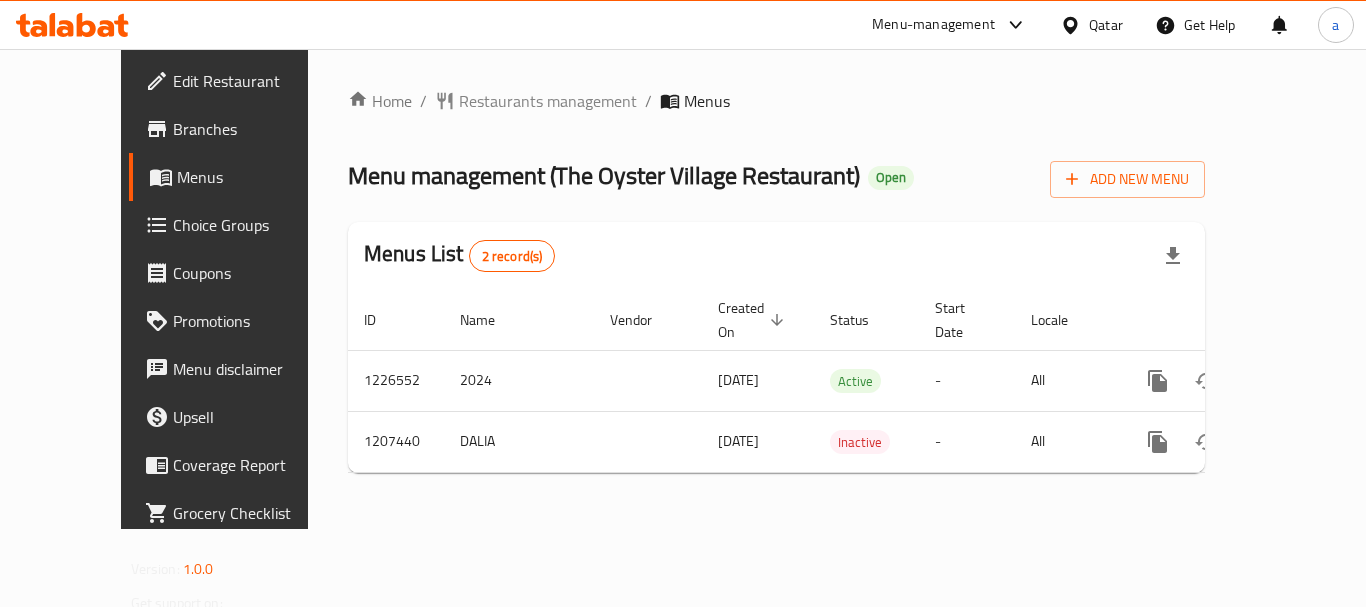 click at bounding box center [1074, 25] 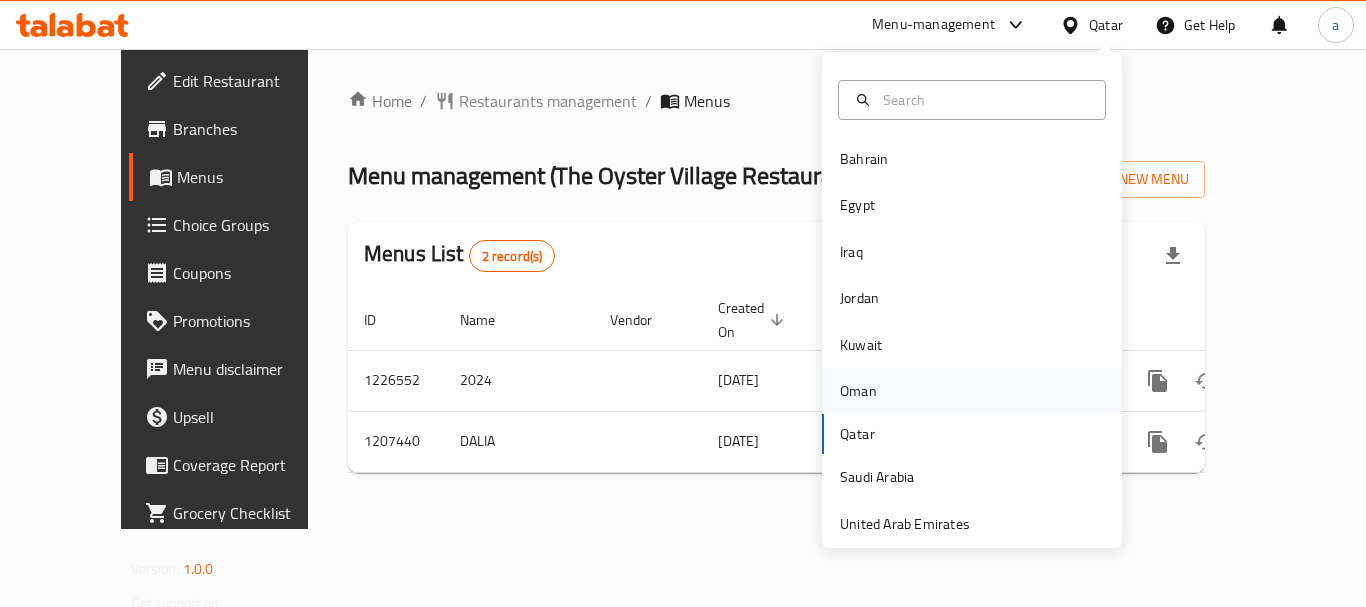 click on "Oman" at bounding box center [858, 391] 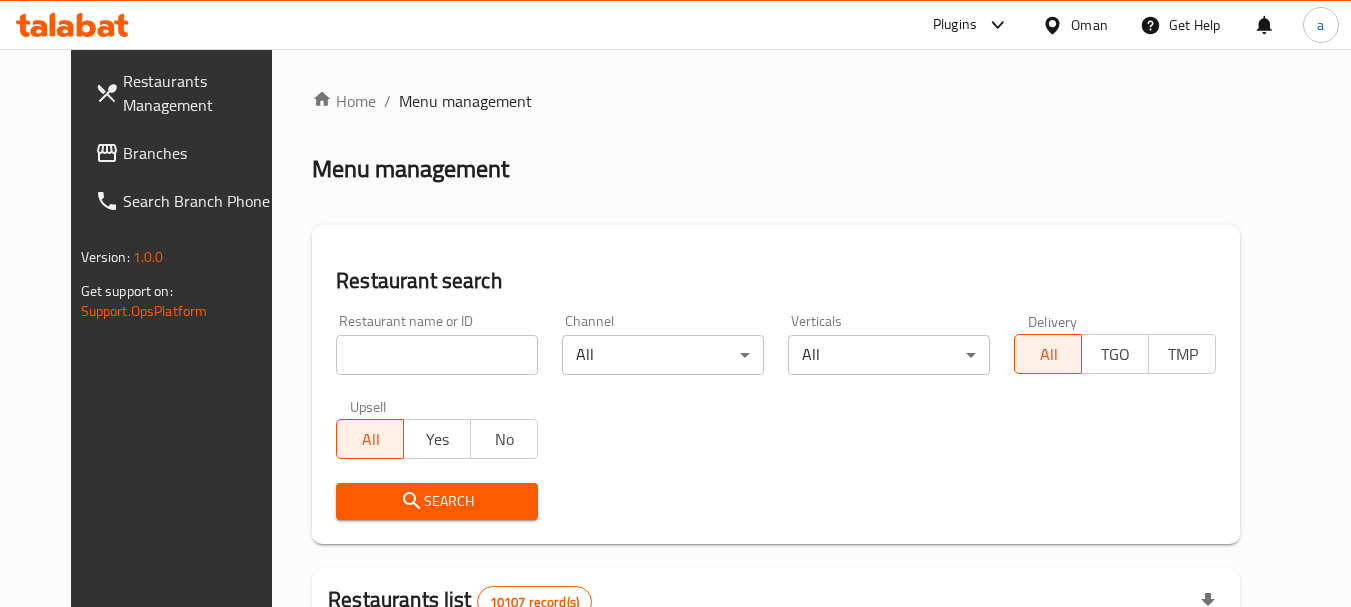 click on "Oman" at bounding box center (1089, 25) 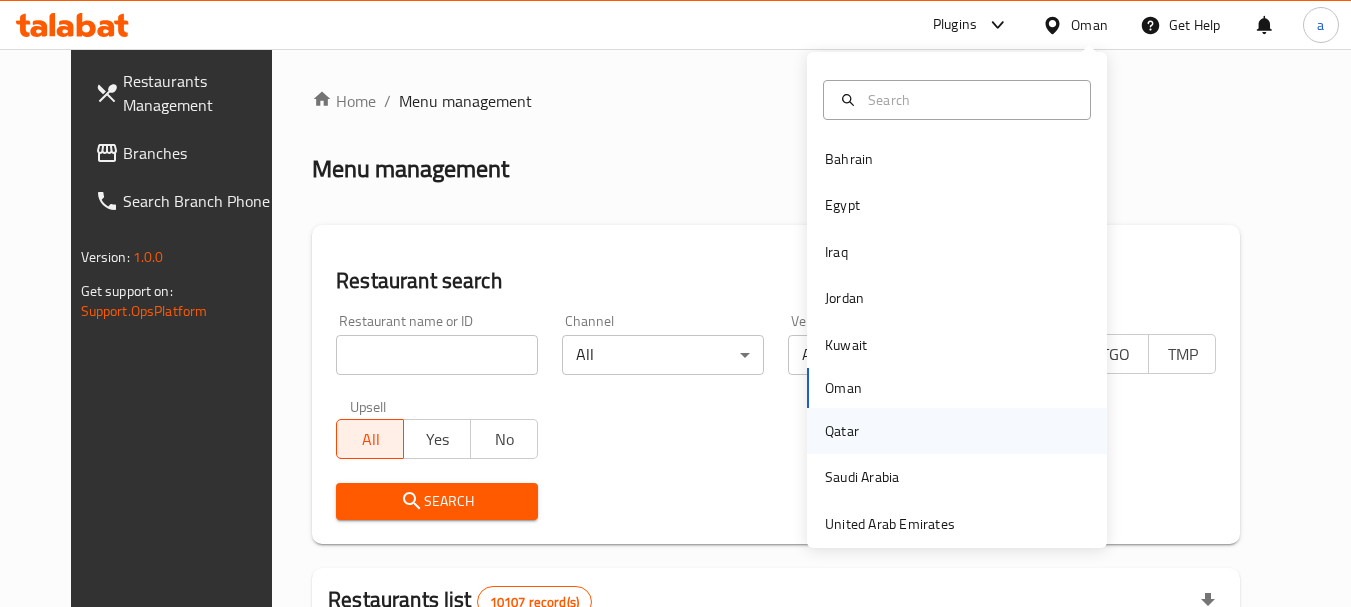 click on "Qatar" at bounding box center [842, 431] 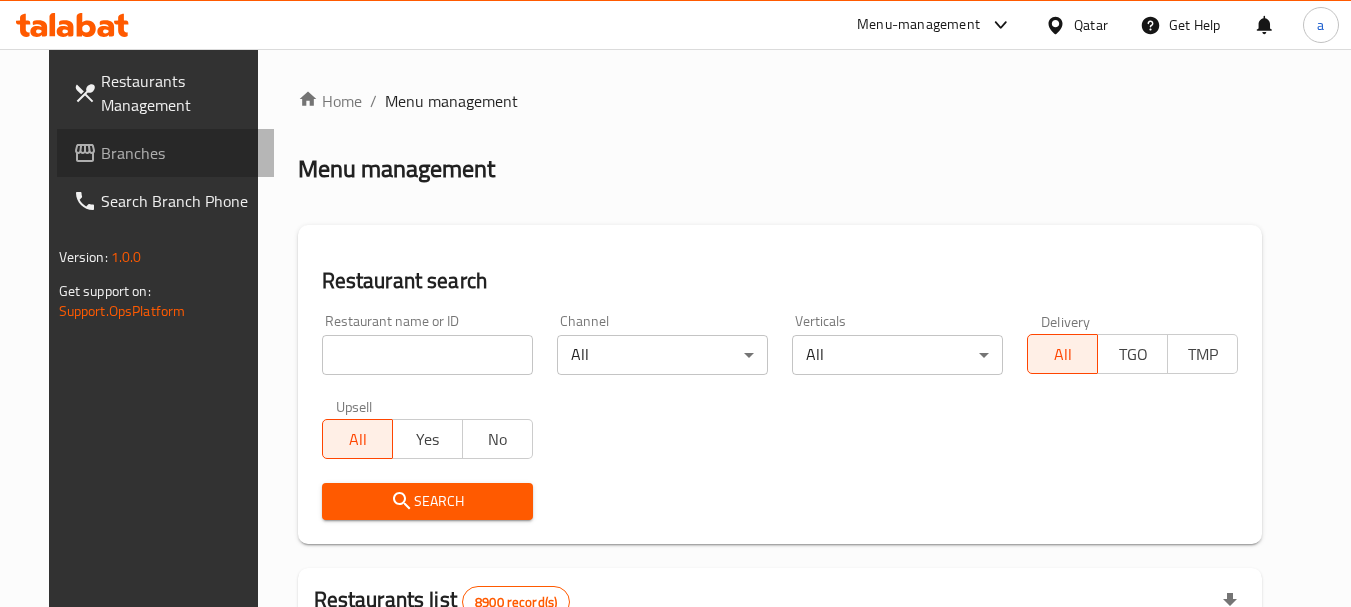 click on "Branches" at bounding box center (166, 153) 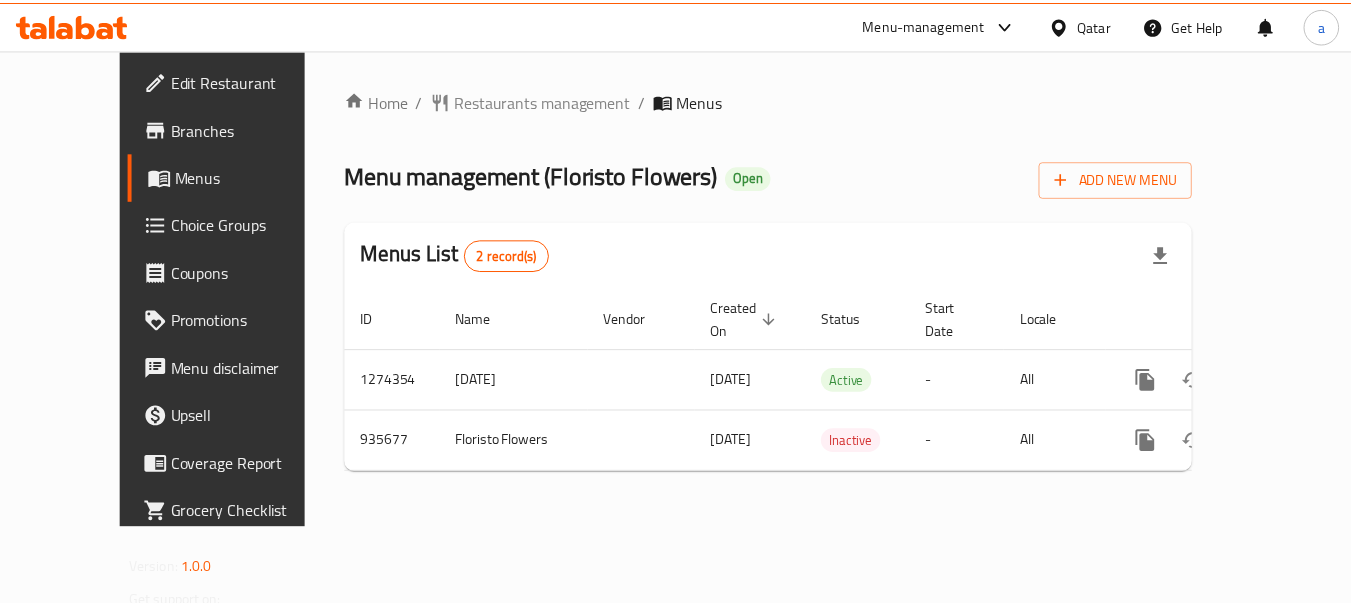 scroll, scrollTop: 0, scrollLeft: 0, axis: both 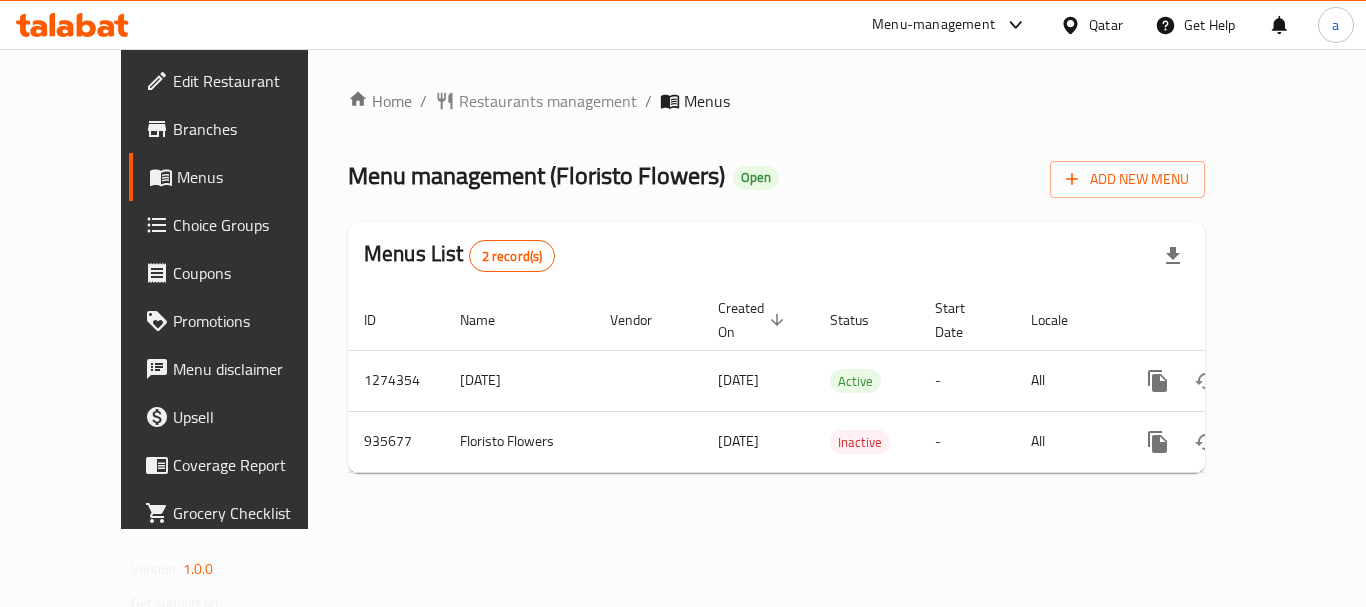 click on "Qatar" at bounding box center (1106, 25) 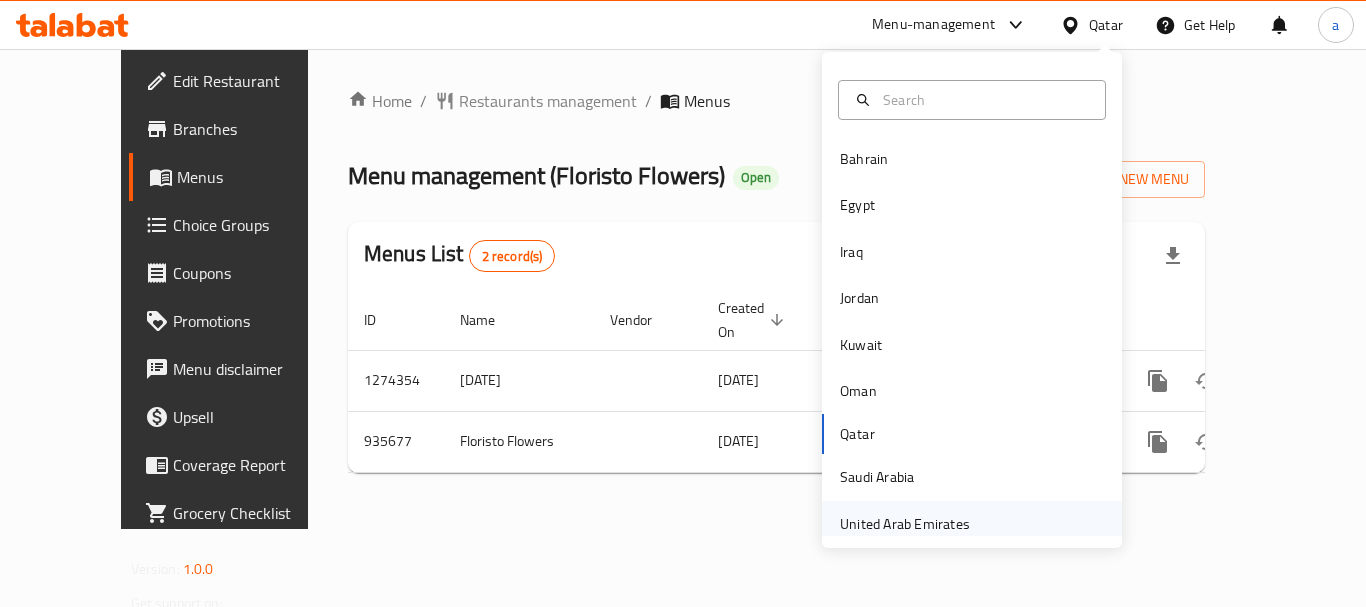 click on "United Arab Emirates" at bounding box center [905, 524] 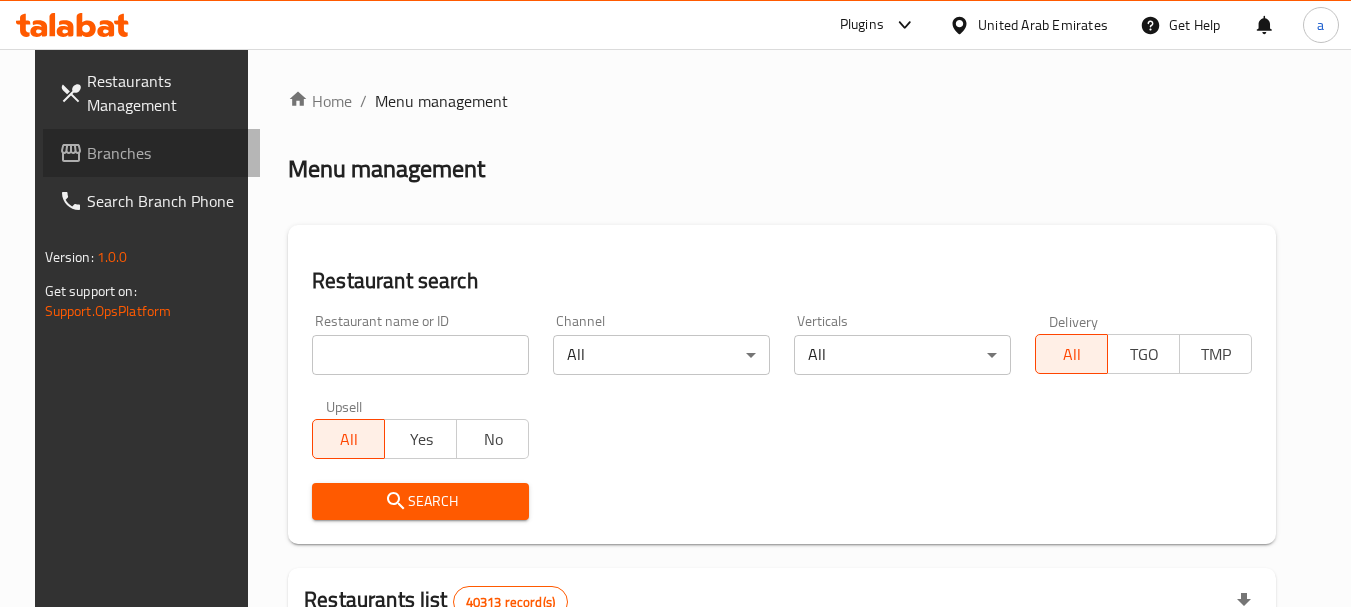 click on "Branches" at bounding box center [166, 153] 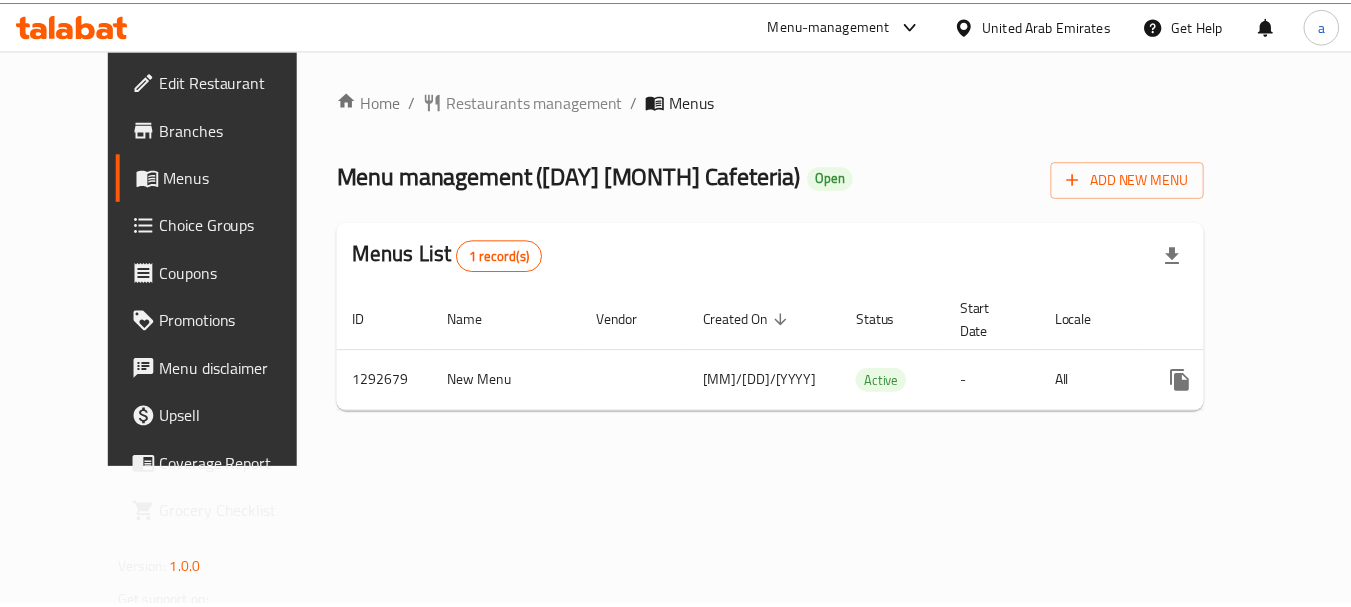 scroll, scrollTop: 0, scrollLeft: 0, axis: both 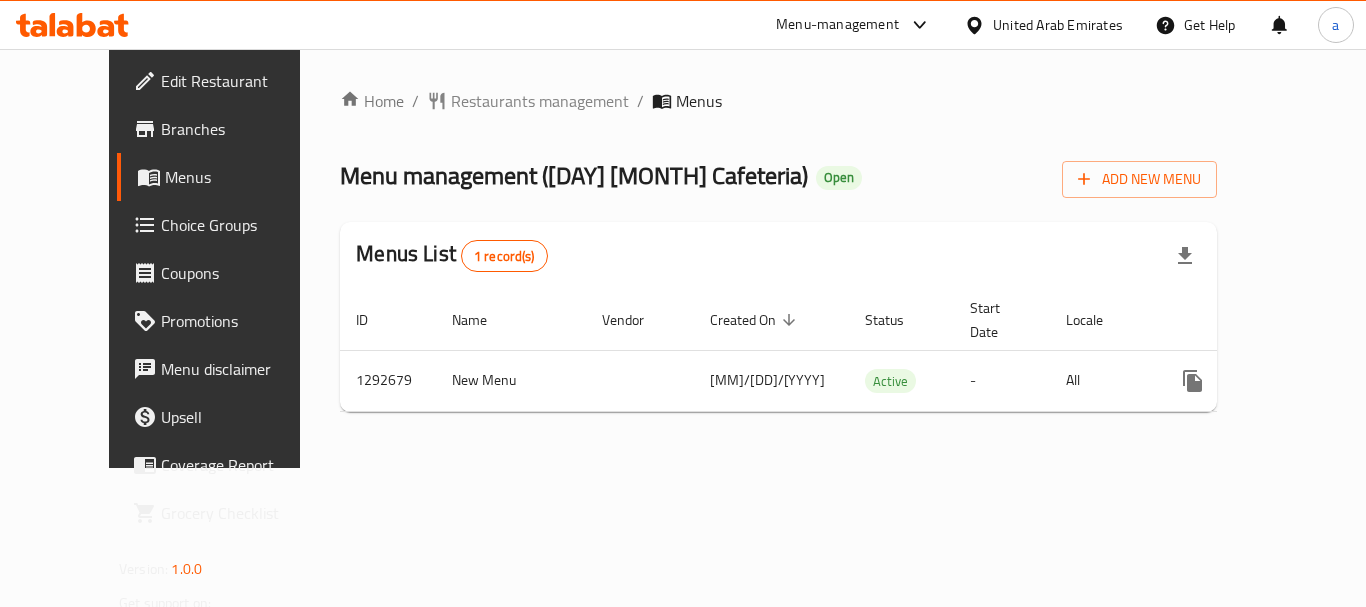 click on "United Arab Emirates" at bounding box center [1058, 25] 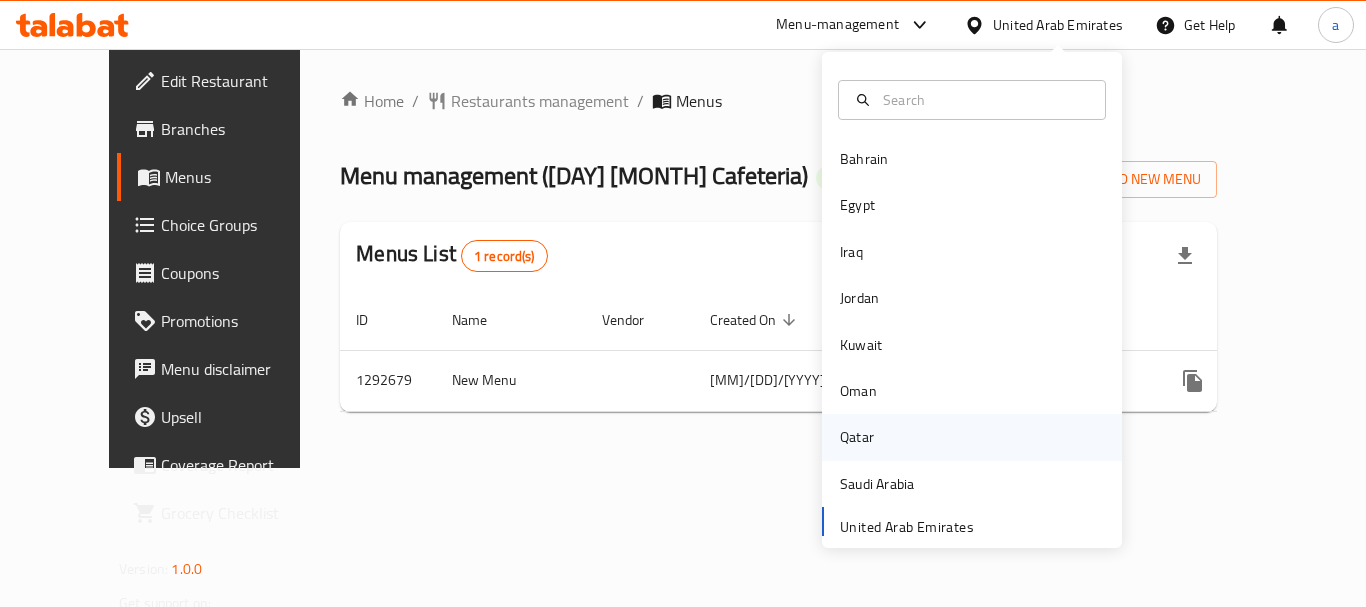 click on "Qatar" at bounding box center (857, 437) 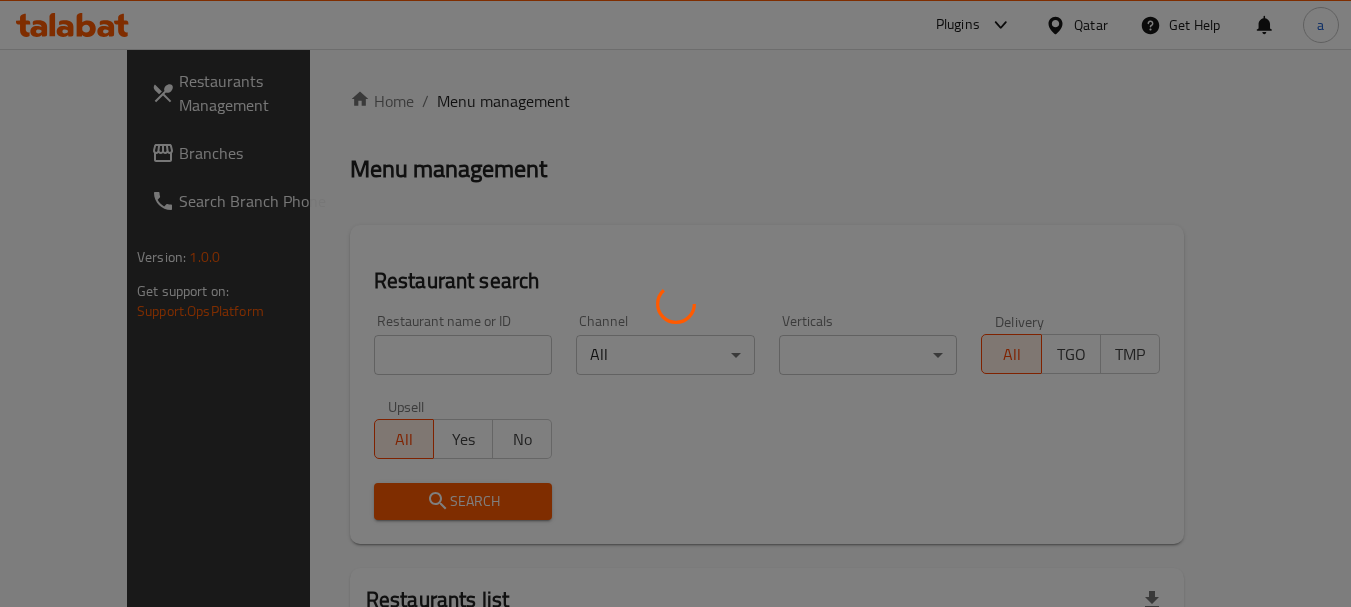 click at bounding box center [675, 303] 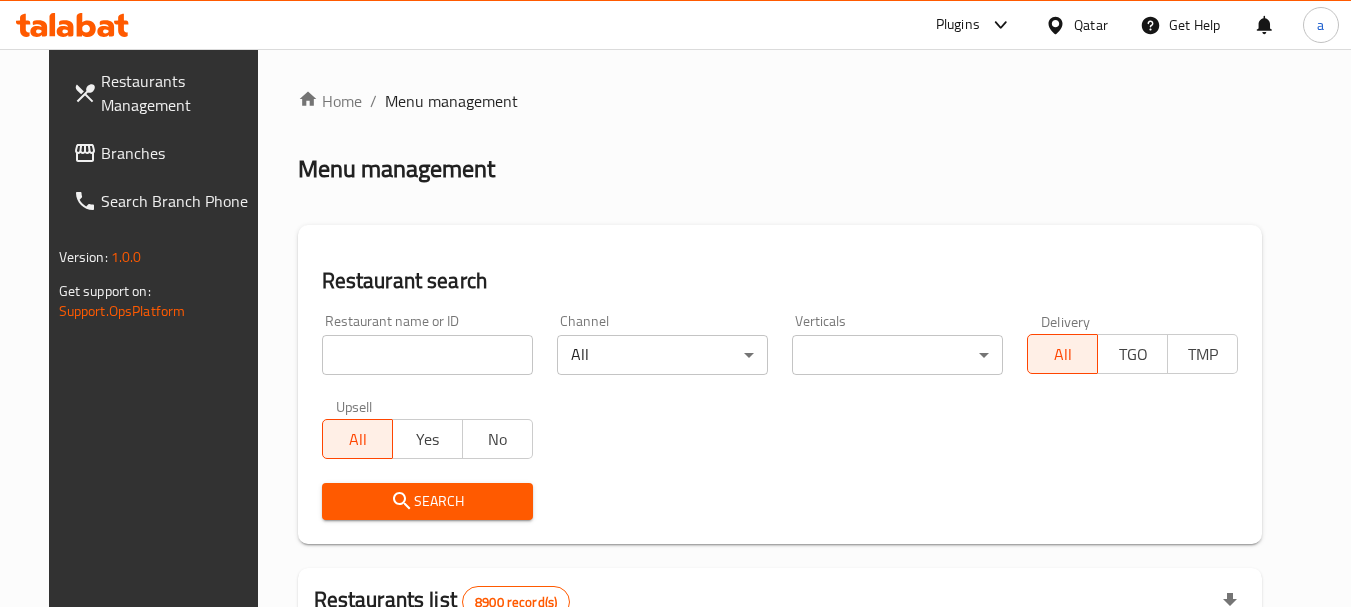 click on "Qatar" at bounding box center (1091, 25) 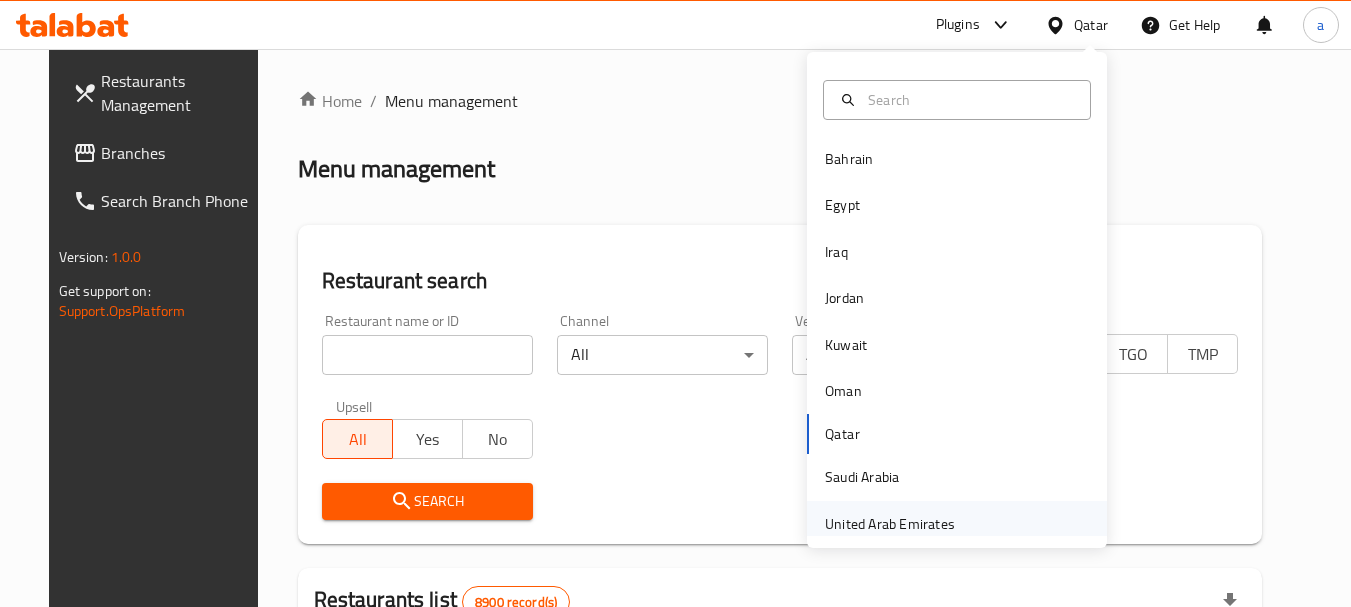 click on "United Arab Emirates" at bounding box center [890, 524] 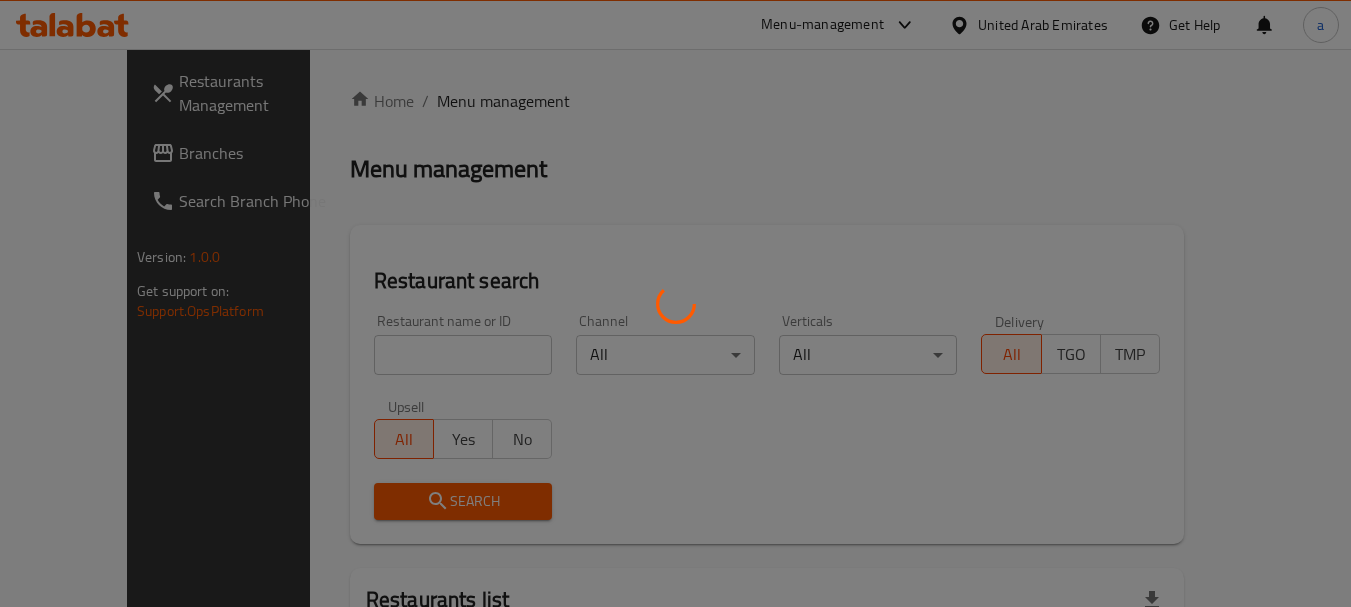 click at bounding box center [675, 303] 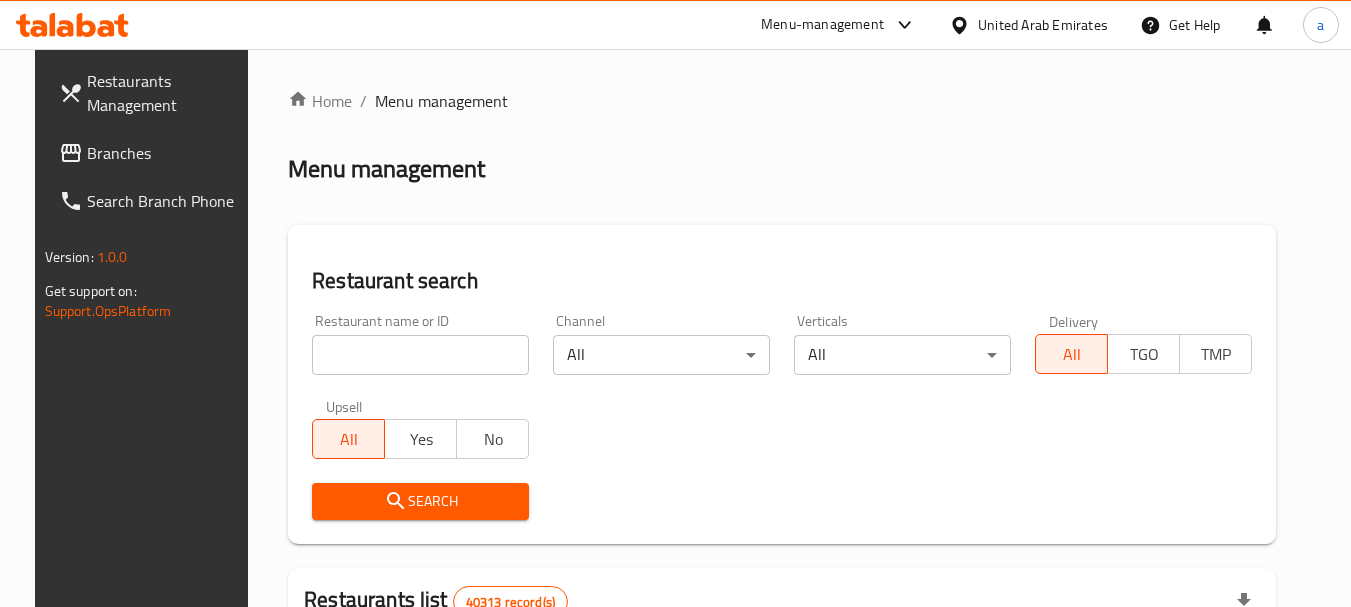 click on "Branches" at bounding box center (166, 153) 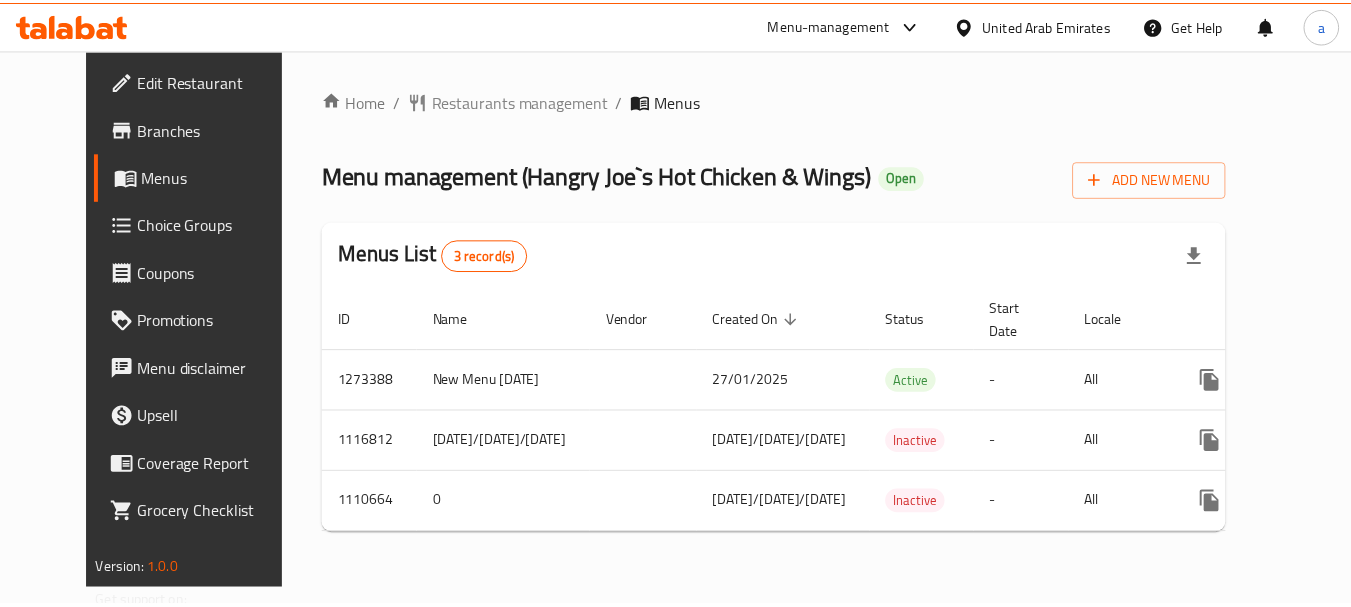 scroll, scrollTop: 0, scrollLeft: 0, axis: both 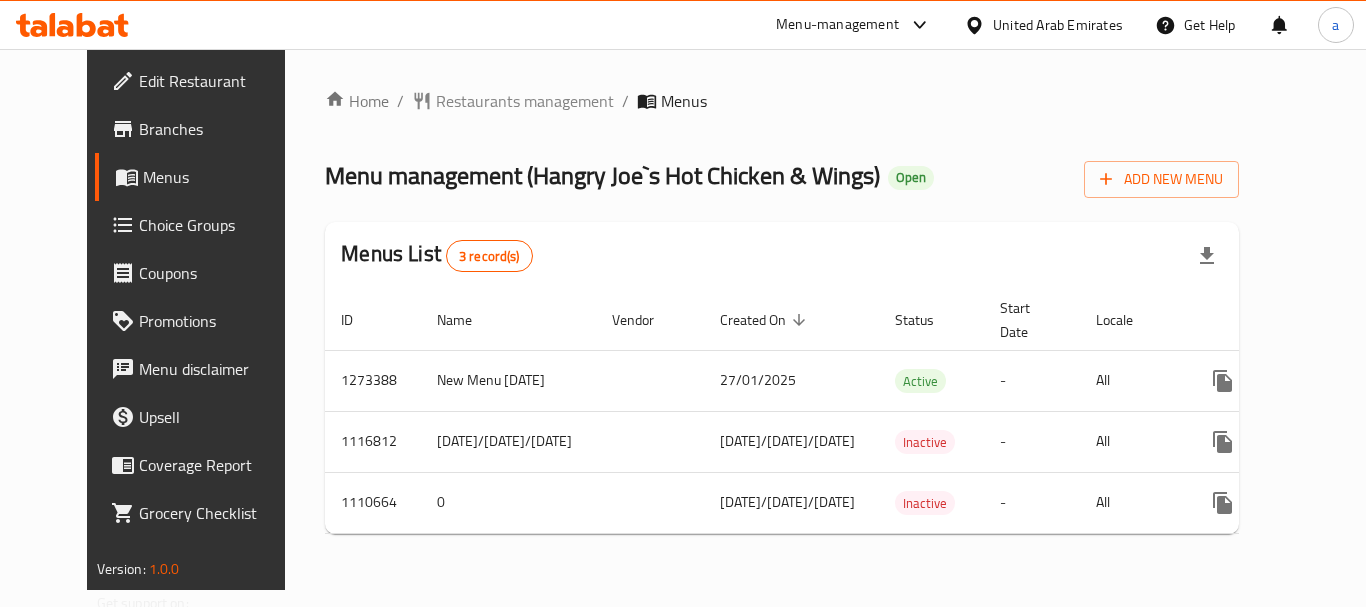 click on "United Arab Emirates" at bounding box center (1058, 25) 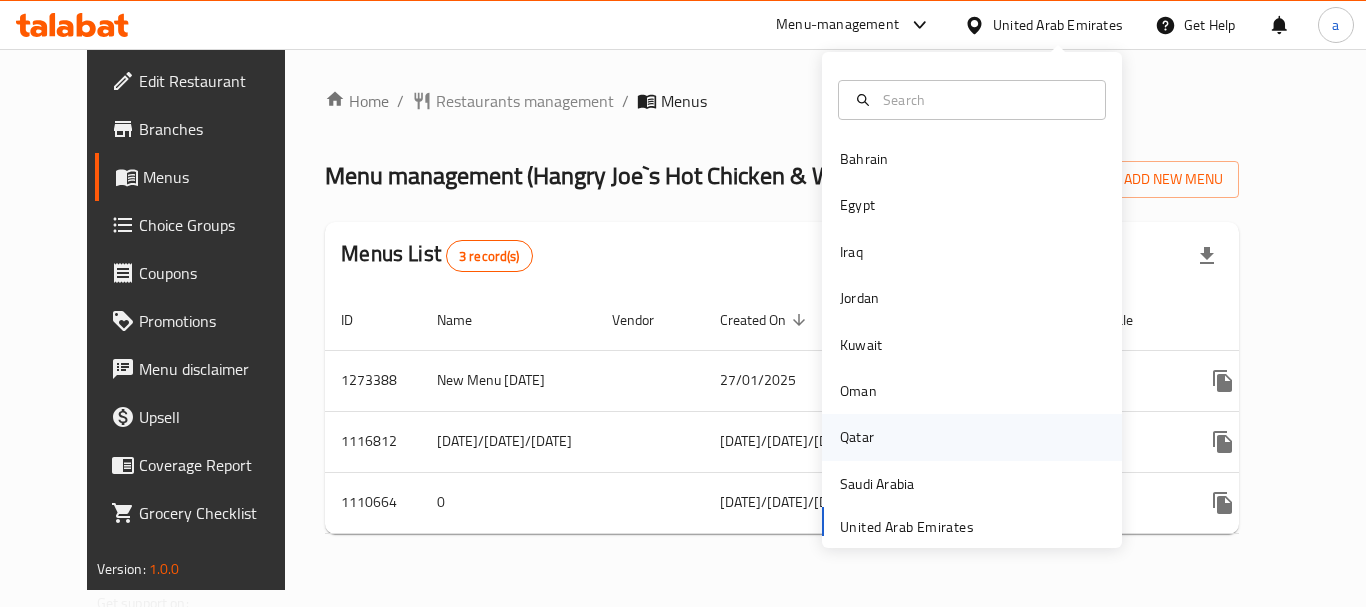 click on "Qatar" at bounding box center (972, 437) 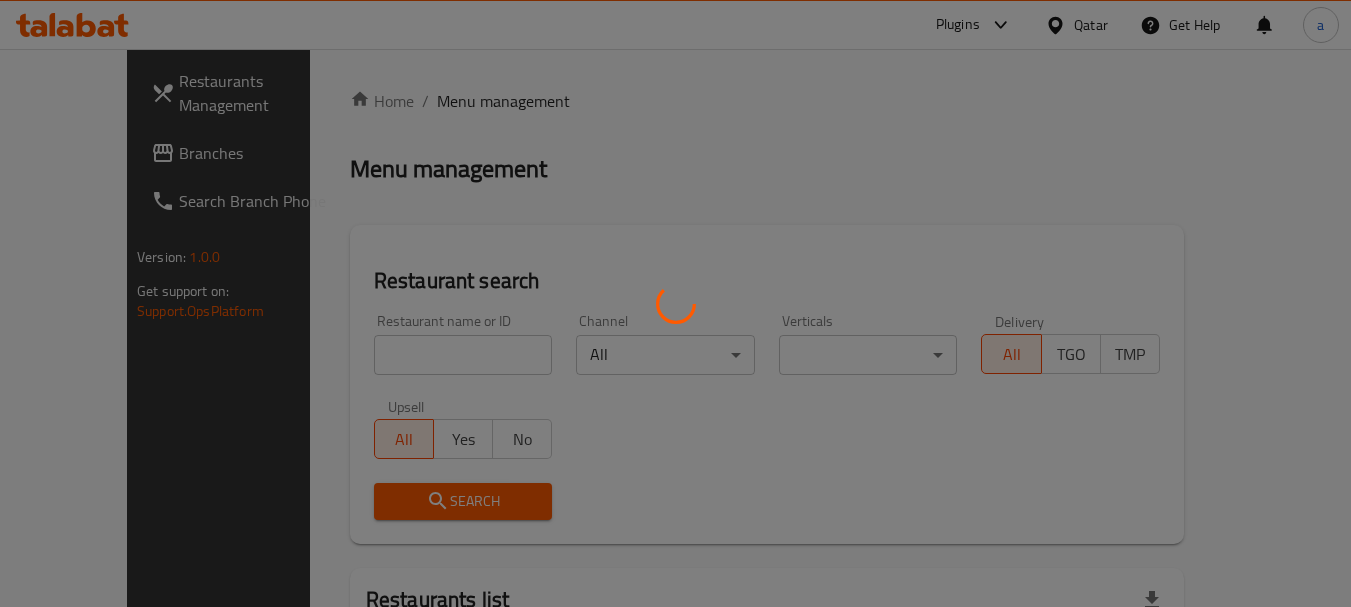 click at bounding box center [675, 303] 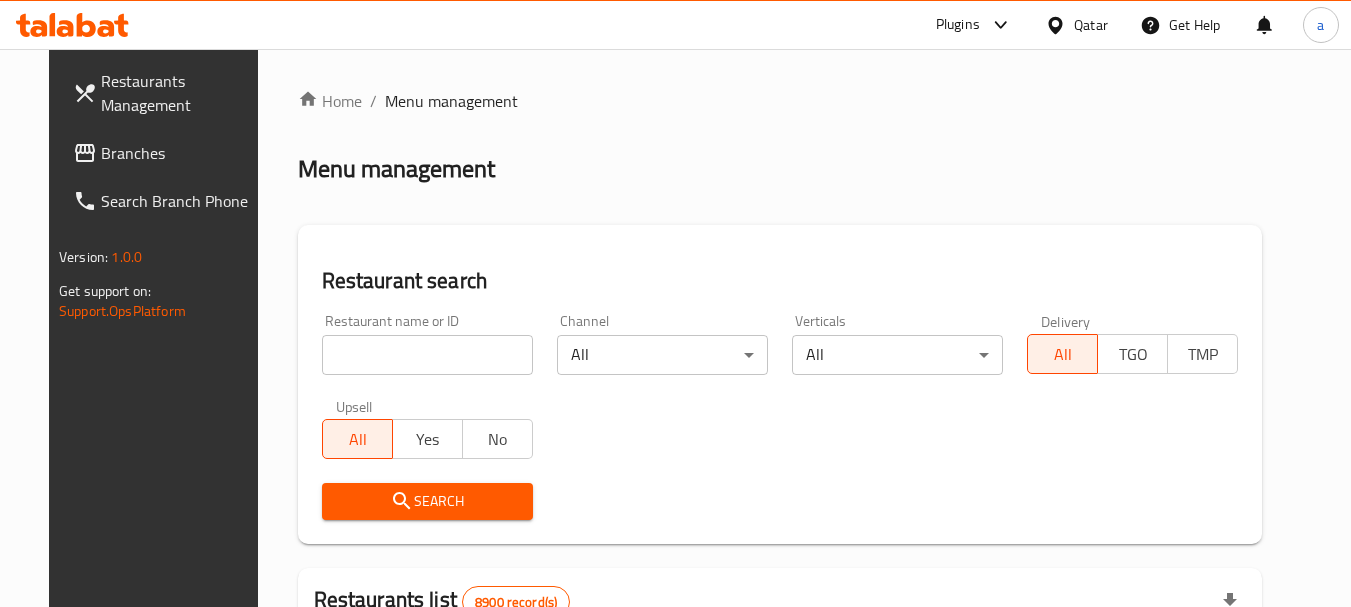 click on "Qatar" at bounding box center [1091, 25] 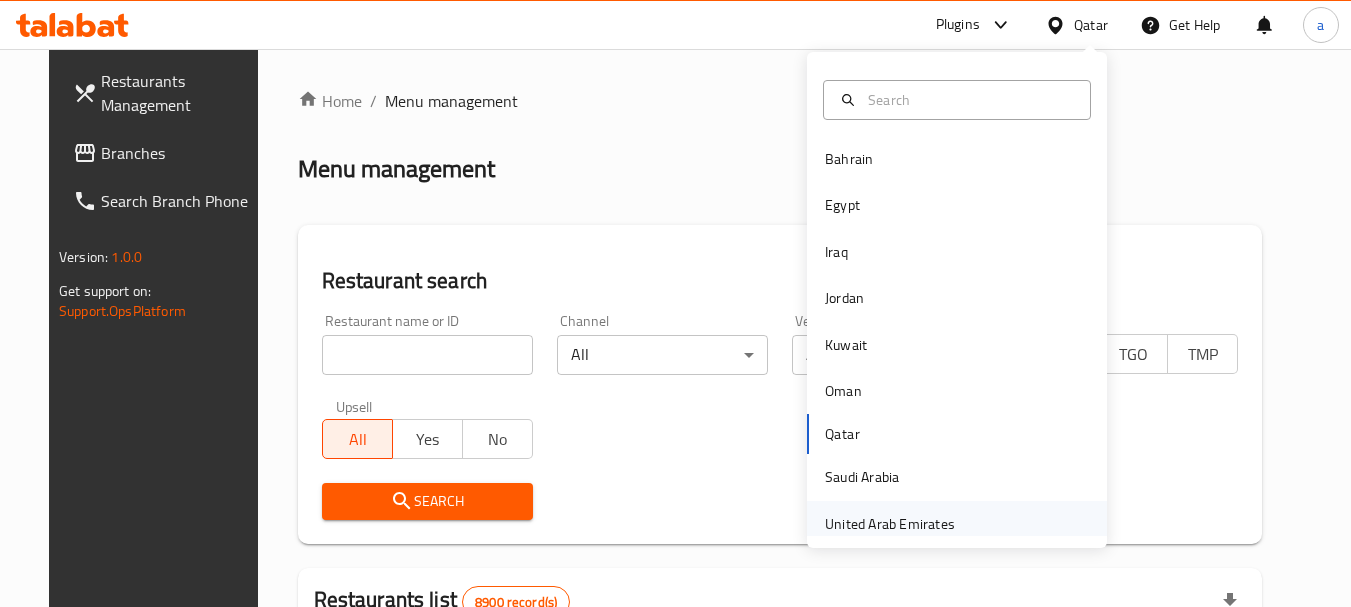 click on "United Arab Emirates" at bounding box center [890, 524] 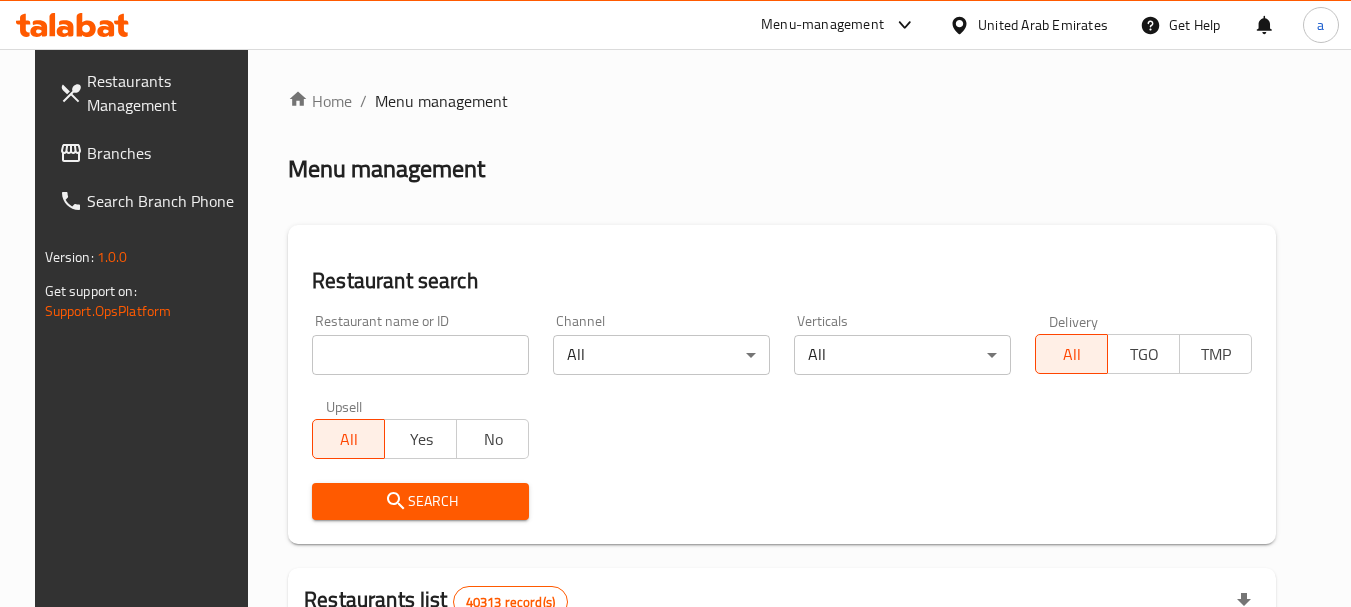 click on "Branches" at bounding box center [166, 153] 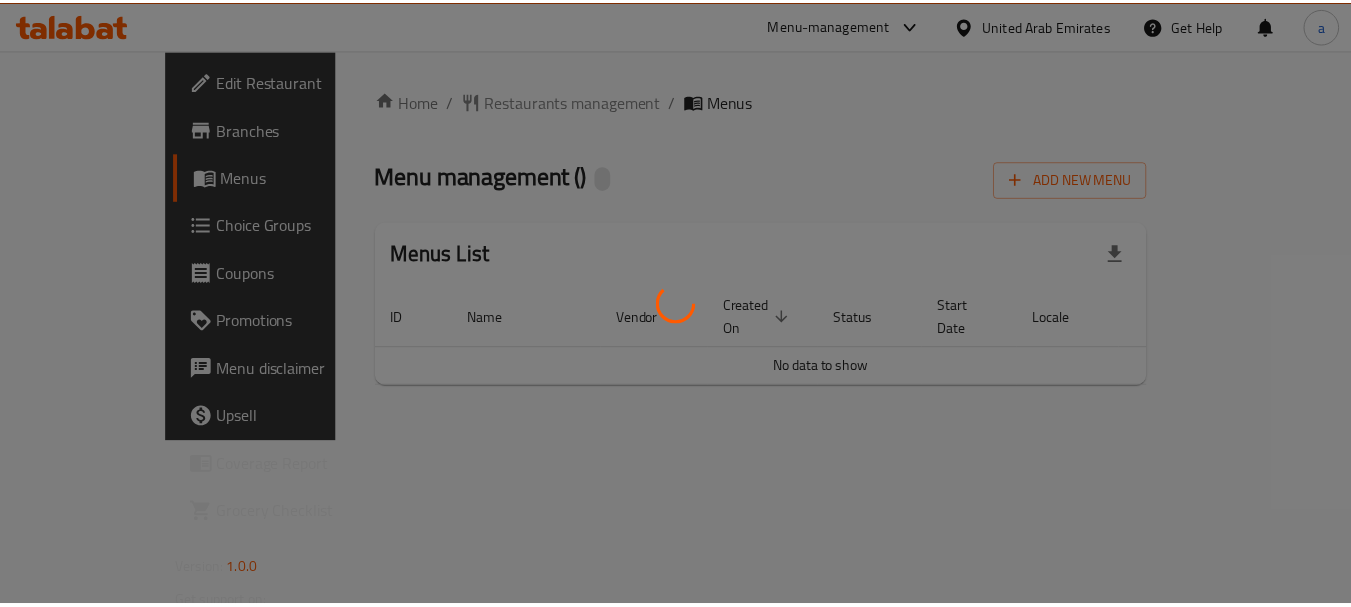 scroll, scrollTop: 0, scrollLeft: 0, axis: both 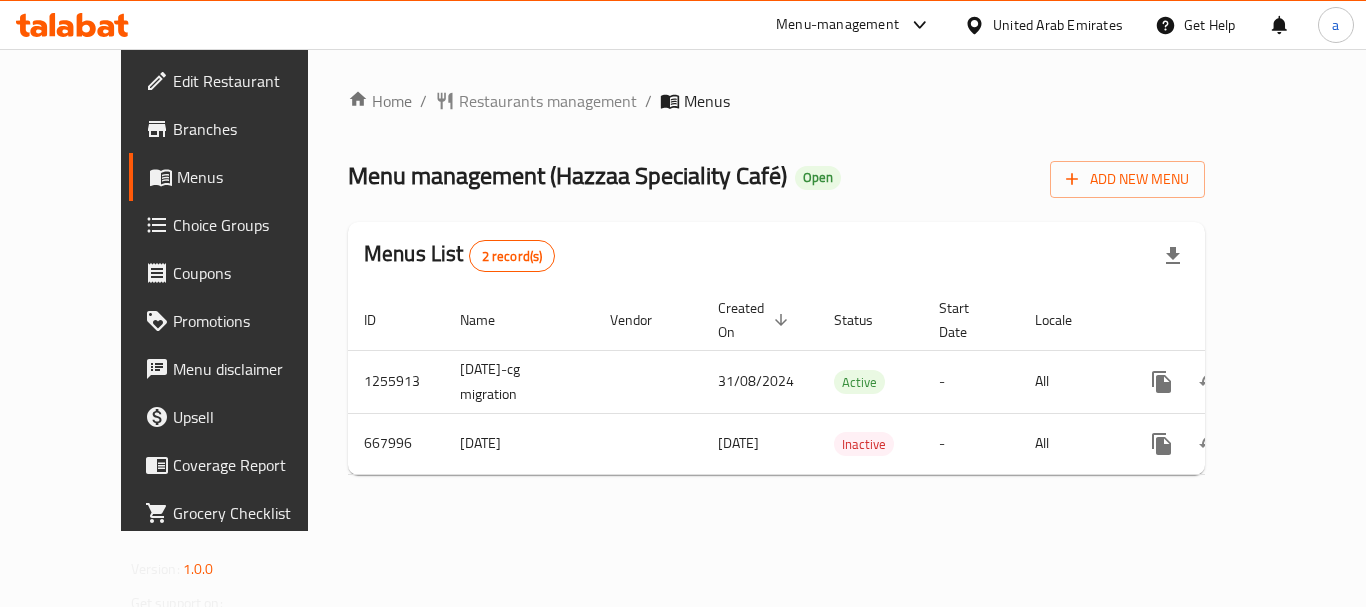 click on "United Arab Emirates" at bounding box center (1058, 25) 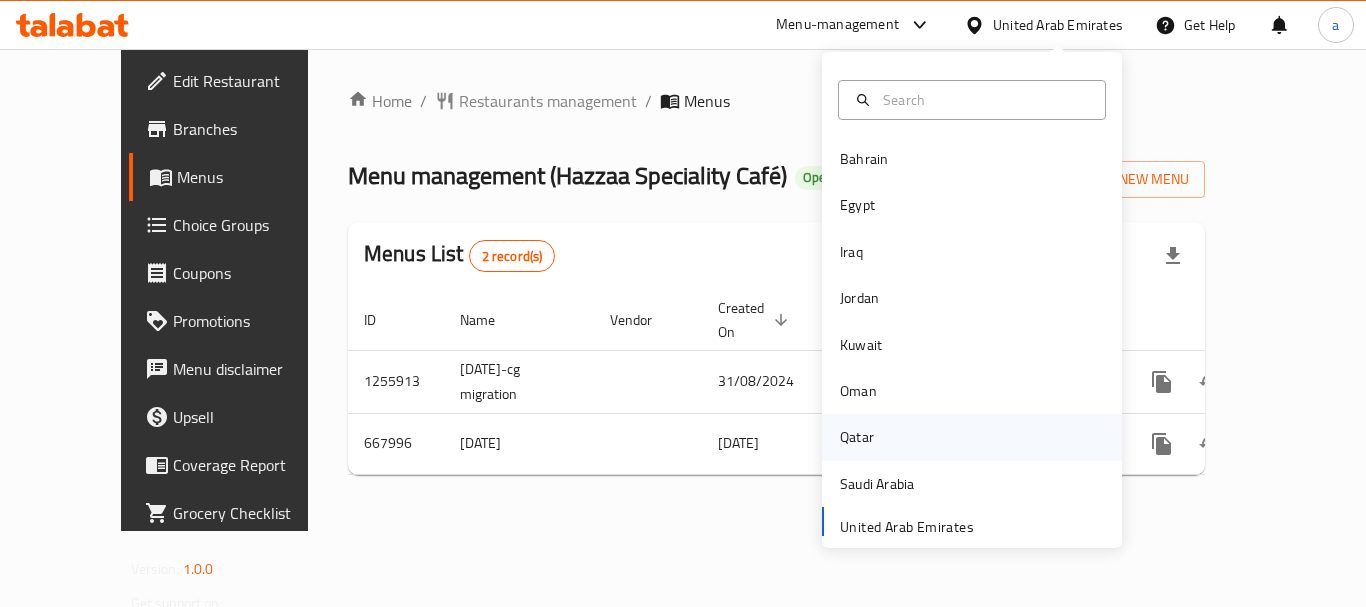 click on "Qatar" at bounding box center [857, 437] 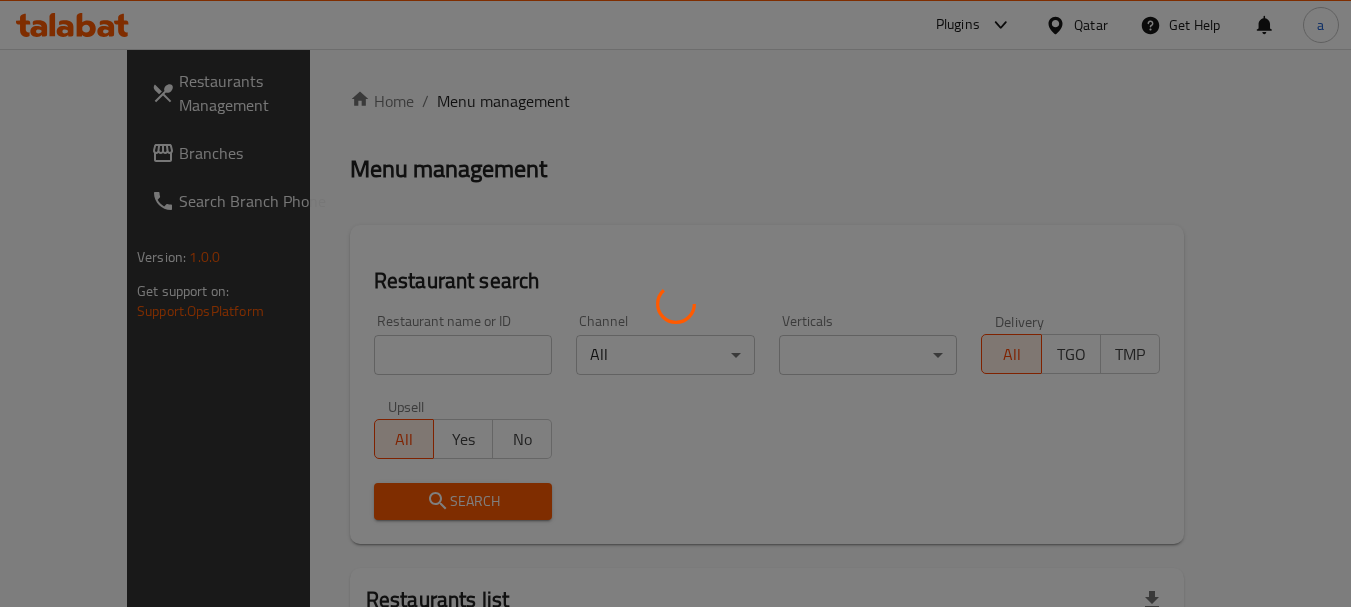 click at bounding box center [675, 303] 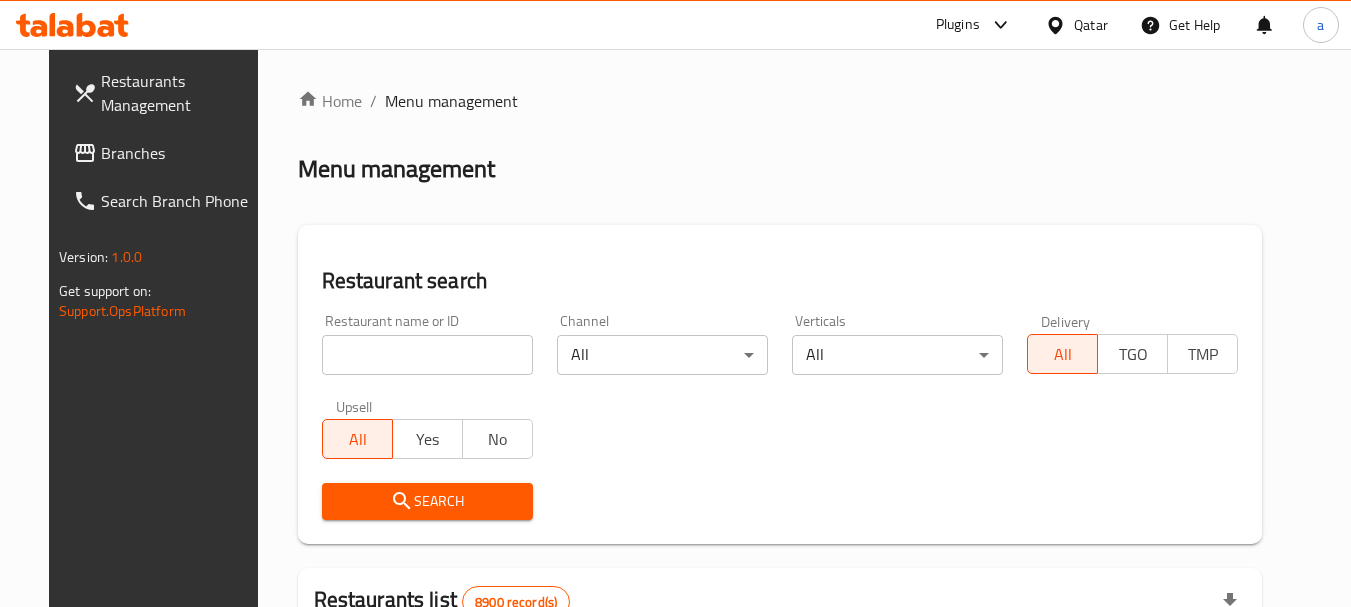 click on "Restaurants Management Branches Search Branch Phone Version: 1.0.0 Get support on: Support.OpsPlatform Home / Menu management Menu management Restaurant search Restaurant name or ID Restaurant name or ID Channel All Verticals All Delivery All TGO TMP Upsell All Yes No Search Restaurants list 8900 record(s) ID sorted ascending Name (En) Name (Ar) Ref. Name Logo Branches Open Busy Closed POS group Status Action 639 Hardee's هارديز TMP 23 18 0 0 Americana-Digital OPEN 663 Jabal Lebnan جبل لبنان 1 1 0 0 HIDDEN 664 Kanafji كنفجي 1 1 0 0 HIDDEN 665 Take Away تيك آوي 1 1 0 0 HIDDEN 666 Zaman Al-Khair Restaurant مطعم زمان الخير 1 0 0 0 INACTIVE 667 Al-Rabwah الربوة 1 0 0 0 INACTIVE 672 Bait Jedy بيت جدي 1 1 0 0 HIDDEN 673 Coffee Centre مركز القهوة 1 0 0 0 INACTIVE 676 Morning fresh مورنيج فريش 1 1 0 0 HIDDEN 680 Al-Qarmouty القرموطي 1 0 0 0 HIDDEN Rows per page: 10 1-10 of 8900" at bounding box center (676, 693) 